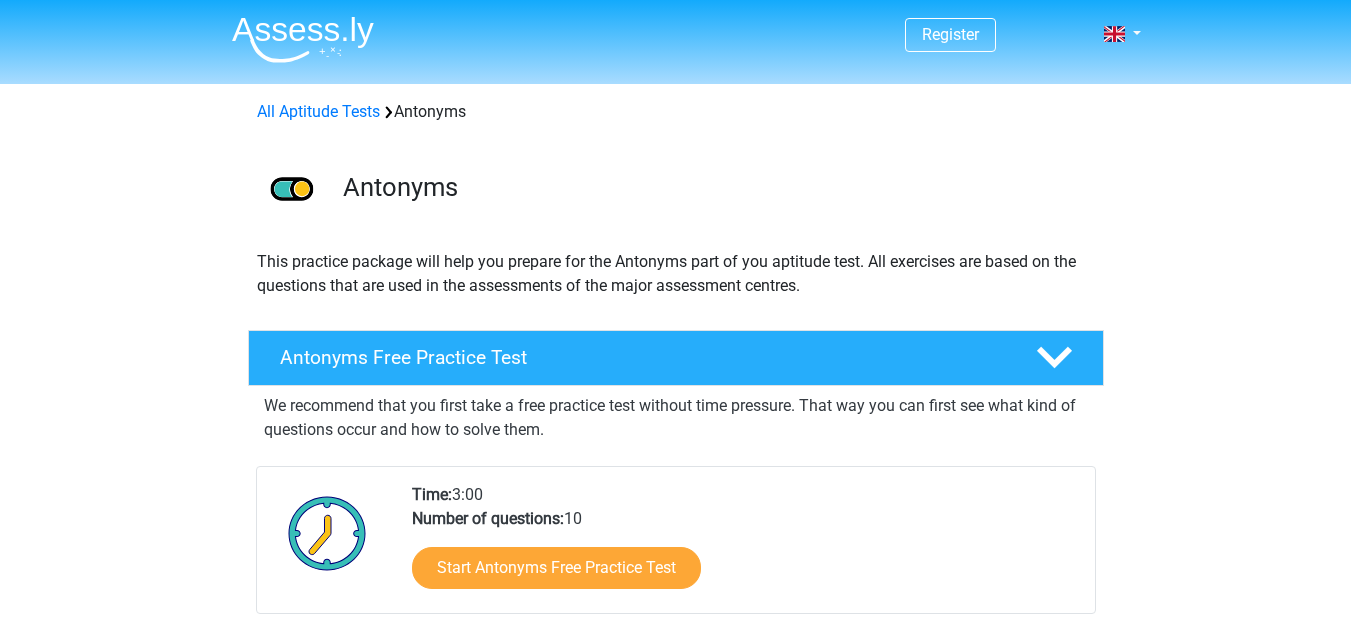 scroll, scrollTop: 0, scrollLeft: 0, axis: both 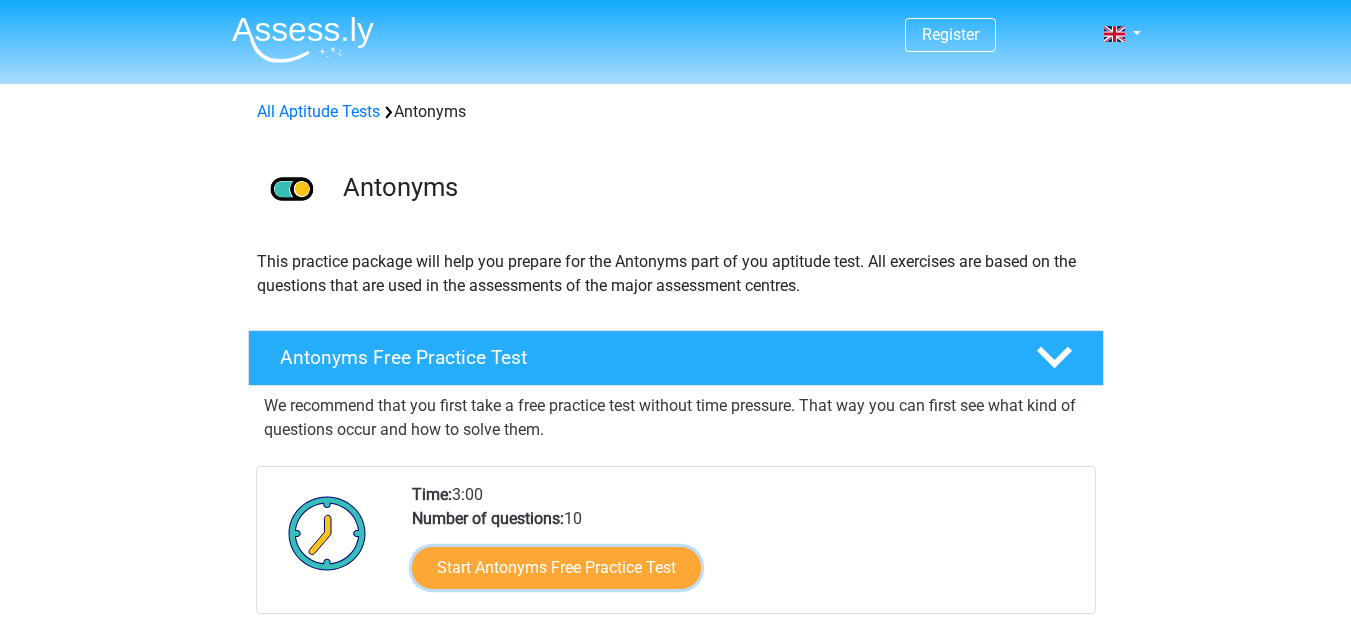 click on "Start Antonyms
Free Practice Test" at bounding box center (556, 568) 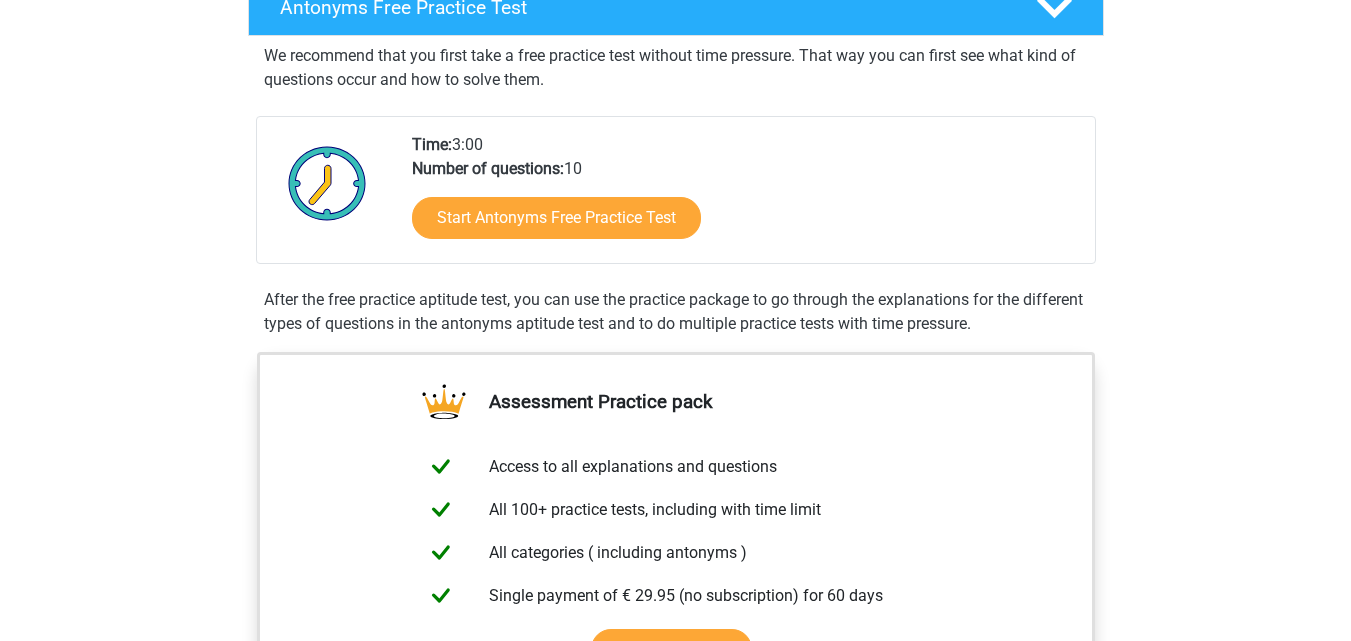 scroll, scrollTop: 400, scrollLeft: 0, axis: vertical 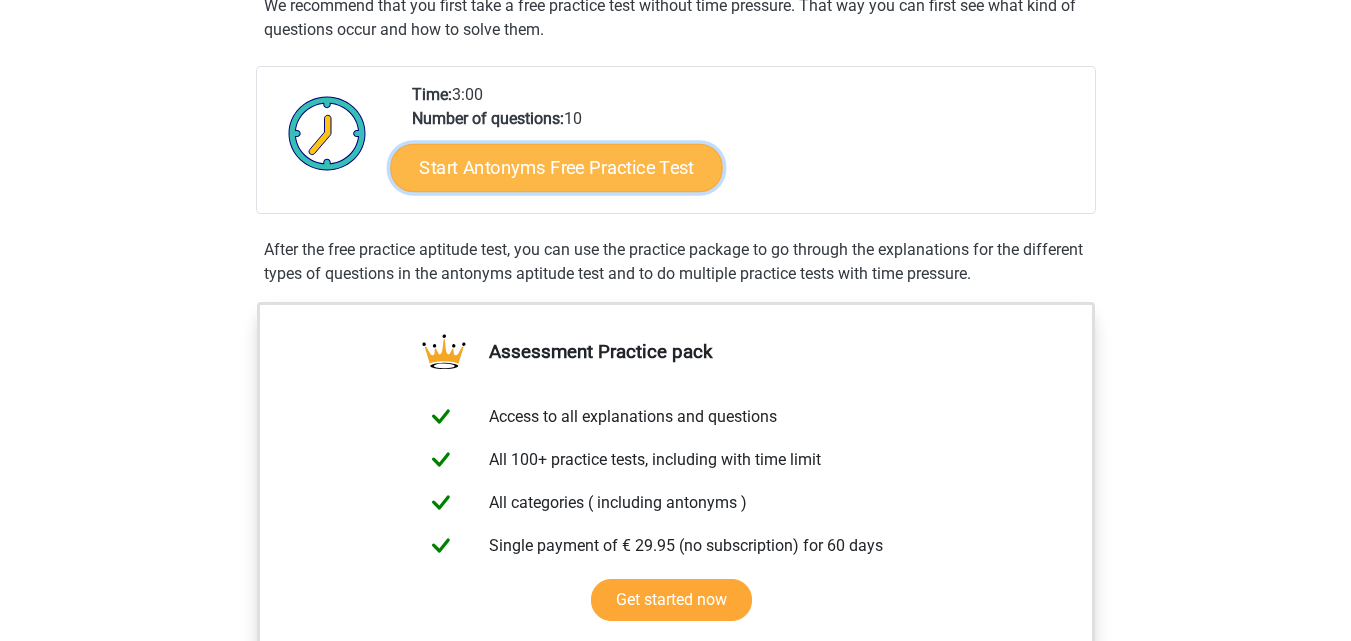 click on "Start Antonyms
Free Practice Test" at bounding box center [556, 167] 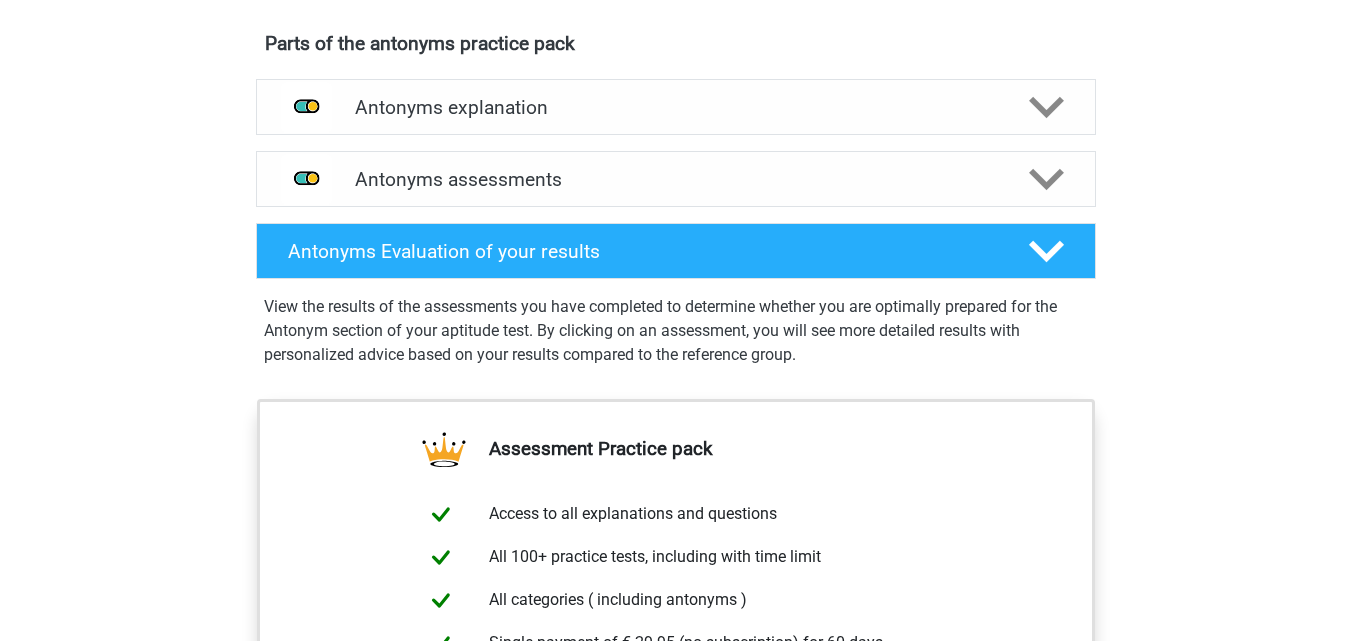 scroll, scrollTop: 1400, scrollLeft: 0, axis: vertical 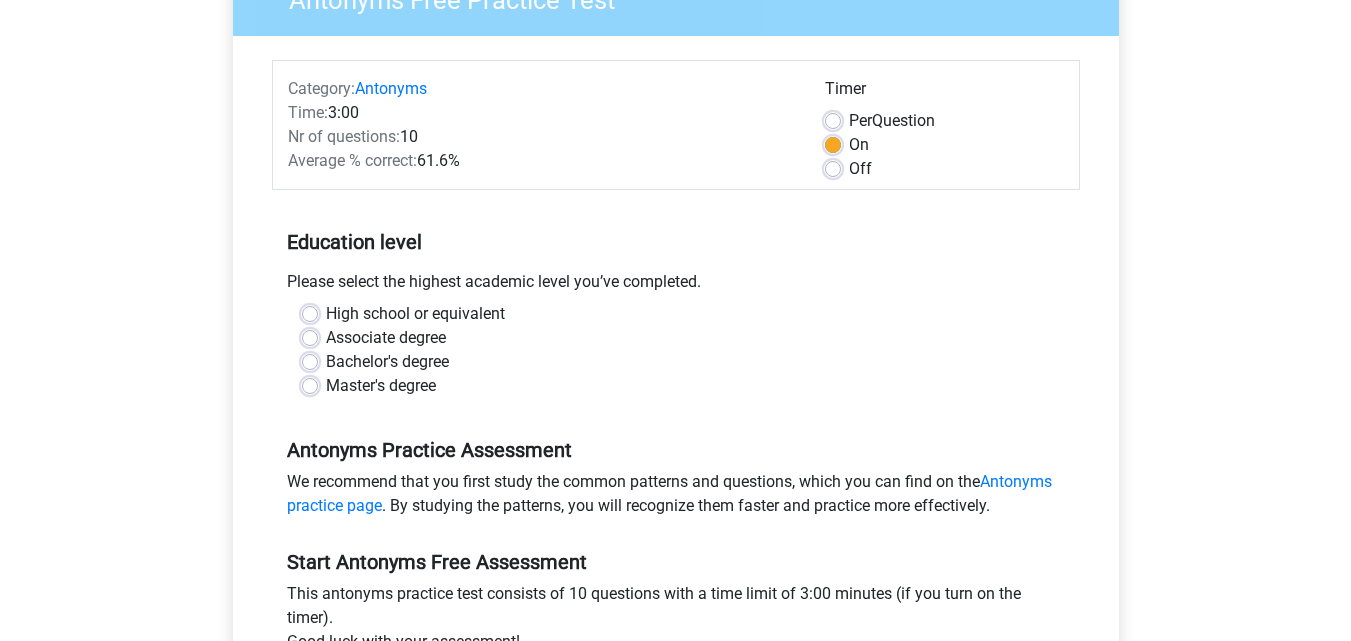 click on "Bachelor's degree" at bounding box center [387, 362] 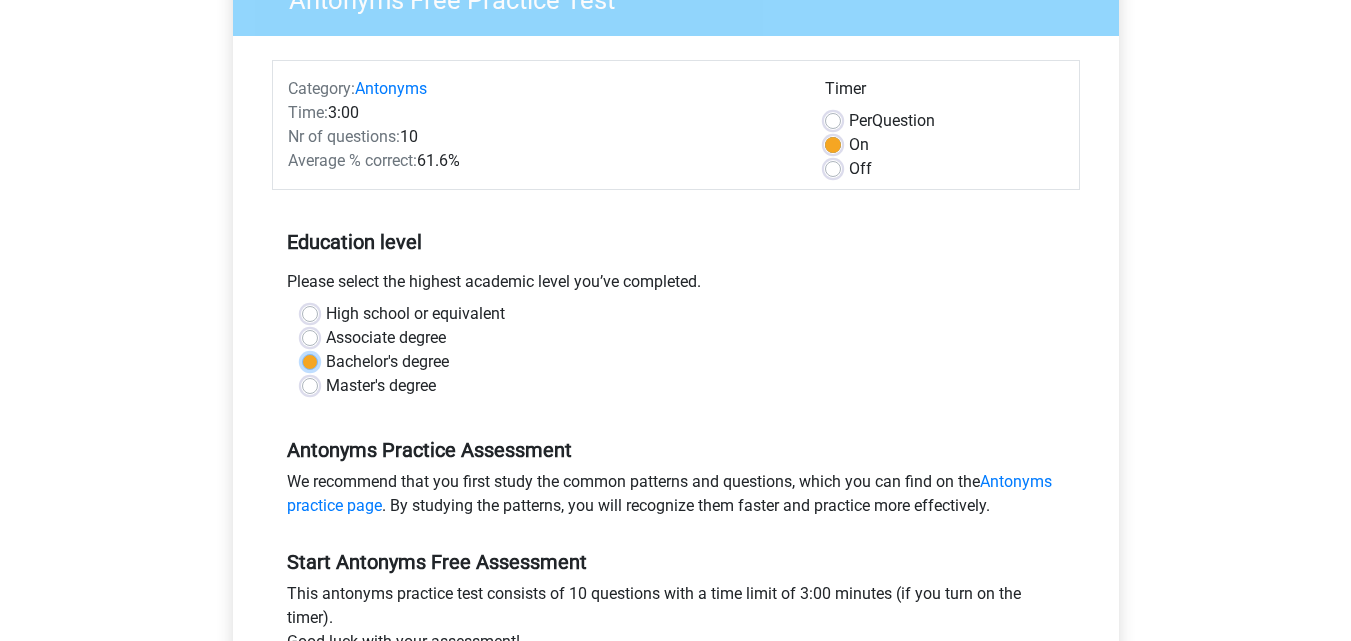 click on "Bachelor's degree" at bounding box center (310, 360) 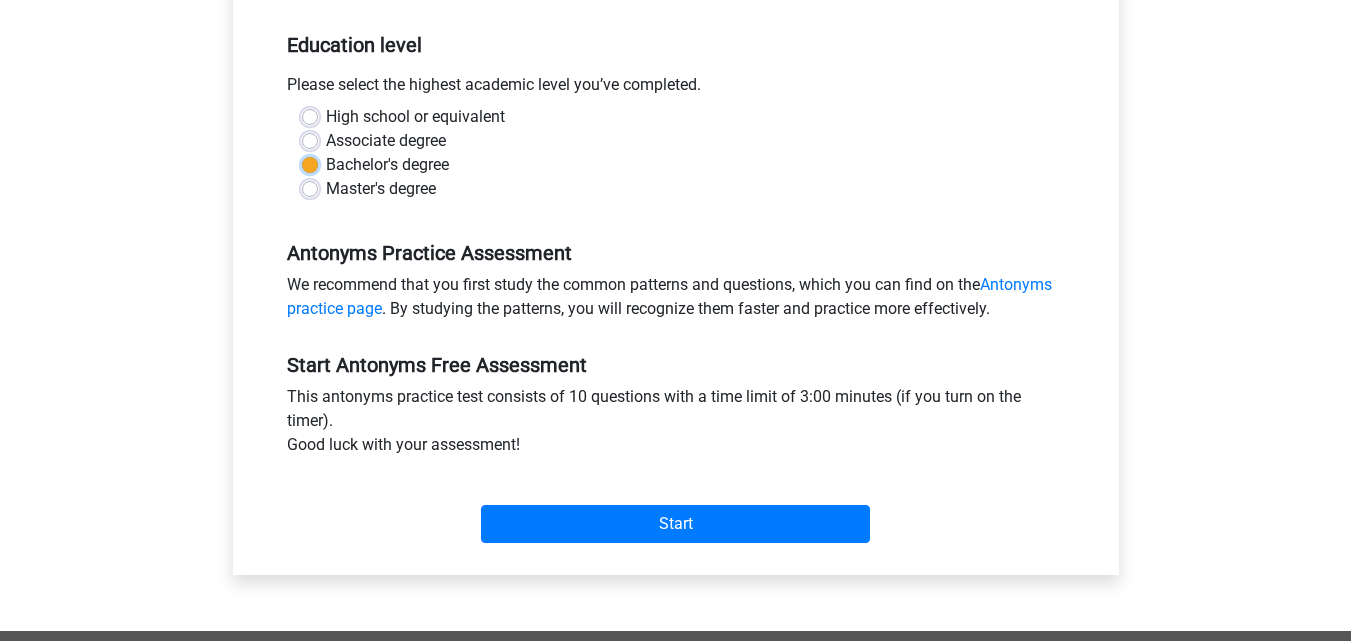 scroll, scrollTop: 400, scrollLeft: 0, axis: vertical 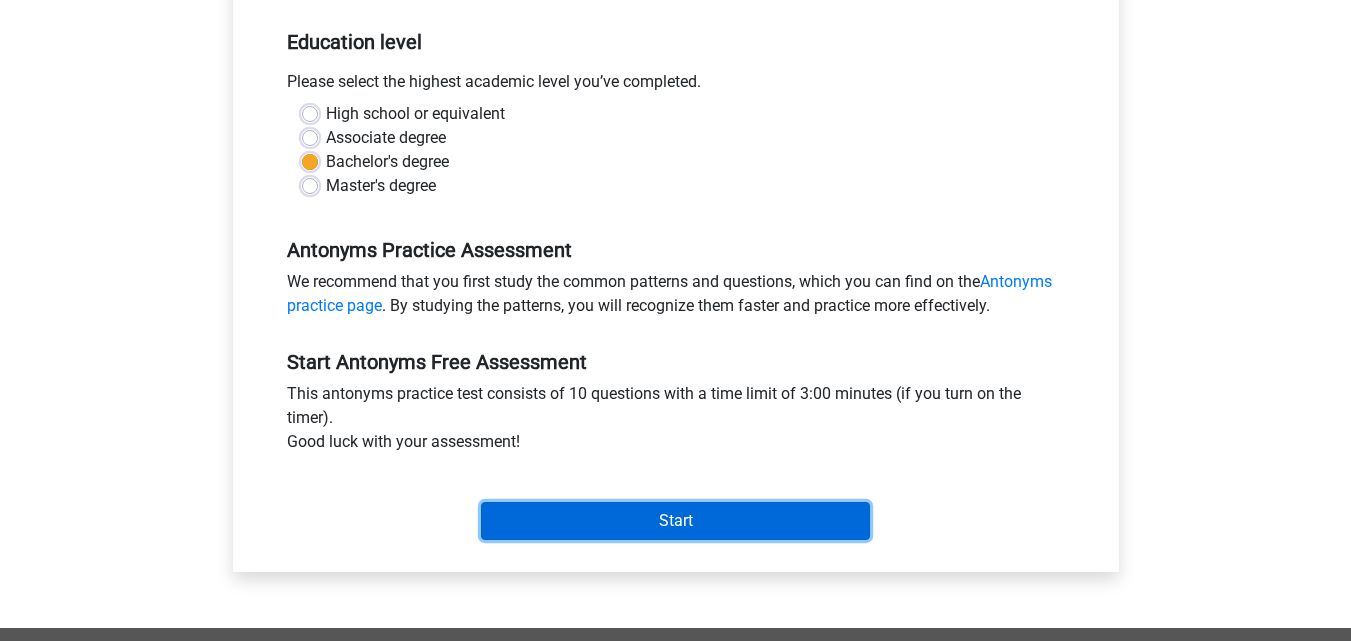click on "Start" at bounding box center (675, 521) 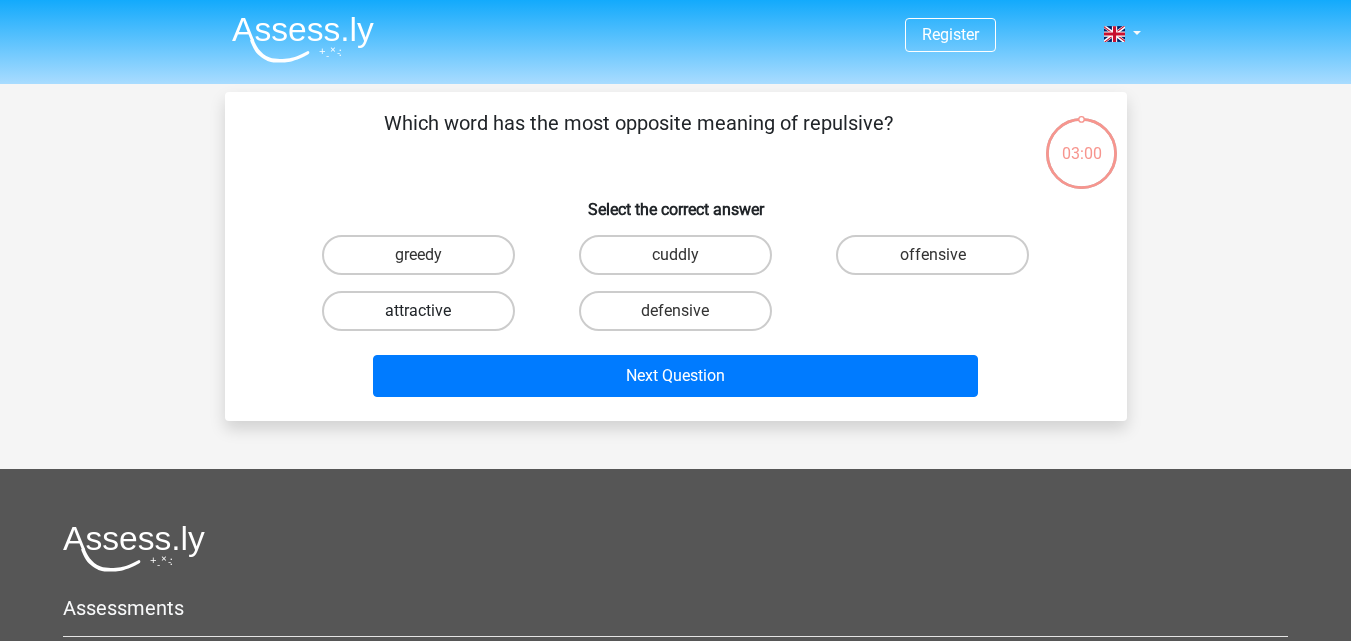 scroll, scrollTop: 0, scrollLeft: 0, axis: both 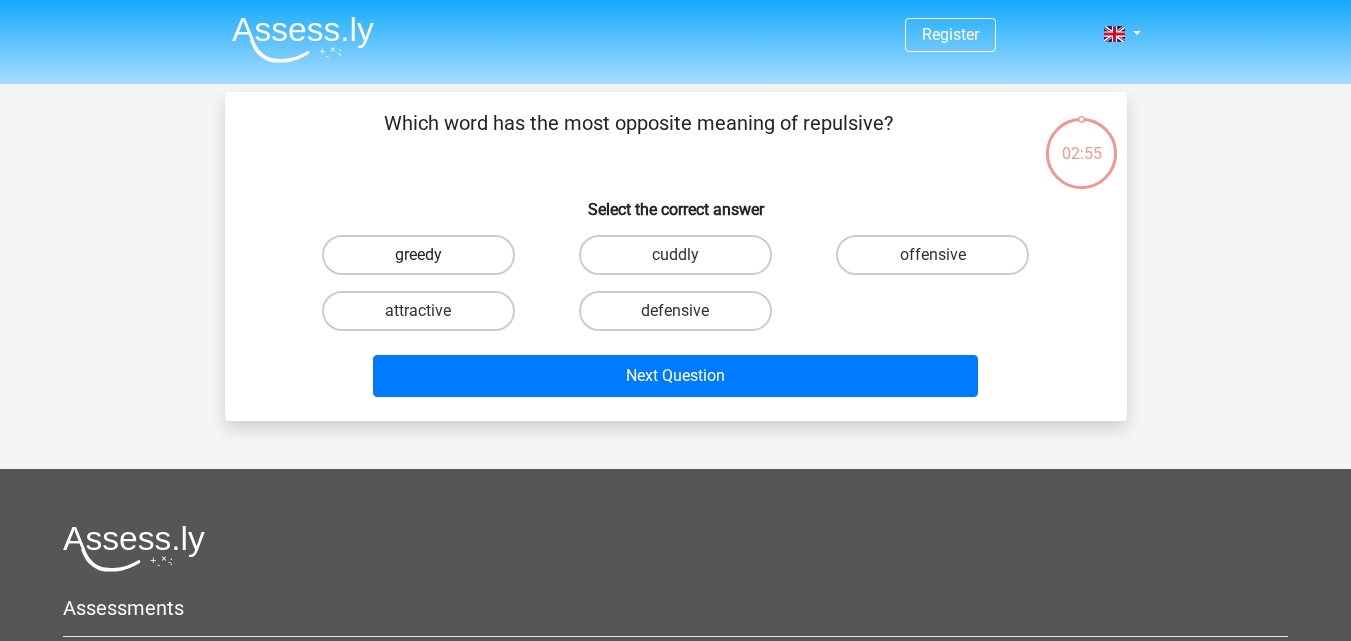 click on "greedy" at bounding box center [418, 255] 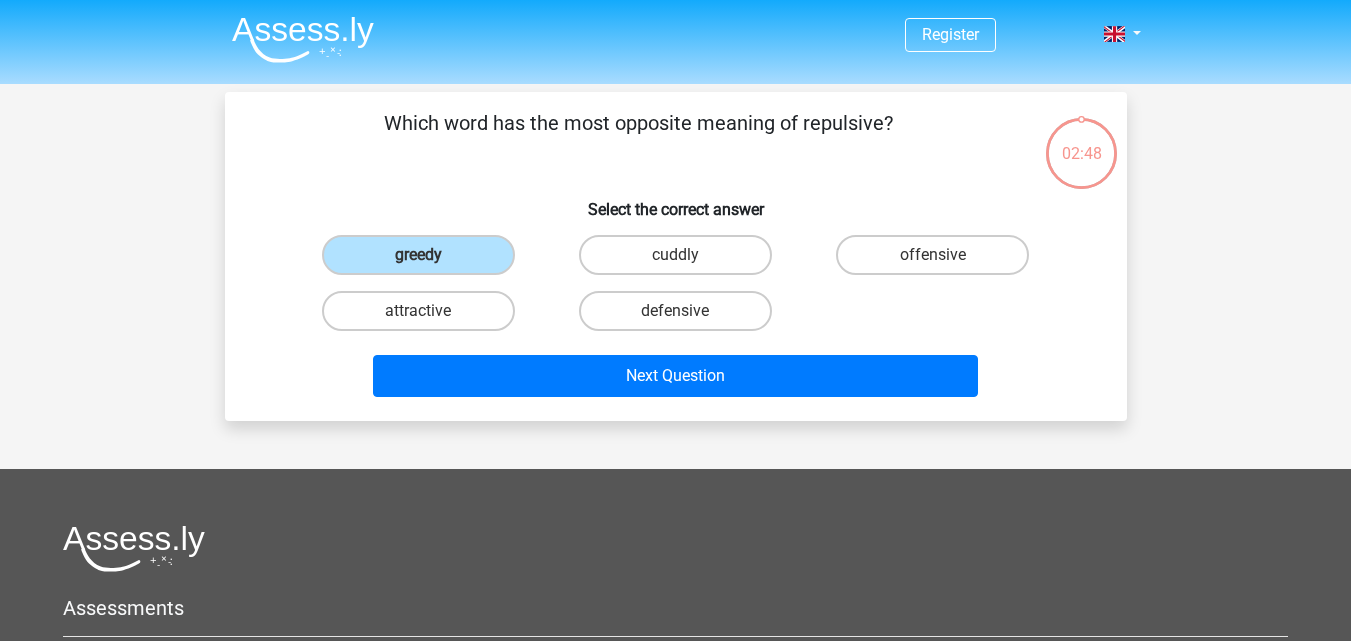 drag, startPoint x: 383, startPoint y: 130, endPoint x: 898, endPoint y: 106, distance: 515.5589 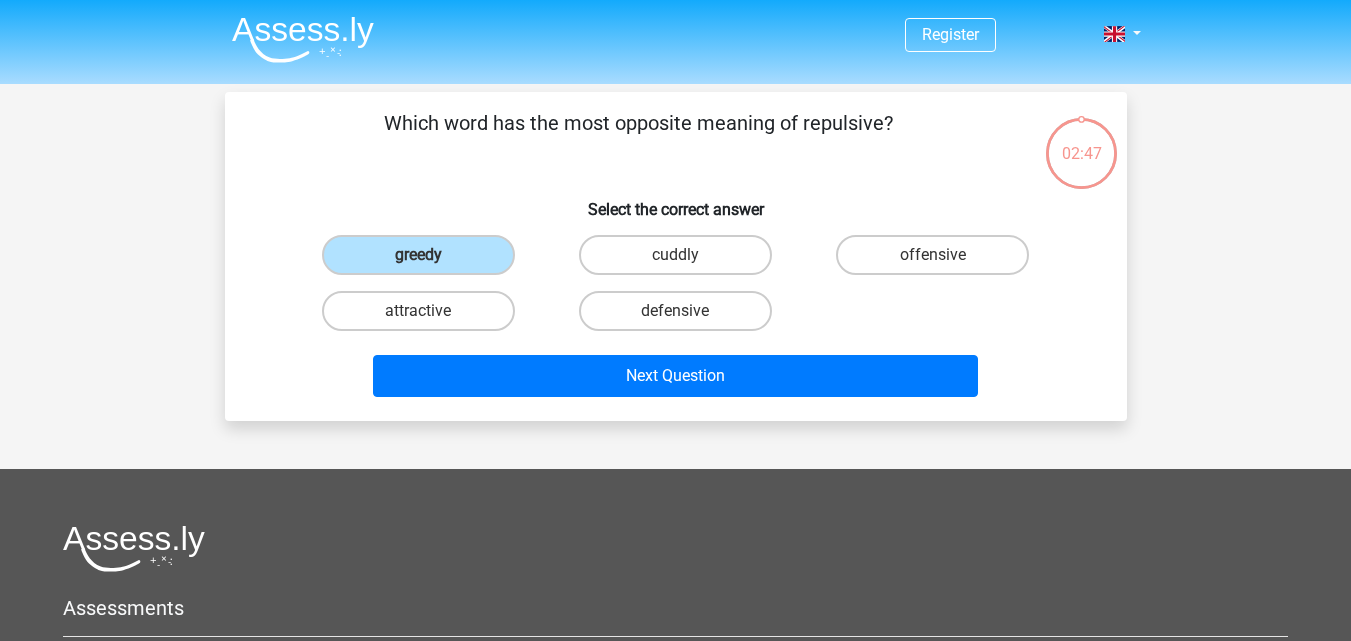 copy on "Which word has the most opposite meaning of repulsive?" 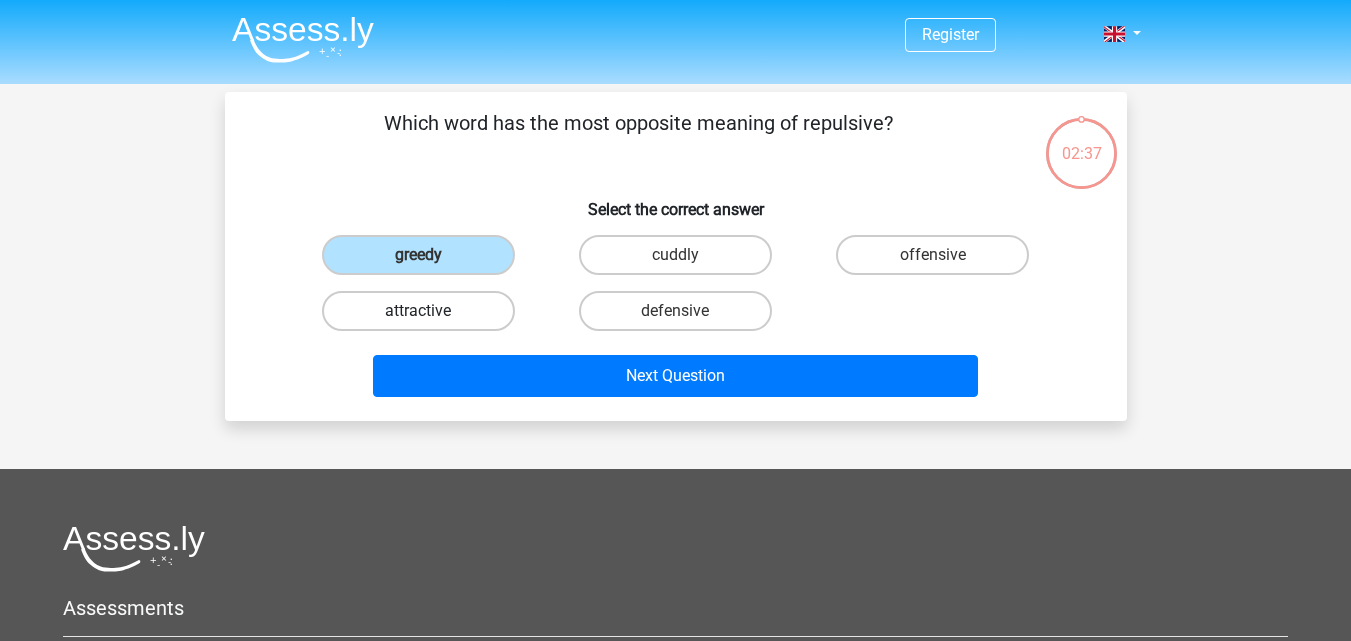 click on "attractive" at bounding box center (418, 311) 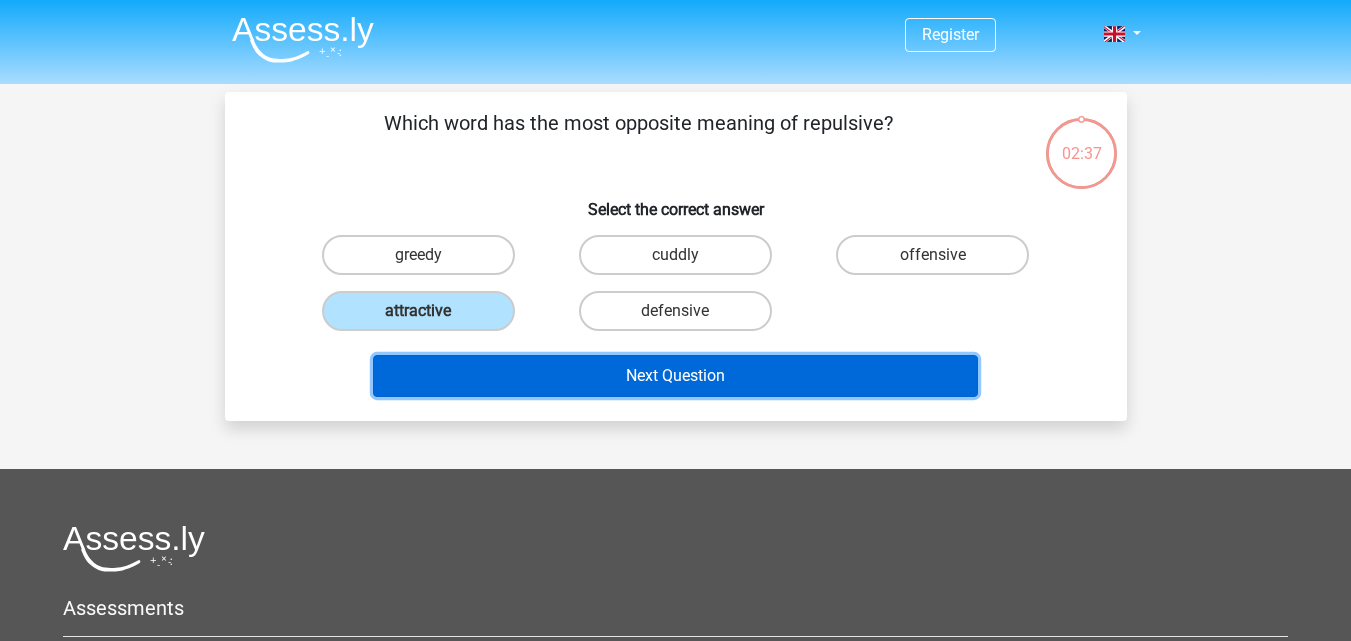 click on "Next Question" at bounding box center [675, 376] 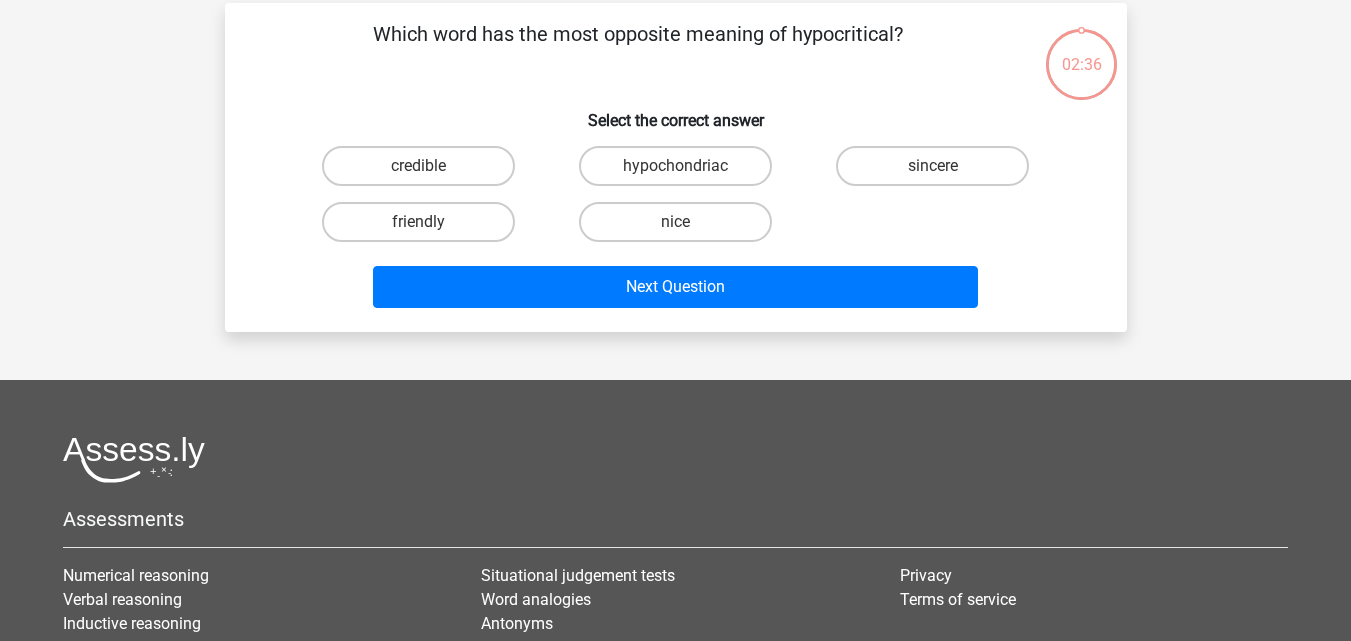 scroll, scrollTop: 92, scrollLeft: 0, axis: vertical 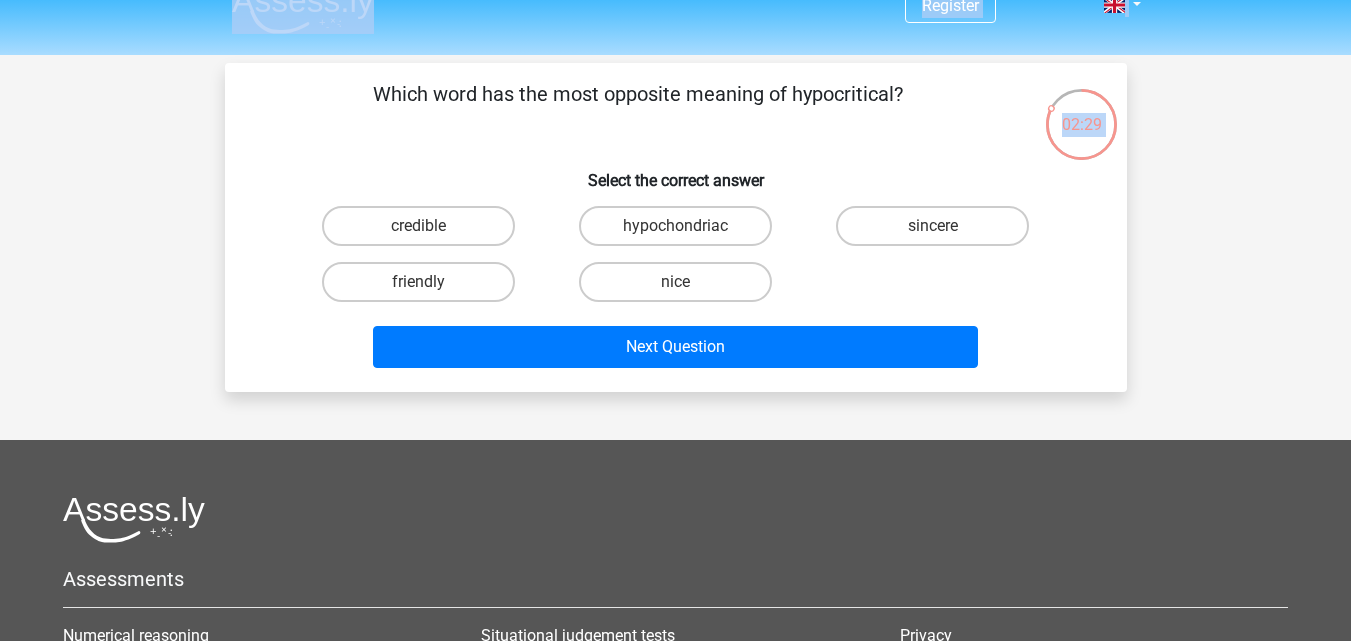 drag, startPoint x: 378, startPoint y: 26, endPoint x: 907, endPoint y: 111, distance: 535.7854 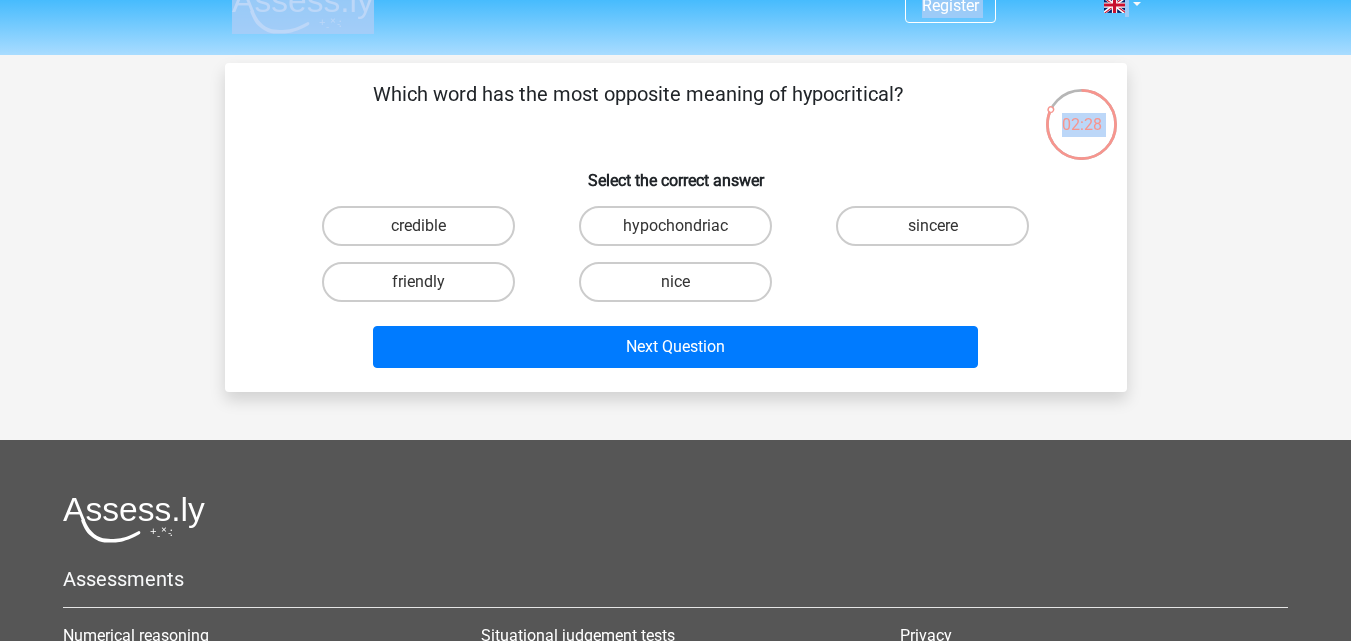 copy on "Which word has the most opposite meaning of hypocritical?" 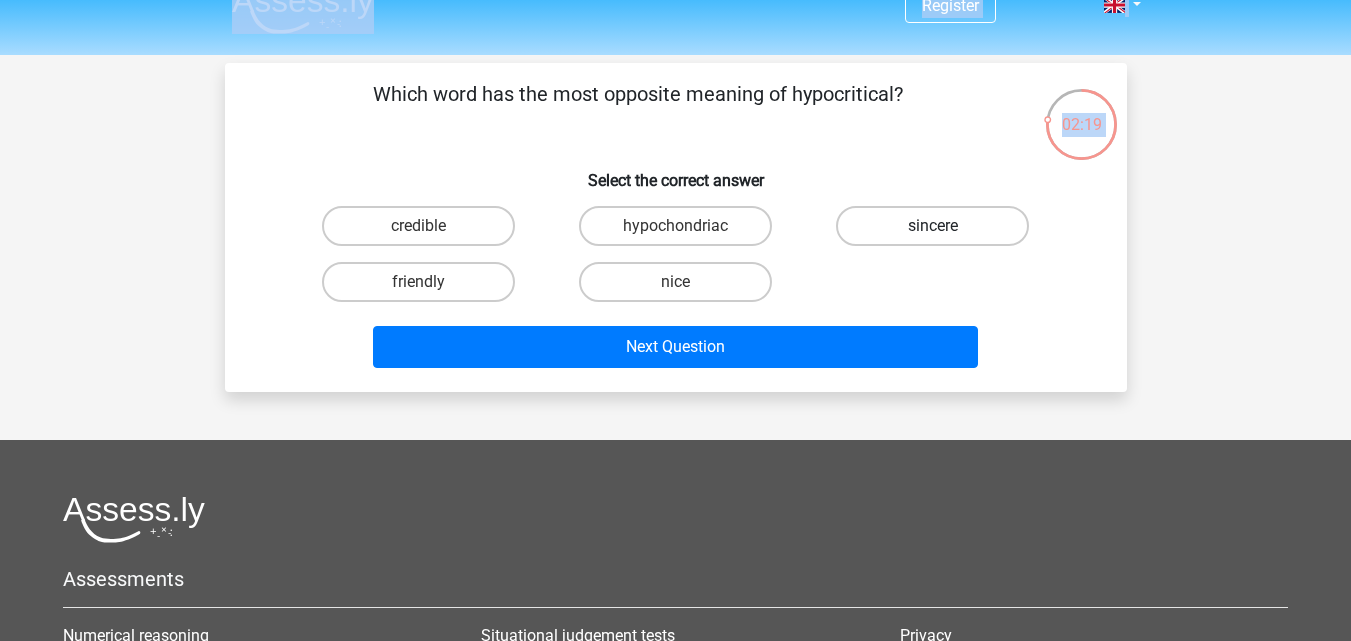 click on "sincere" at bounding box center [932, 226] 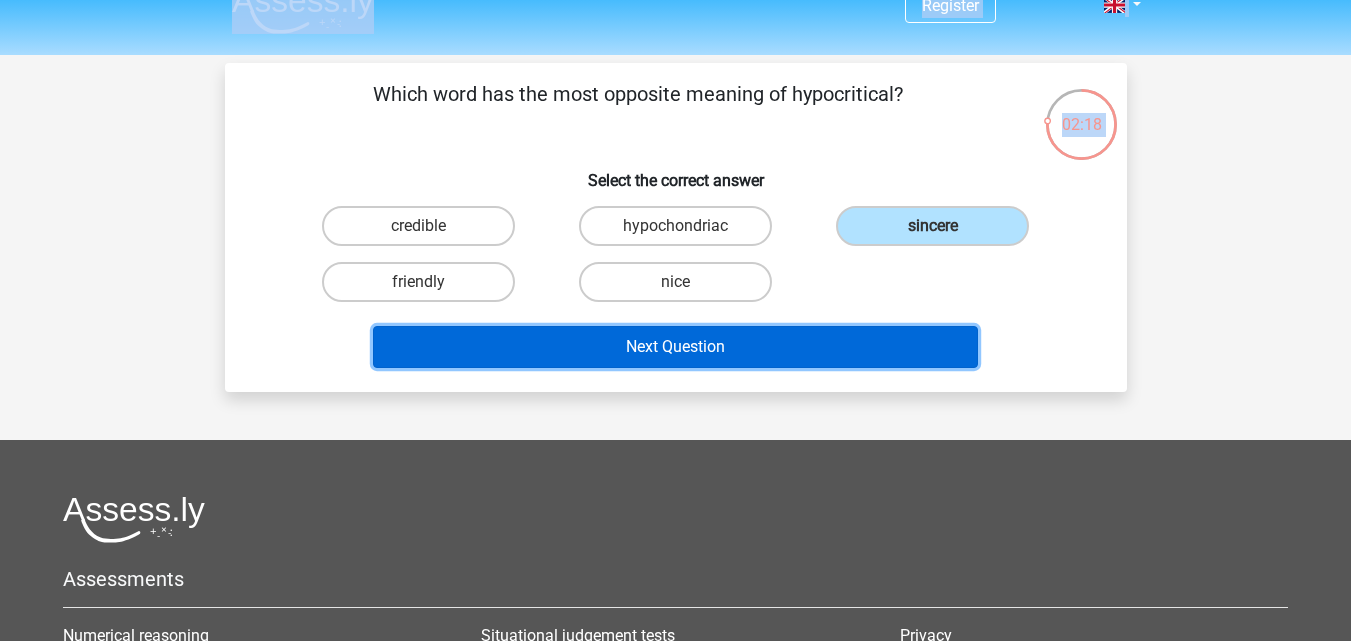 click on "Next Question" at bounding box center (675, 347) 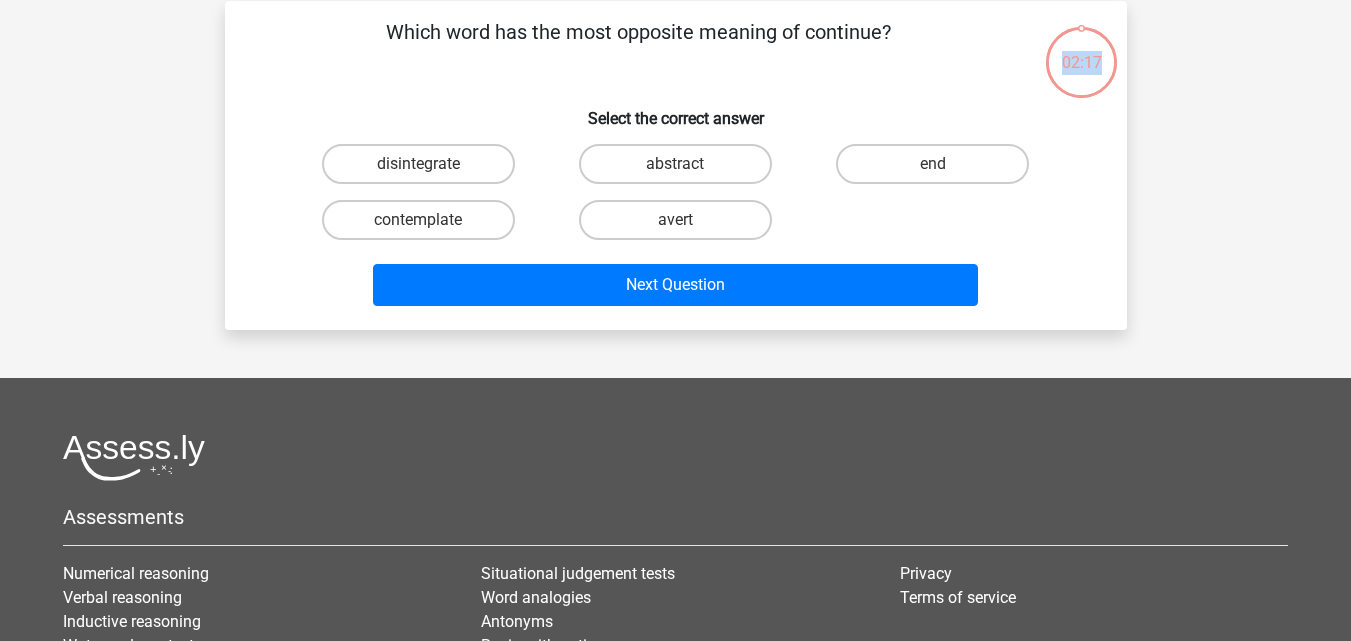 scroll, scrollTop: 92, scrollLeft: 0, axis: vertical 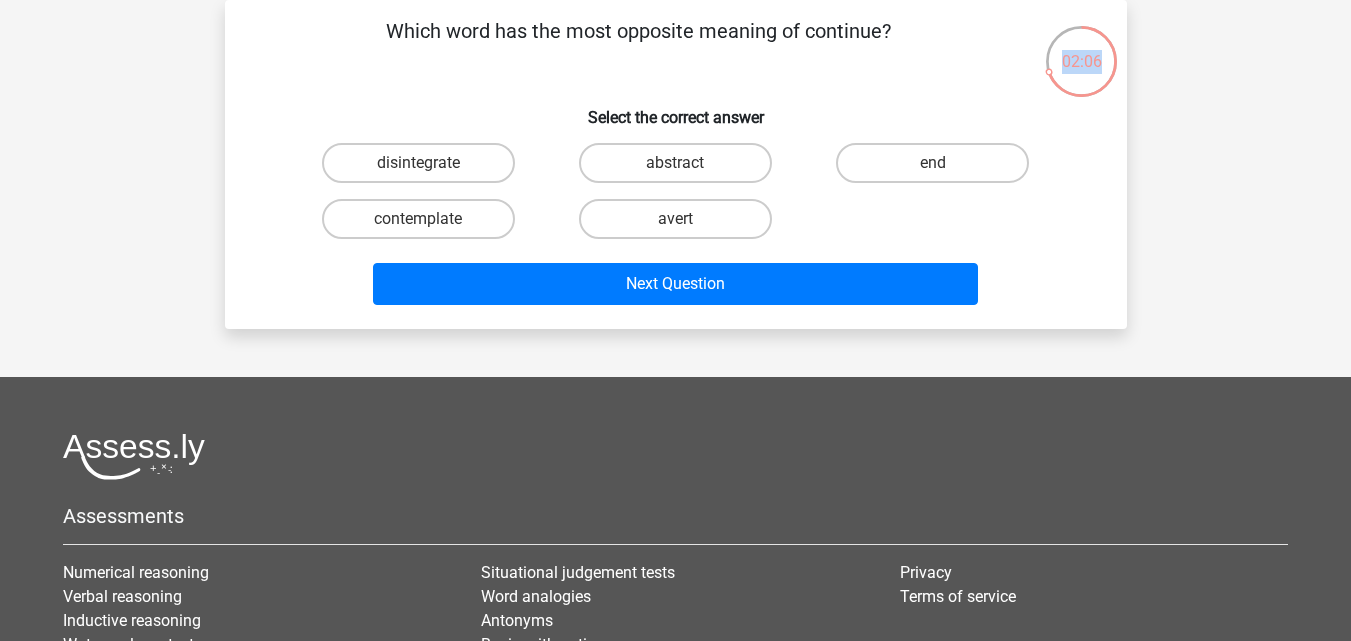 drag, startPoint x: 392, startPoint y: 34, endPoint x: 895, endPoint y: 54, distance: 503.39746 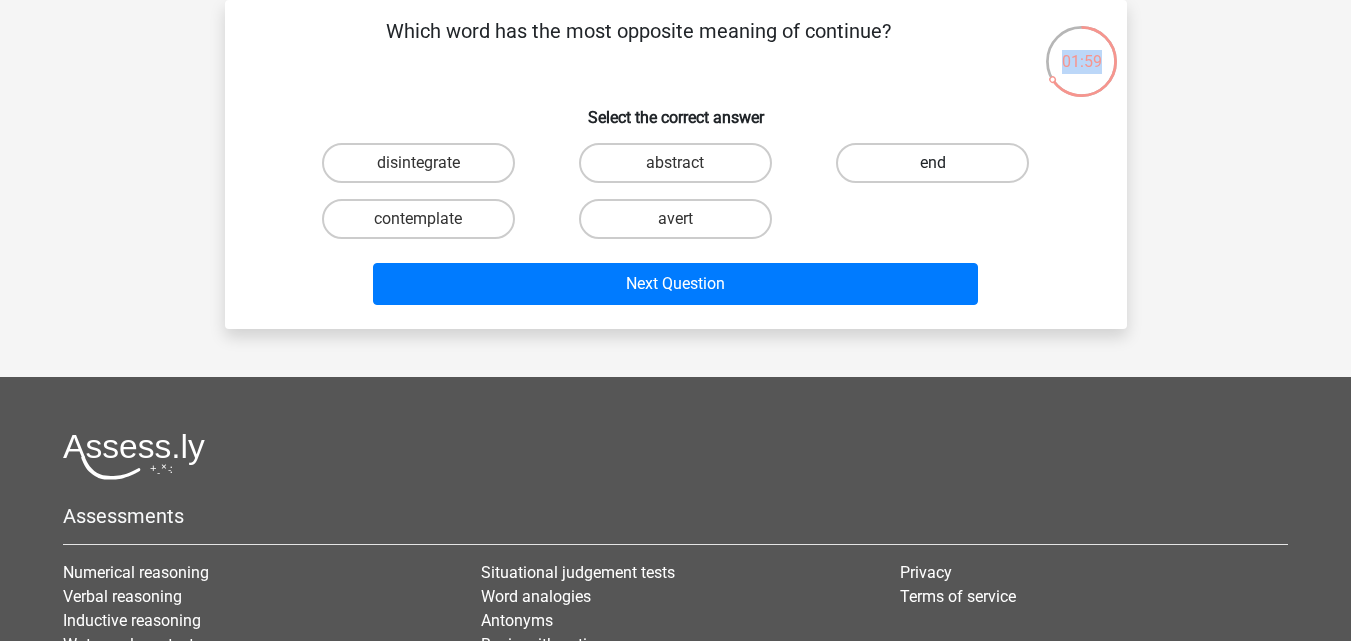 click on "end" at bounding box center (932, 163) 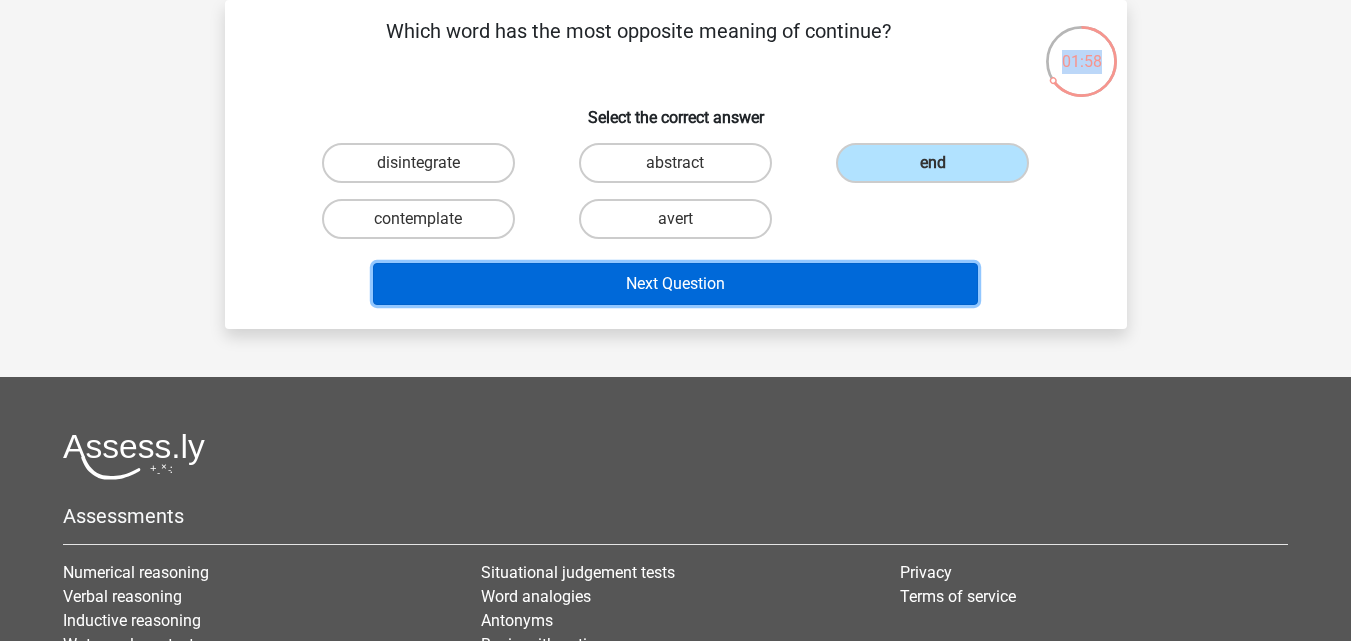 click on "Next Question" at bounding box center (675, 284) 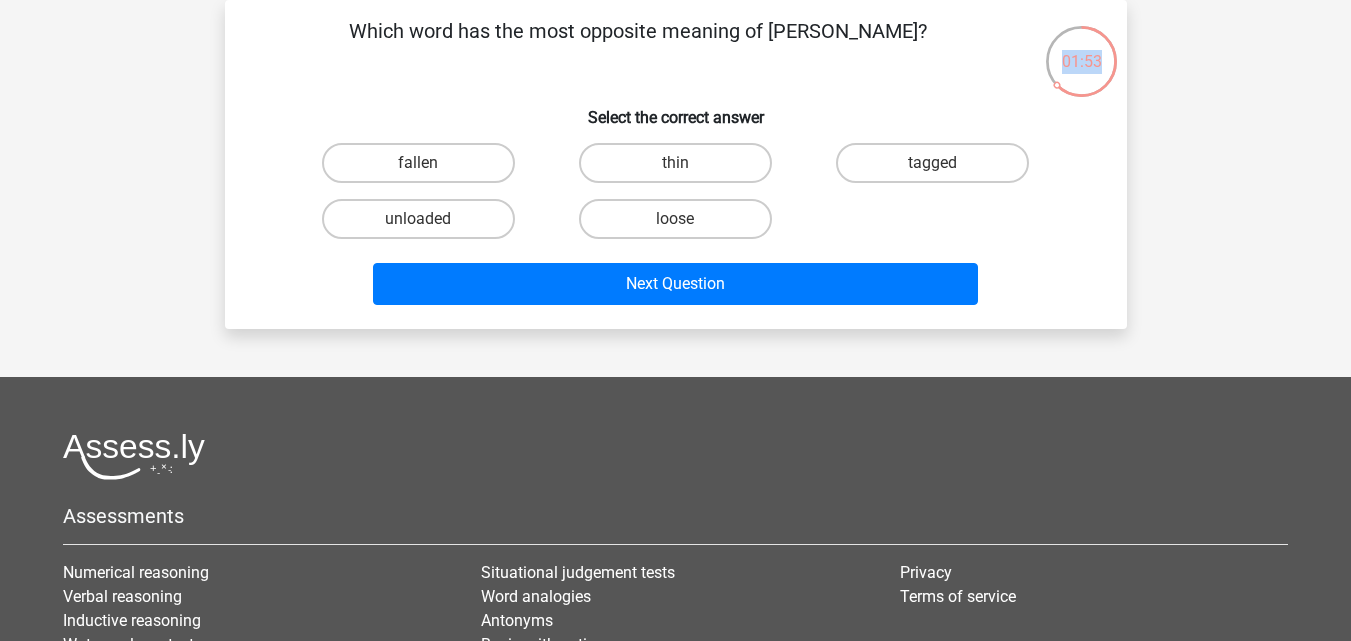 drag, startPoint x: 404, startPoint y: 32, endPoint x: 924, endPoint y: 33, distance: 520.001 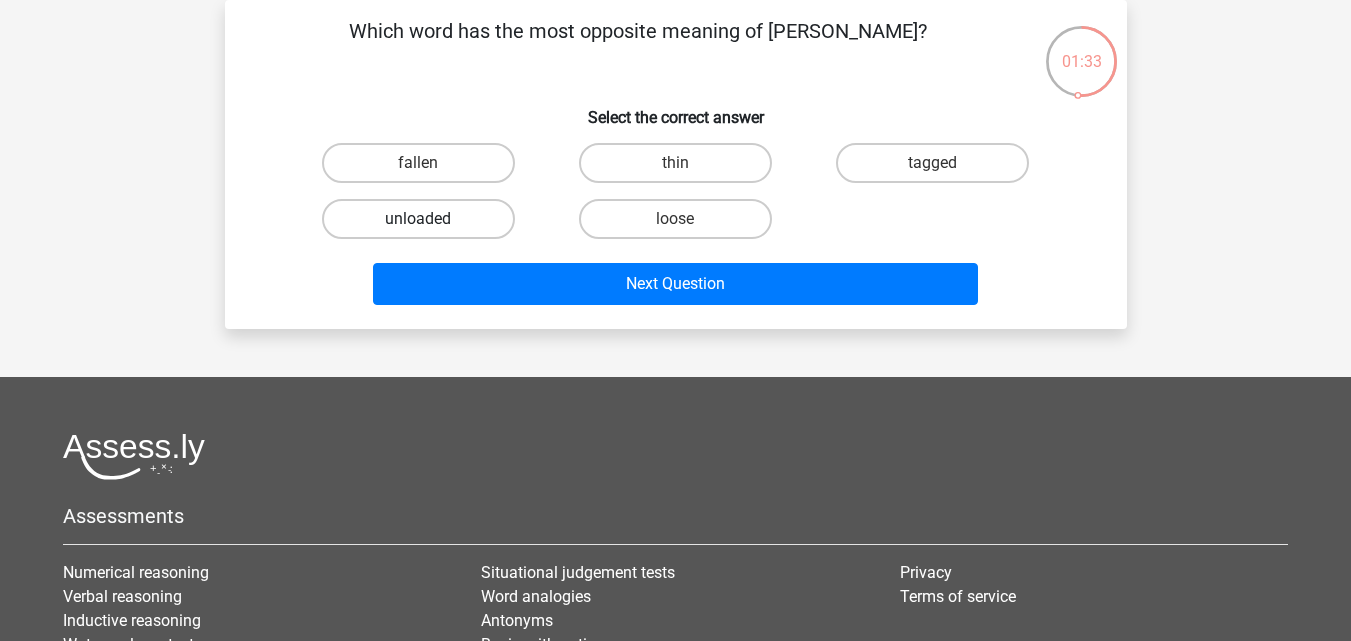 click on "unloaded" at bounding box center [418, 219] 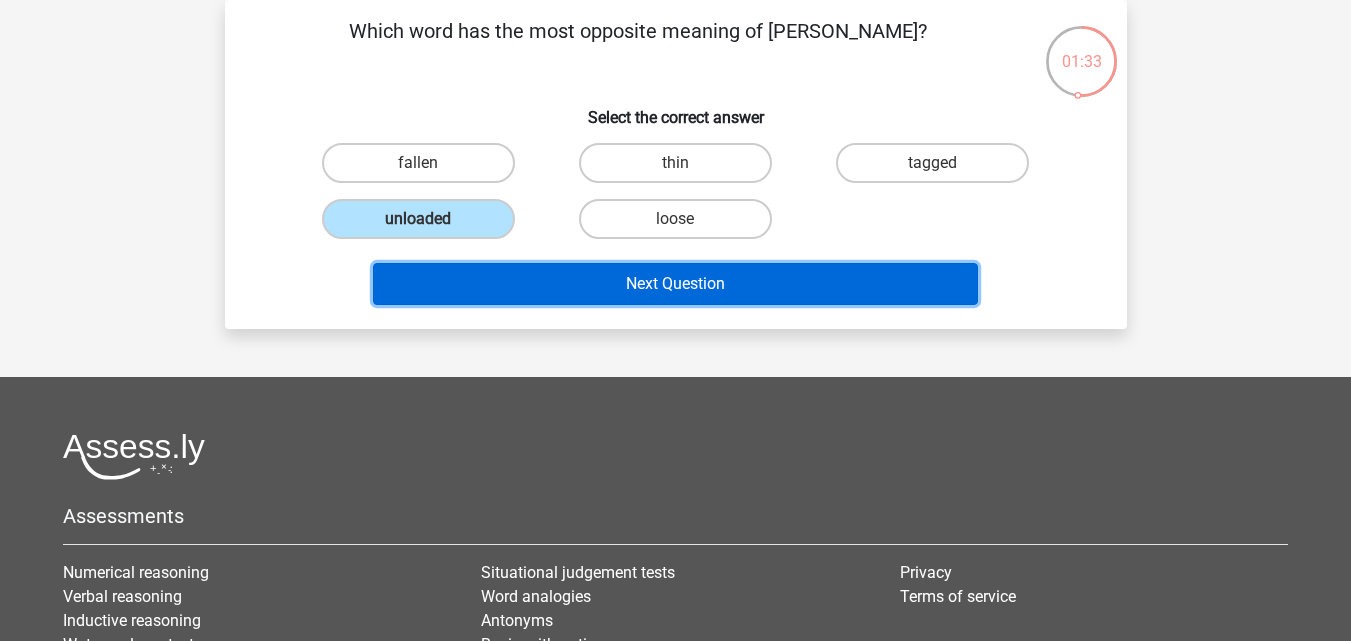 click on "Next Question" at bounding box center [675, 284] 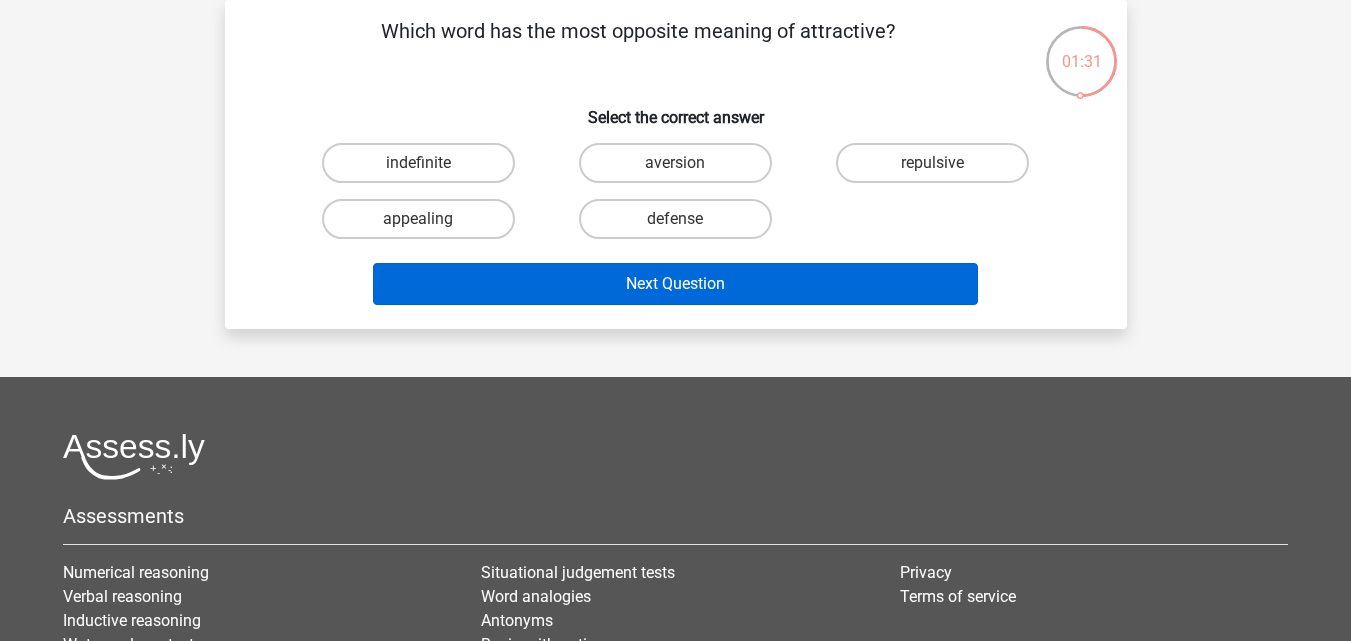 scroll, scrollTop: 0, scrollLeft: 0, axis: both 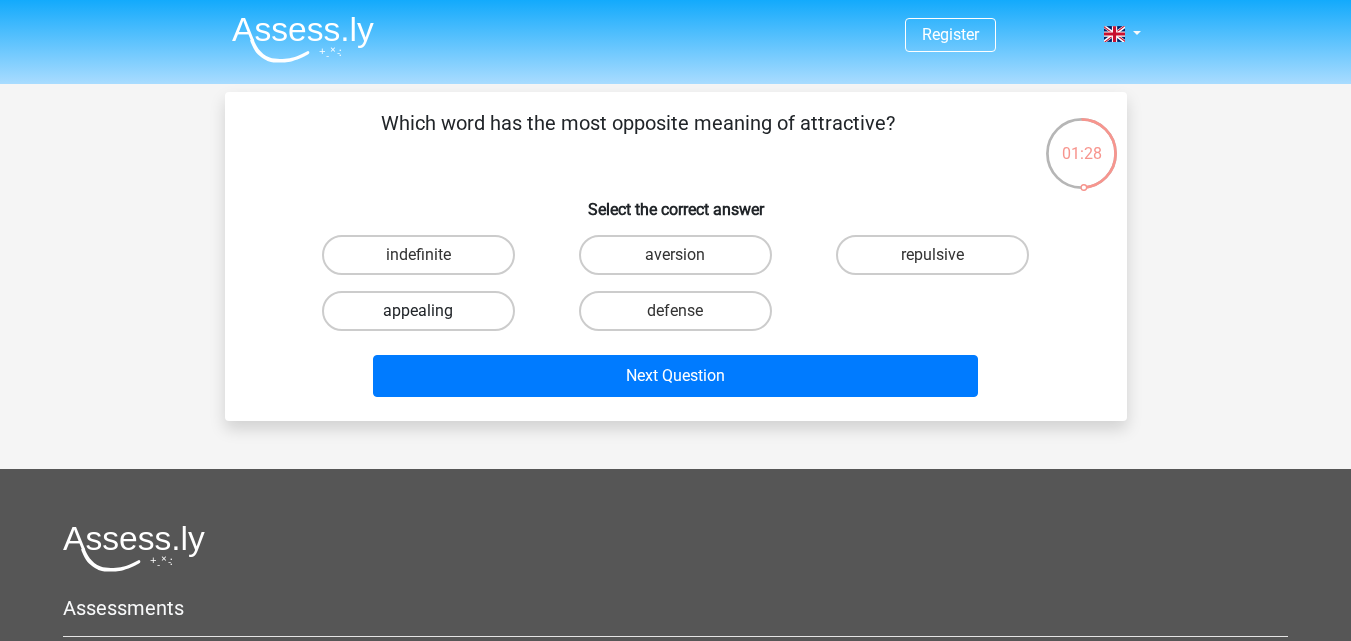 click on "appealing" at bounding box center (418, 311) 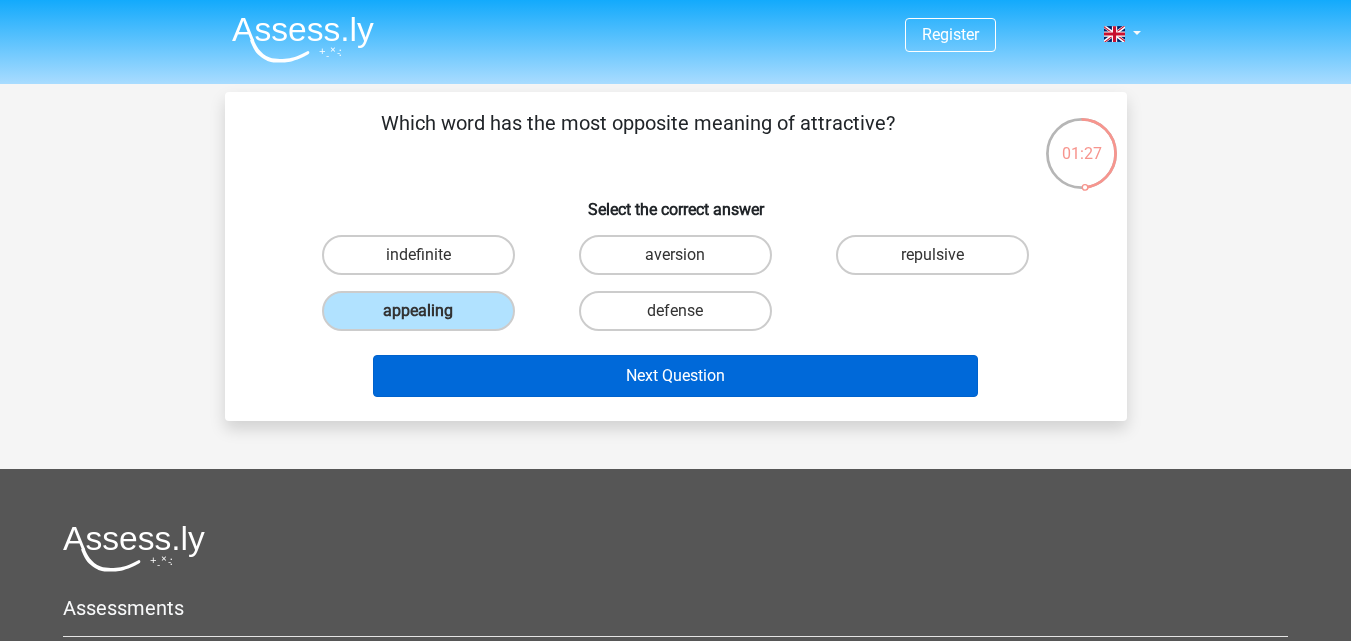 drag, startPoint x: 510, startPoint y: 352, endPoint x: 518, endPoint y: 363, distance: 13.601471 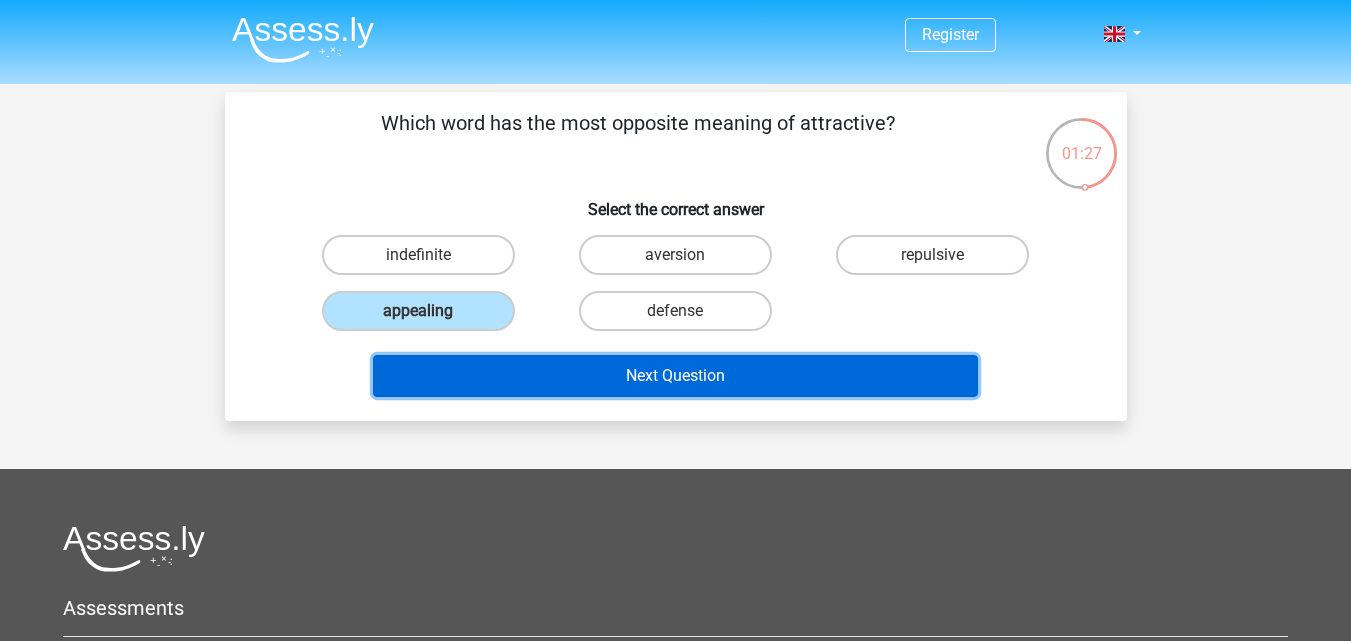 click on "Next Question" at bounding box center [675, 376] 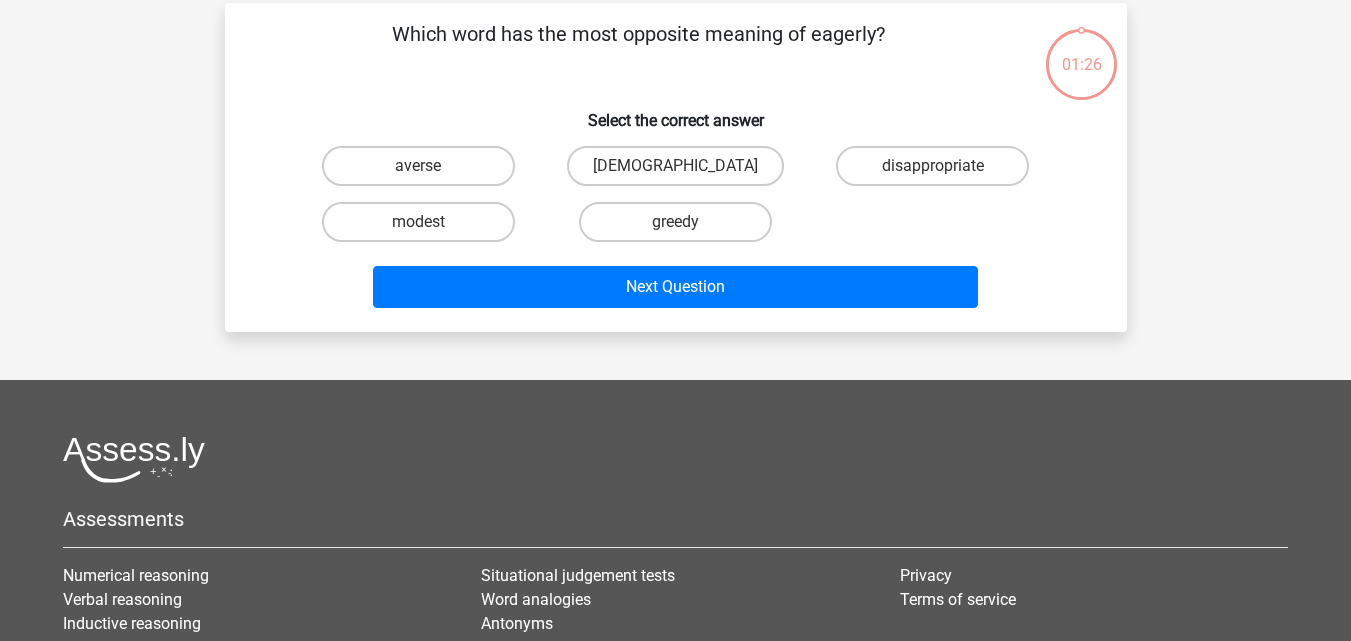 scroll, scrollTop: 92, scrollLeft: 0, axis: vertical 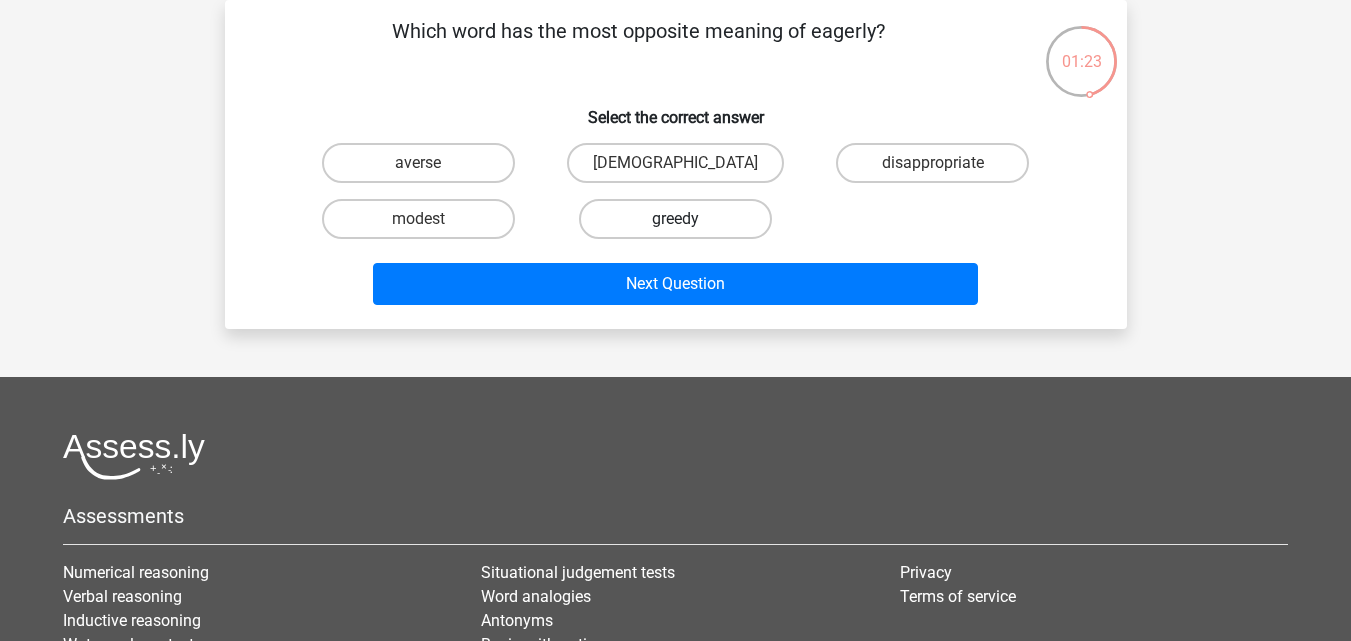 click on "greedy" at bounding box center (675, 219) 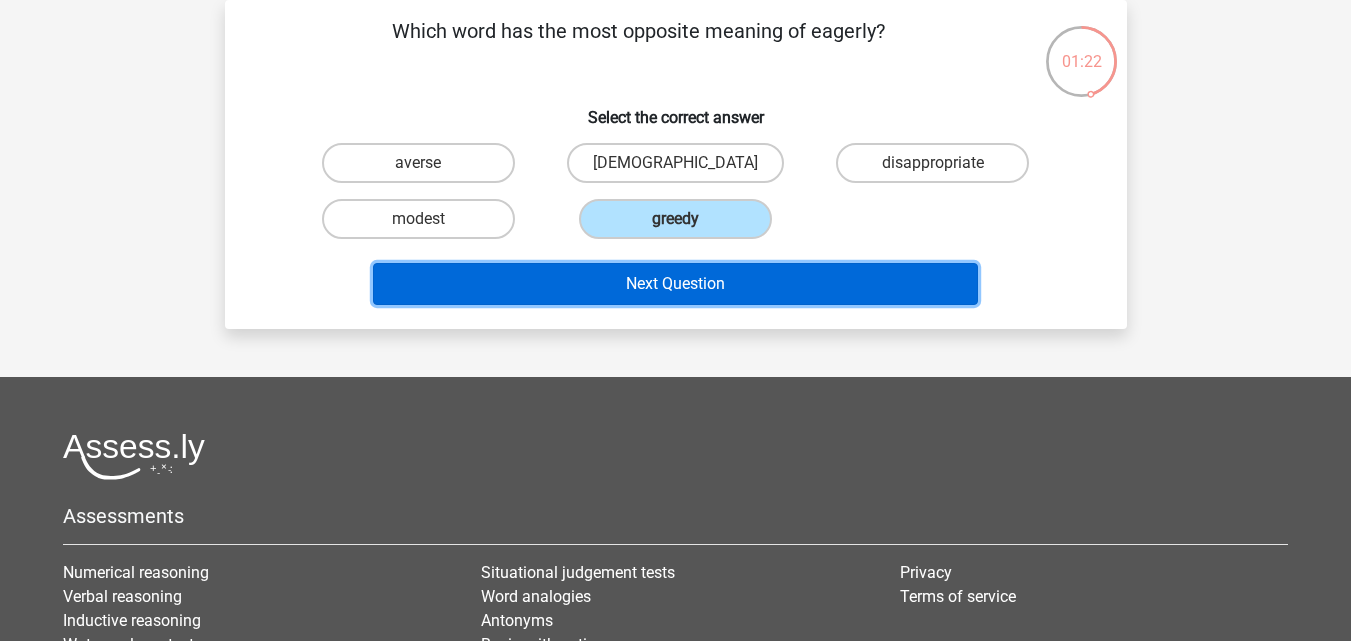 click on "Next Question" at bounding box center (675, 284) 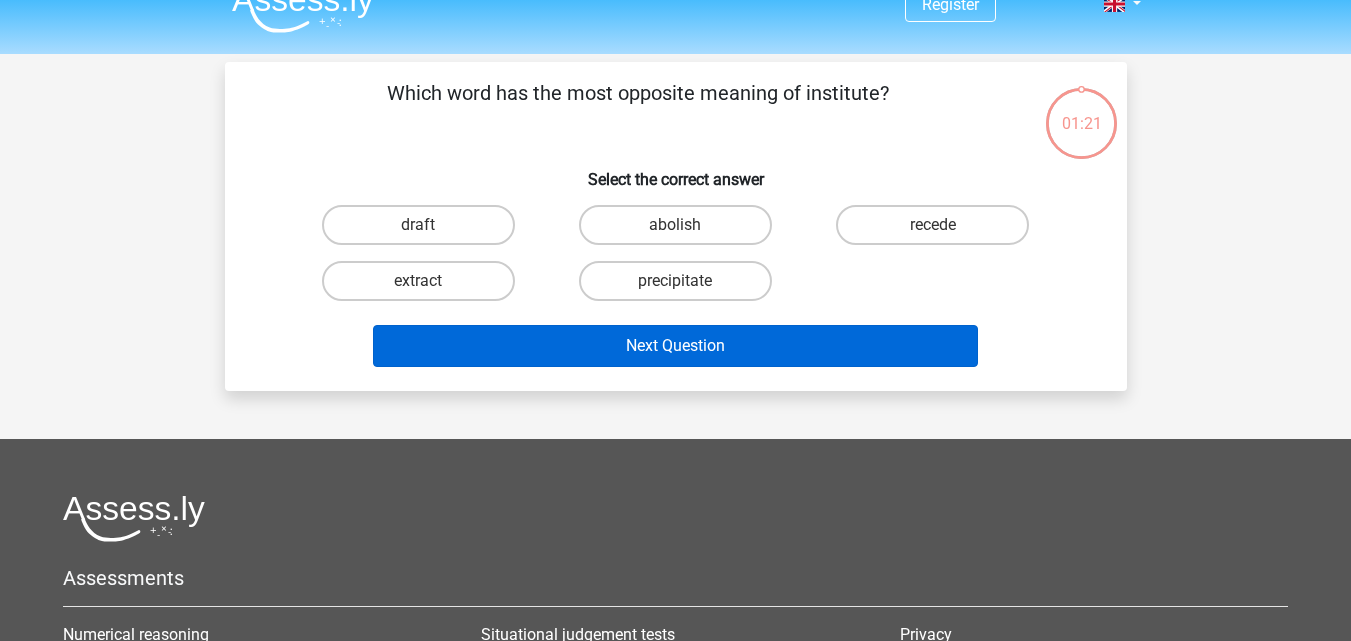 scroll, scrollTop: 0, scrollLeft: 0, axis: both 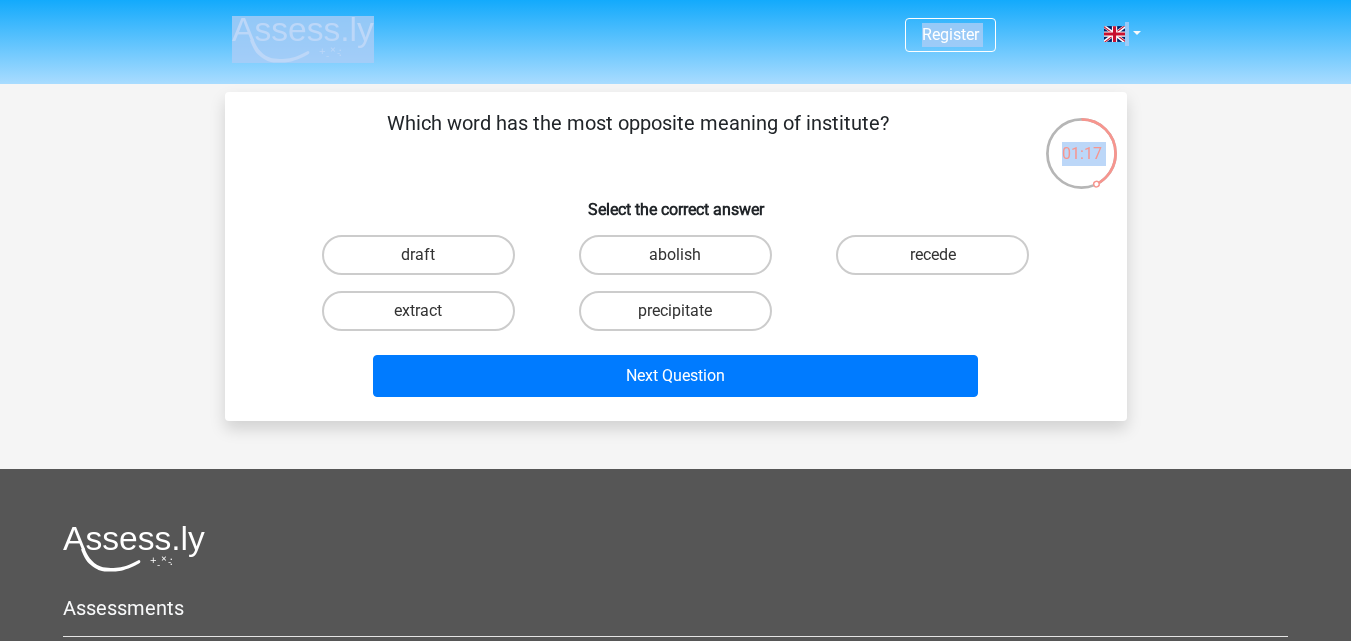 drag, startPoint x: 387, startPoint y: 112, endPoint x: 1008, endPoint y: 84, distance: 621.6309 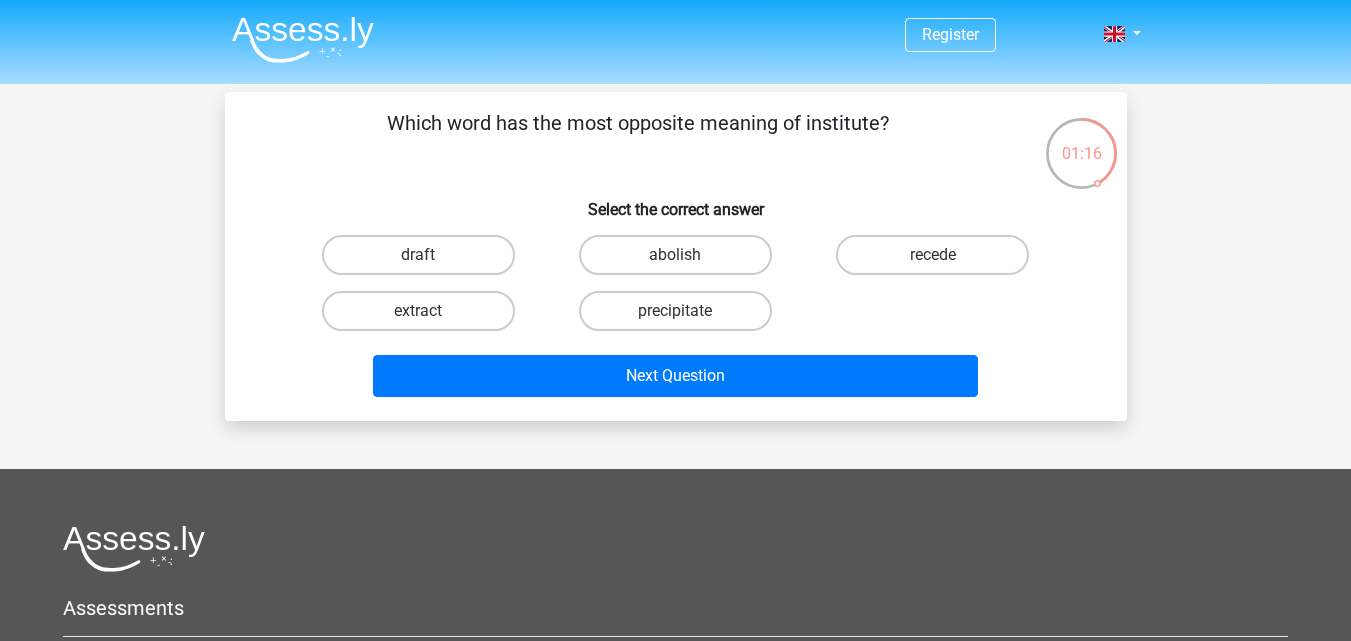 drag, startPoint x: 935, startPoint y: 131, endPoint x: 915, endPoint y: 122, distance: 21.931713 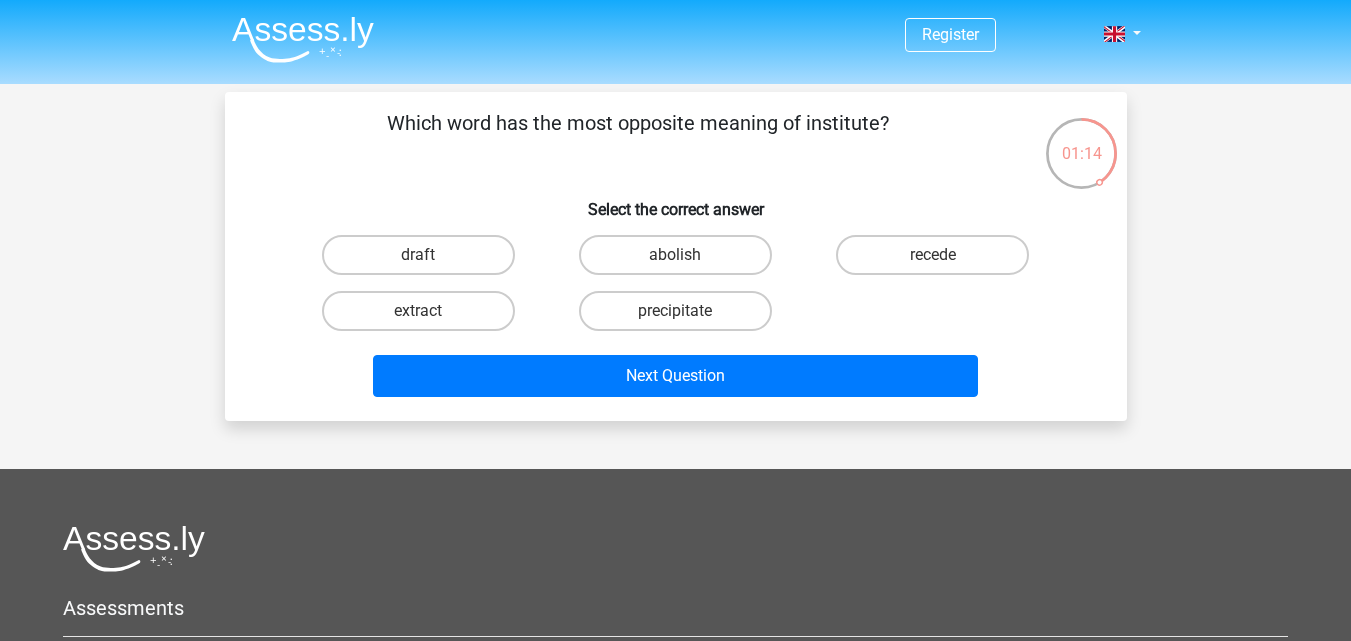 drag, startPoint x: 391, startPoint y: 117, endPoint x: 896, endPoint y: 126, distance: 505.0802 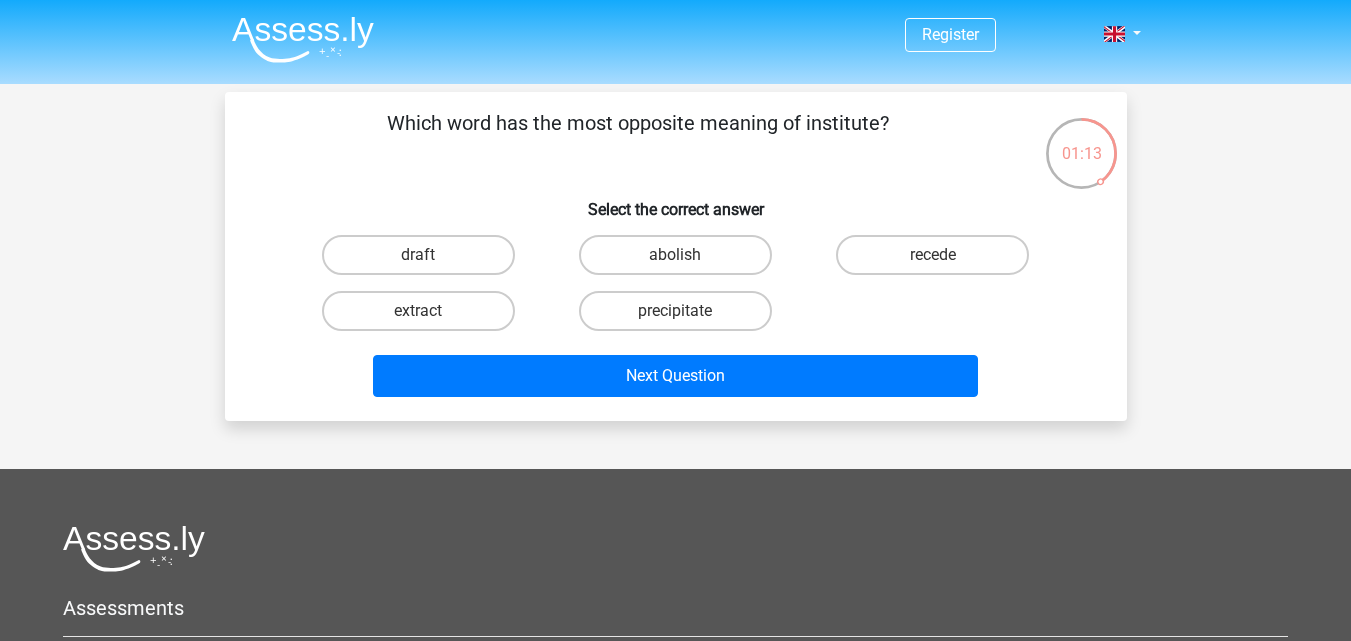 copy on "Which word has the most opposite meaning of institute?" 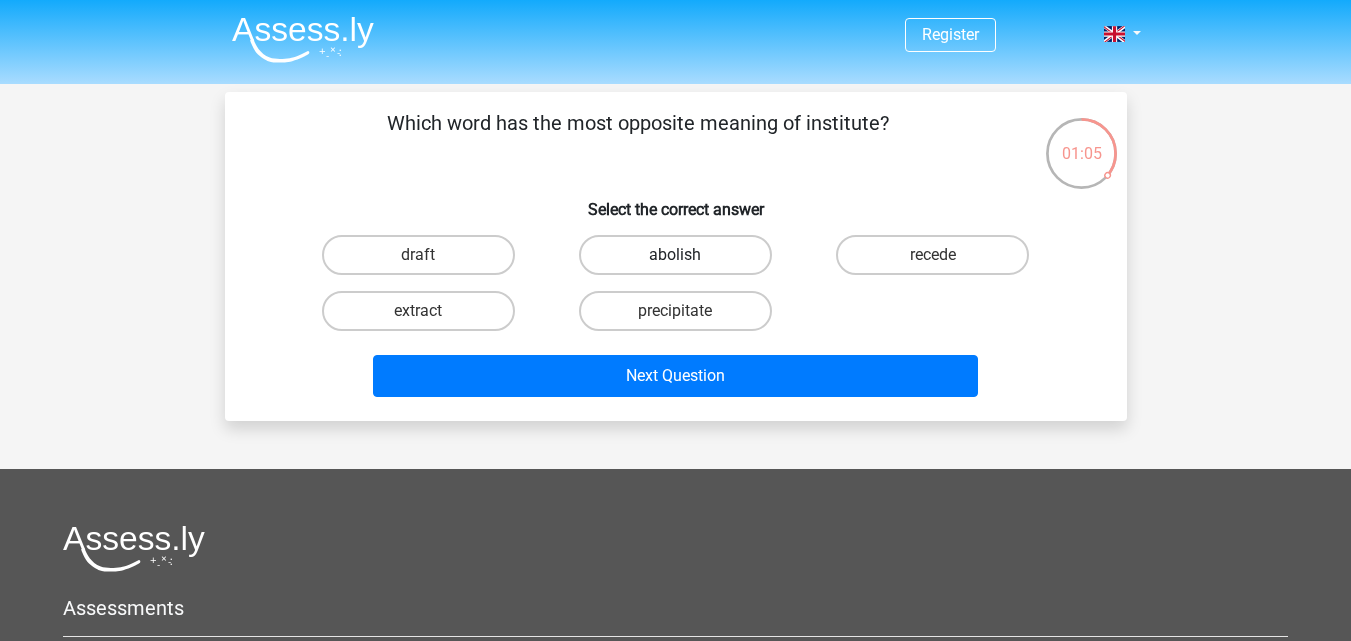 click on "abolish" at bounding box center [675, 255] 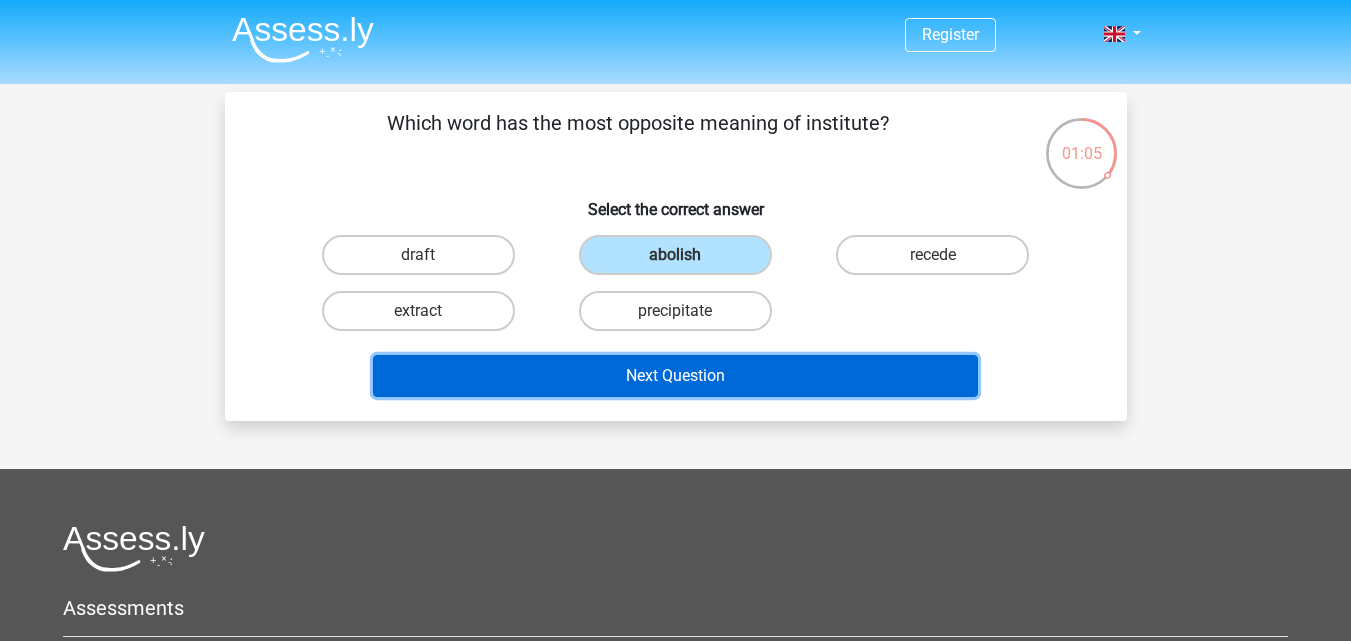 click on "Next Question" at bounding box center [675, 376] 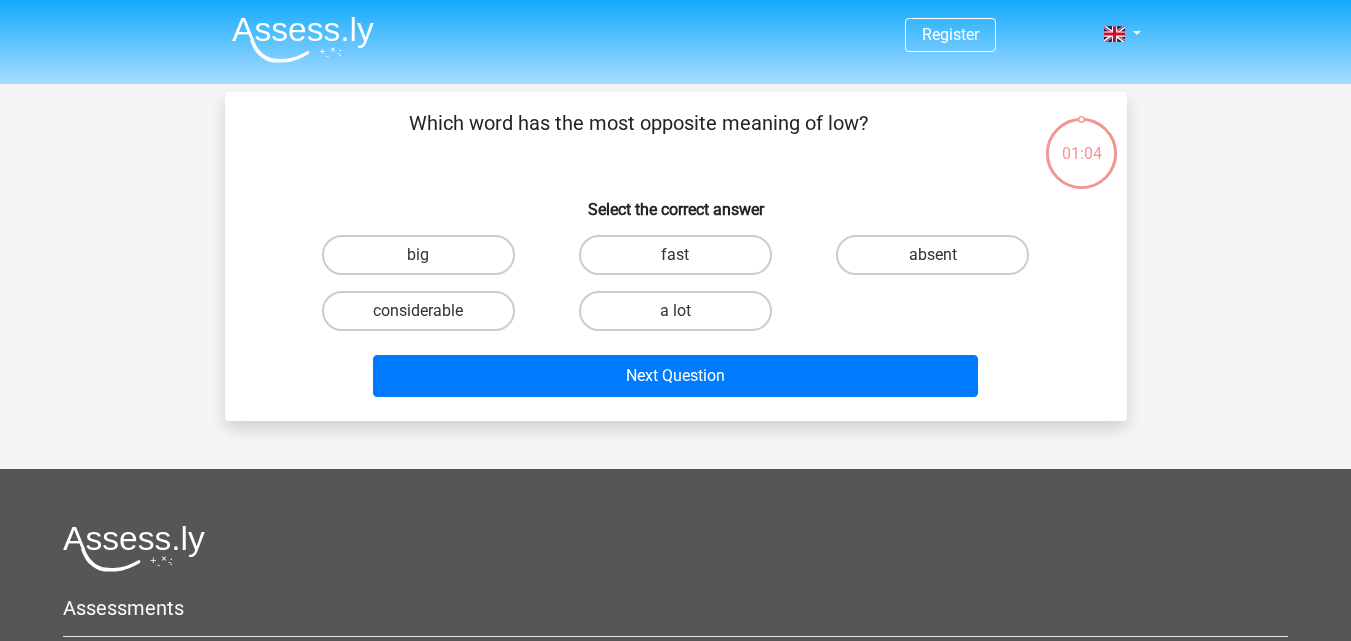 scroll, scrollTop: 92, scrollLeft: 0, axis: vertical 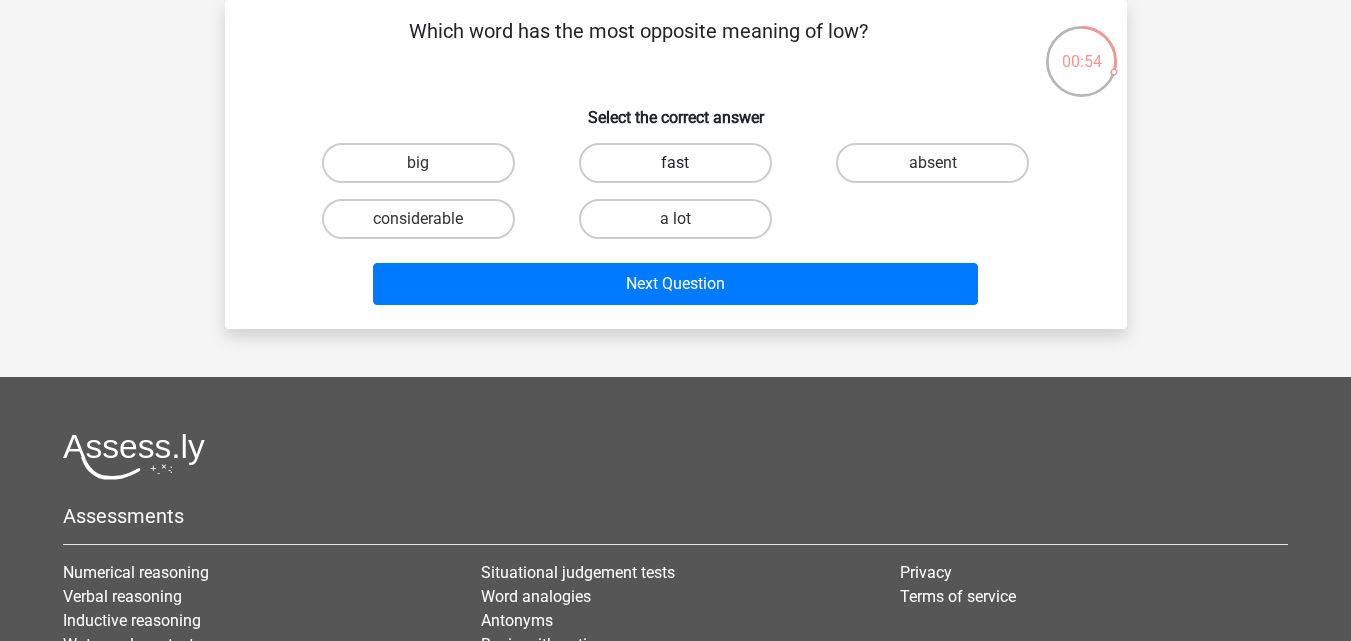 click on "fast" at bounding box center (675, 163) 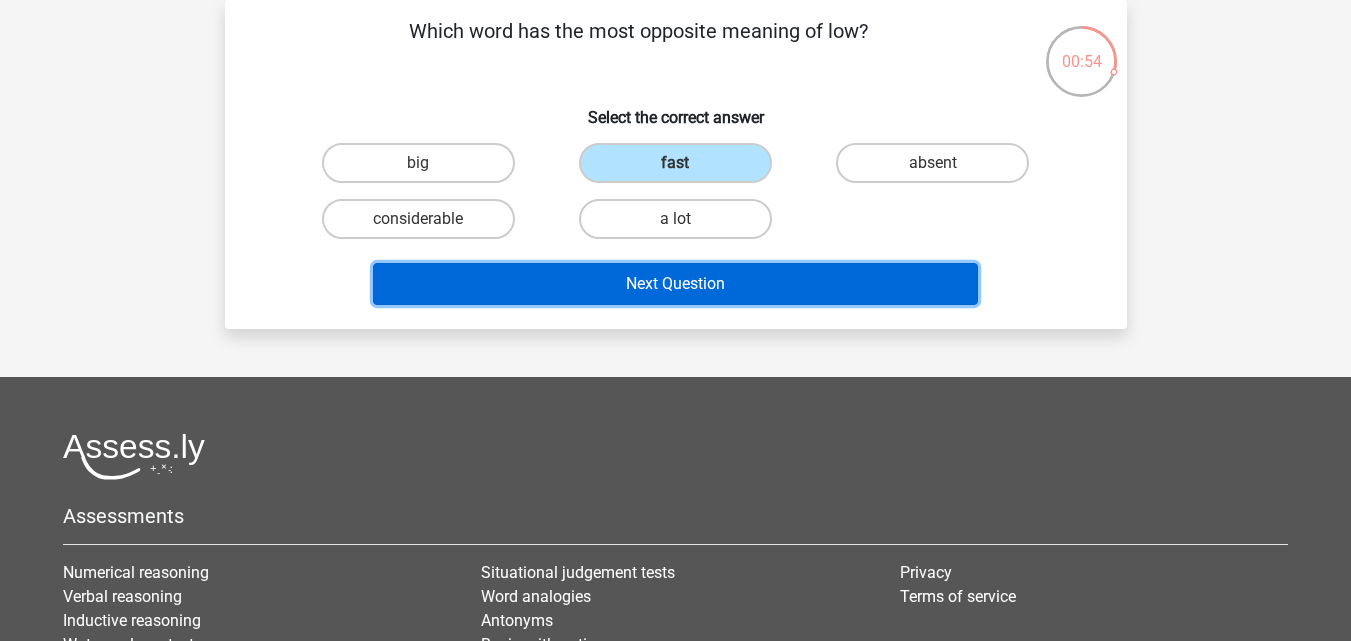 click on "Next Question" at bounding box center [675, 284] 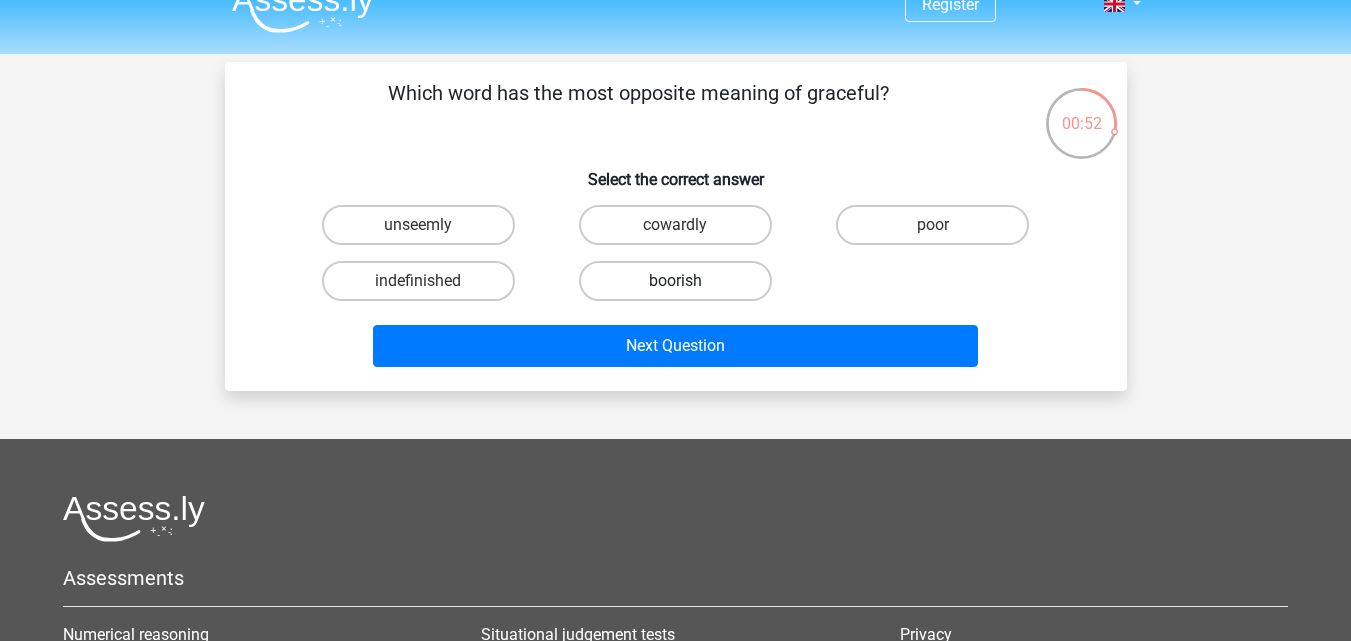 scroll, scrollTop: 0, scrollLeft: 0, axis: both 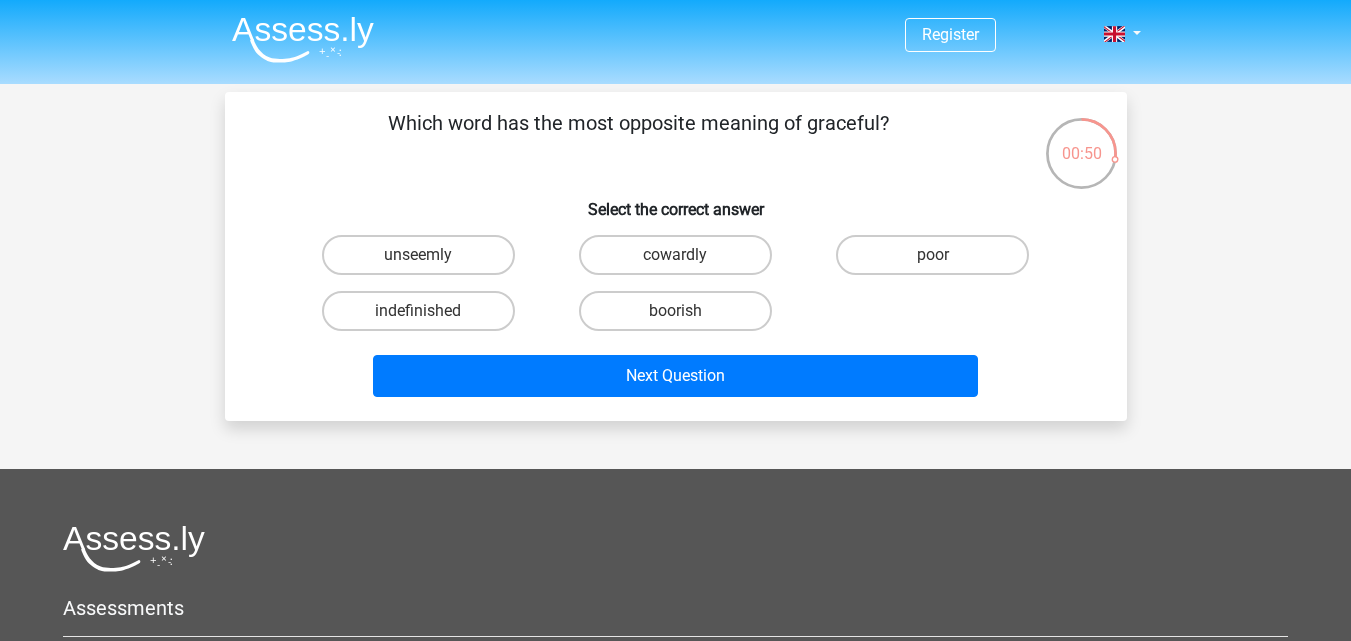 click on "cowardly" at bounding box center (681, 261) 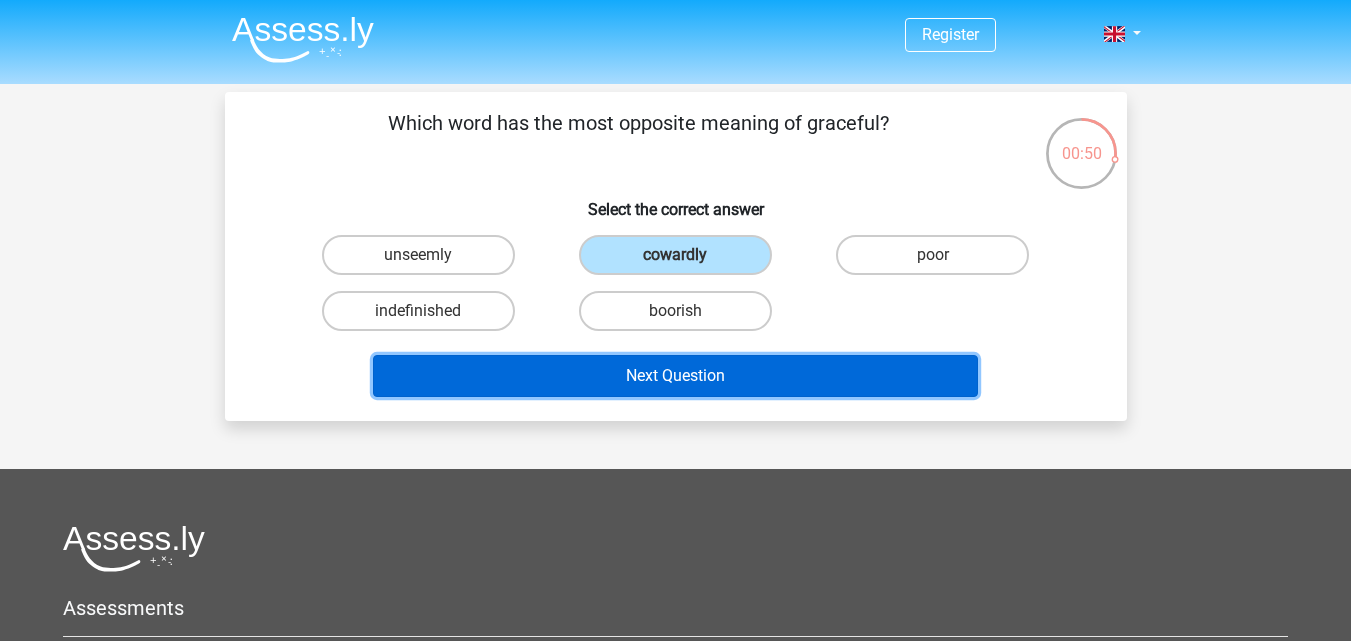 click on "Next Question" at bounding box center (675, 376) 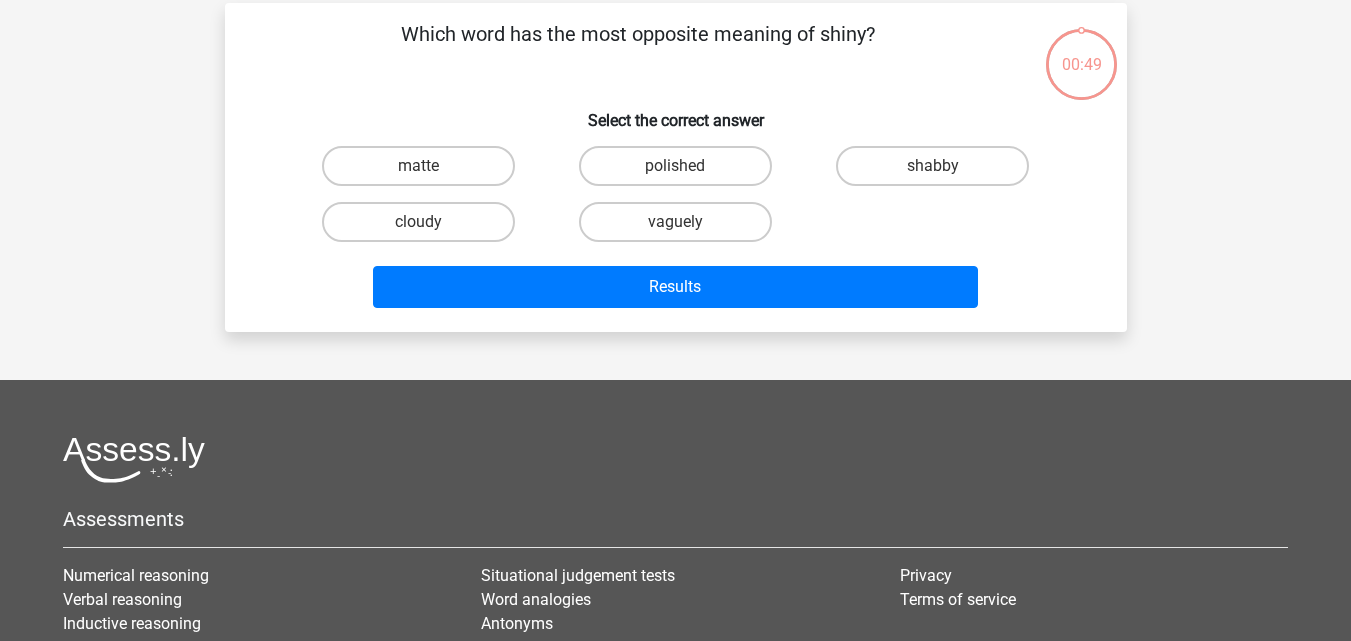 scroll, scrollTop: 92, scrollLeft: 0, axis: vertical 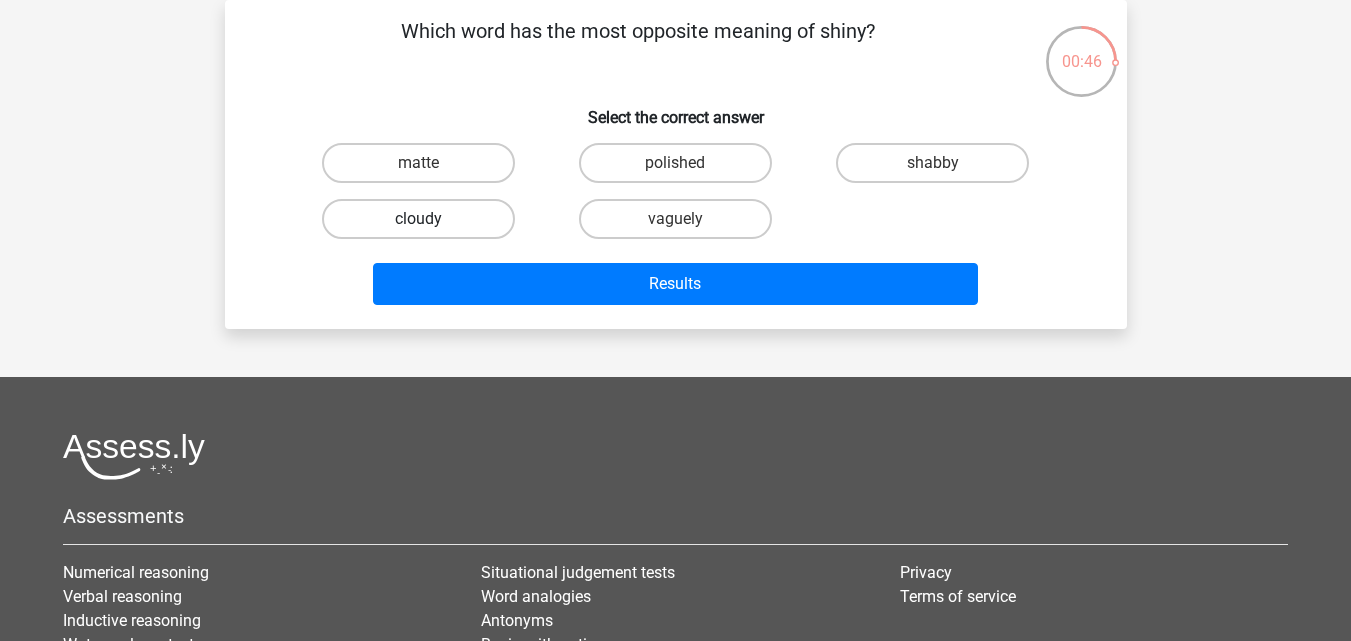 click on "cloudy" at bounding box center [418, 219] 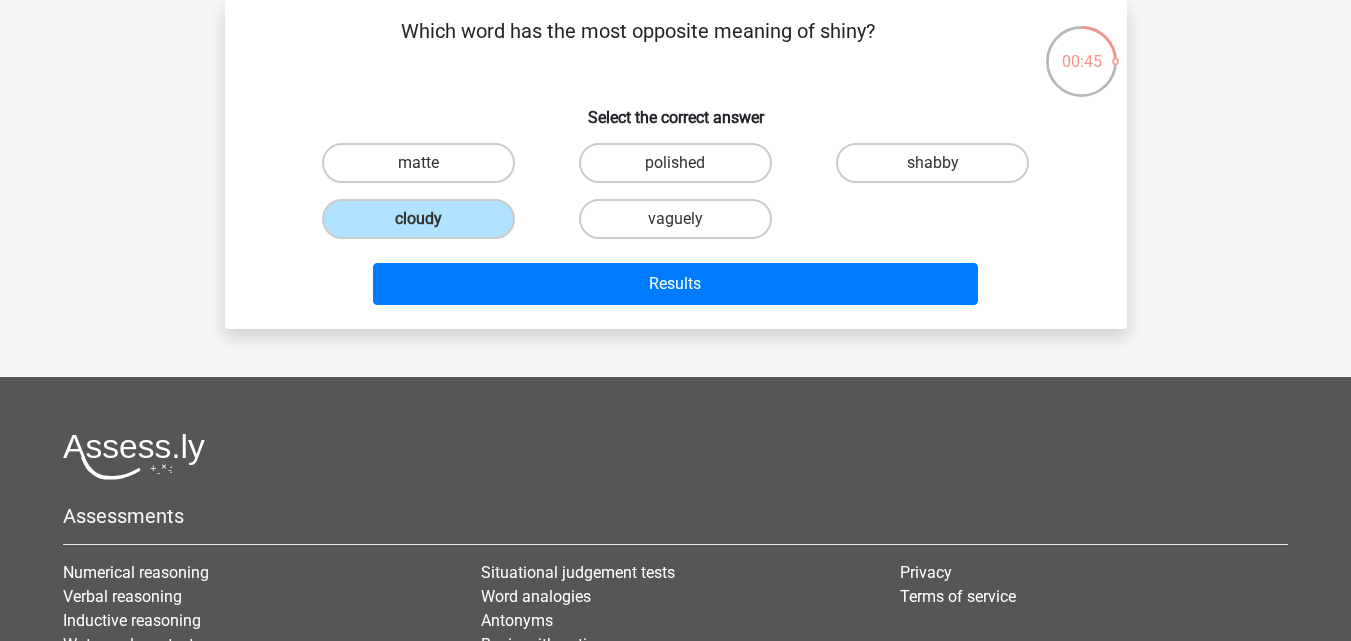 click on "Results" at bounding box center (676, 288) 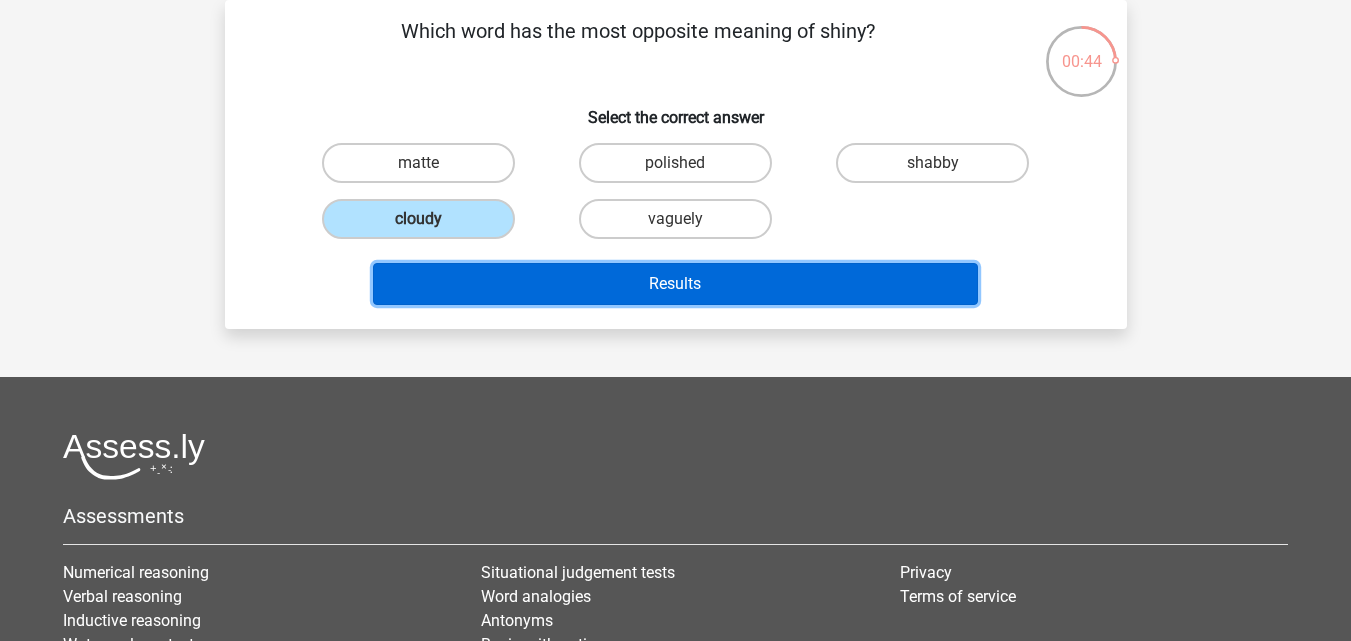 click on "Results" at bounding box center (675, 284) 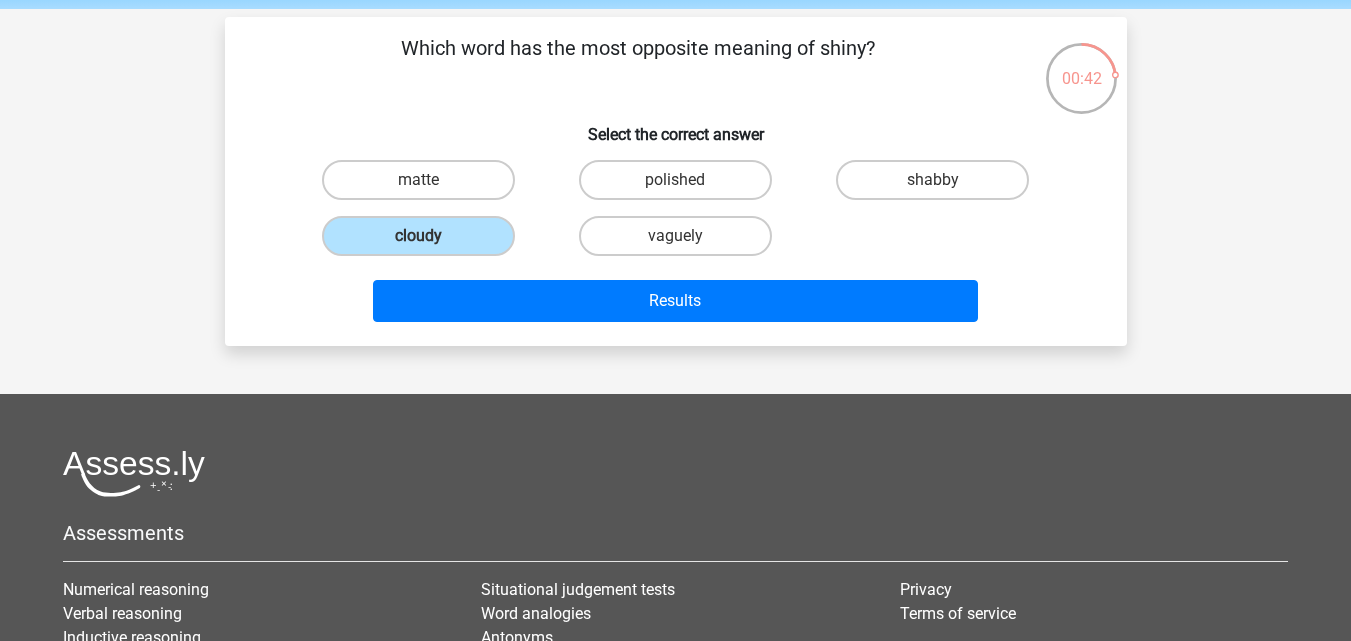 scroll, scrollTop: 0, scrollLeft: 0, axis: both 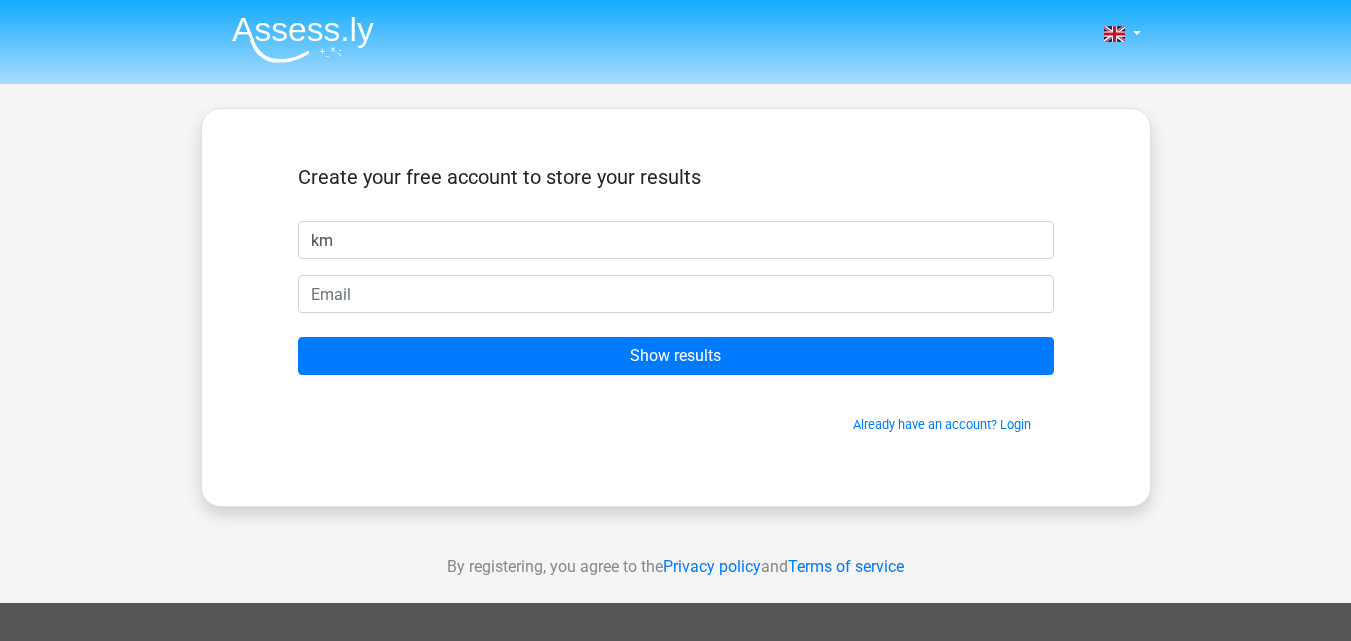 type on "km" 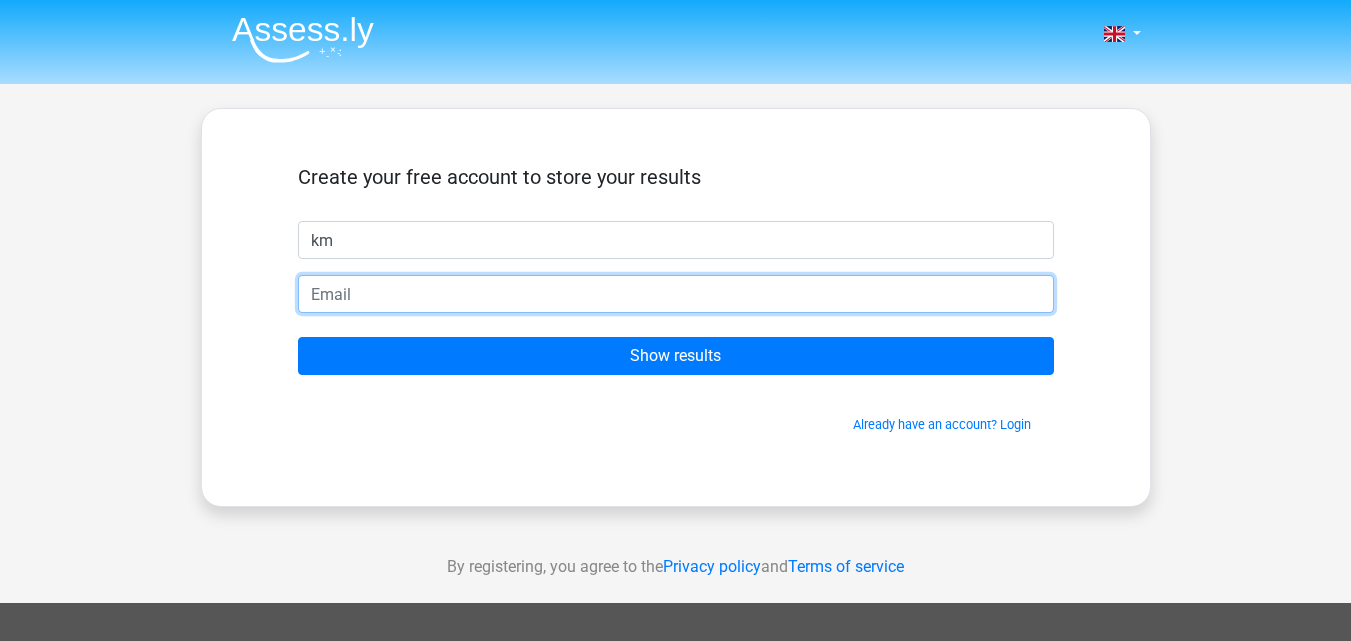 click at bounding box center [676, 294] 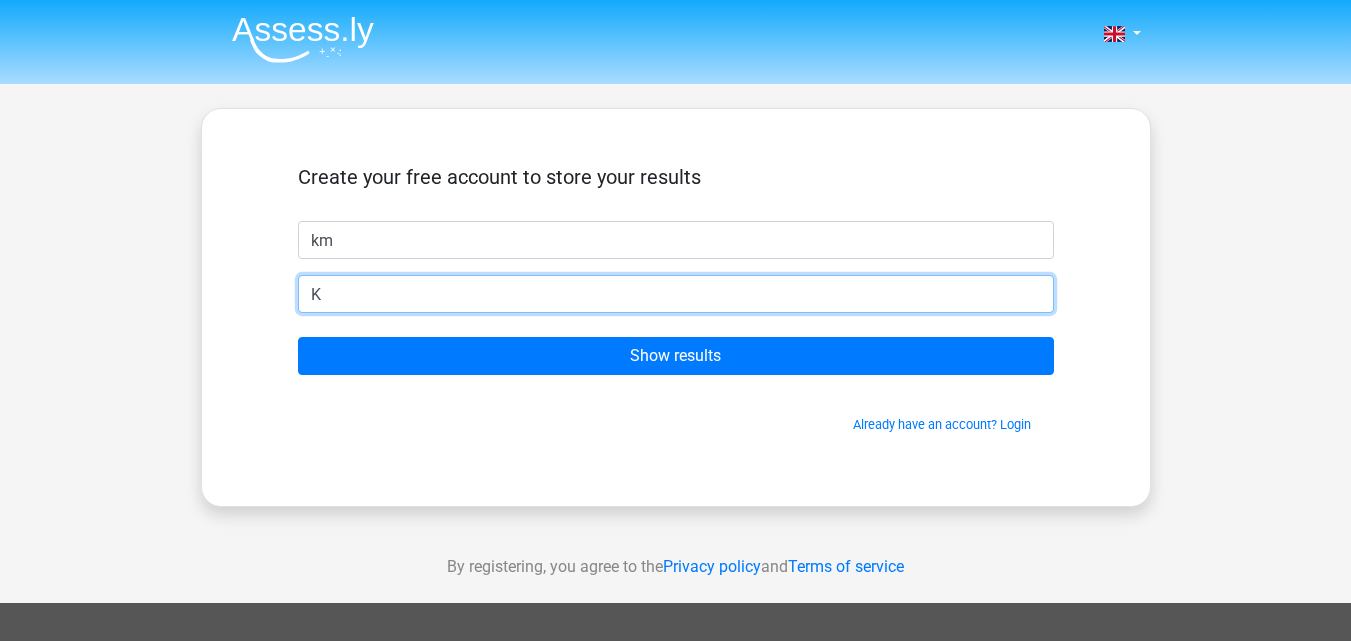 type on "kimberlyqueen73@gmail.com" 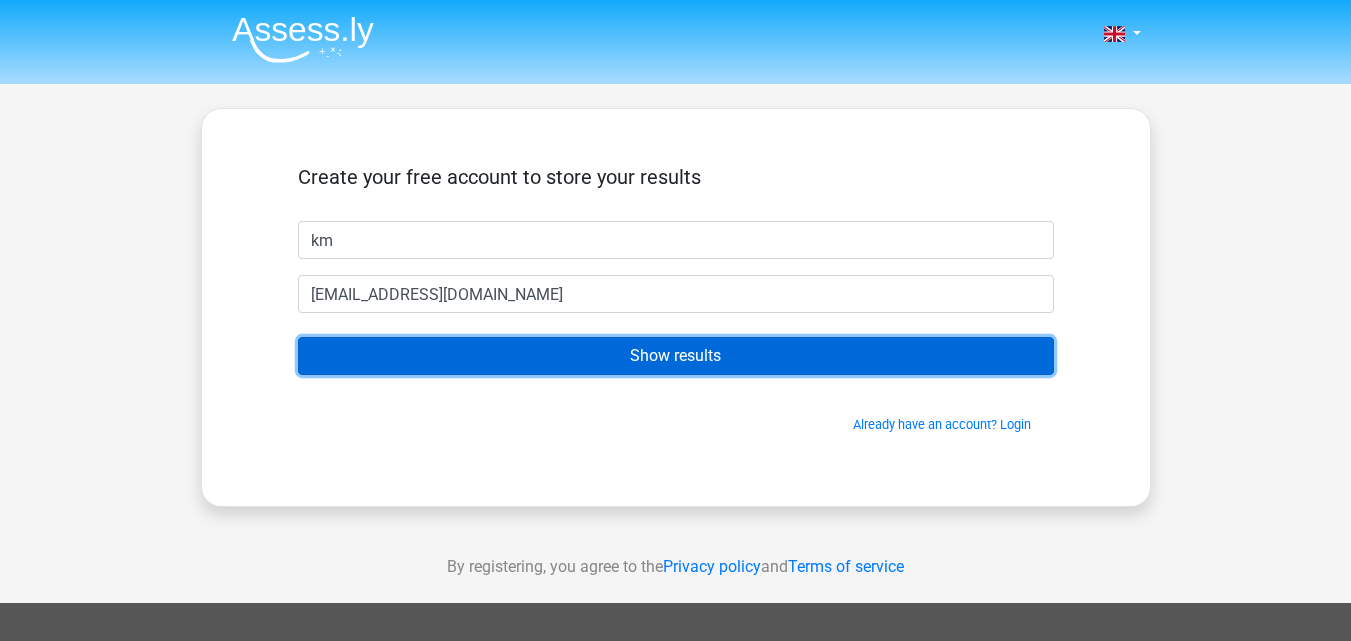 click on "Show results" at bounding box center (676, 356) 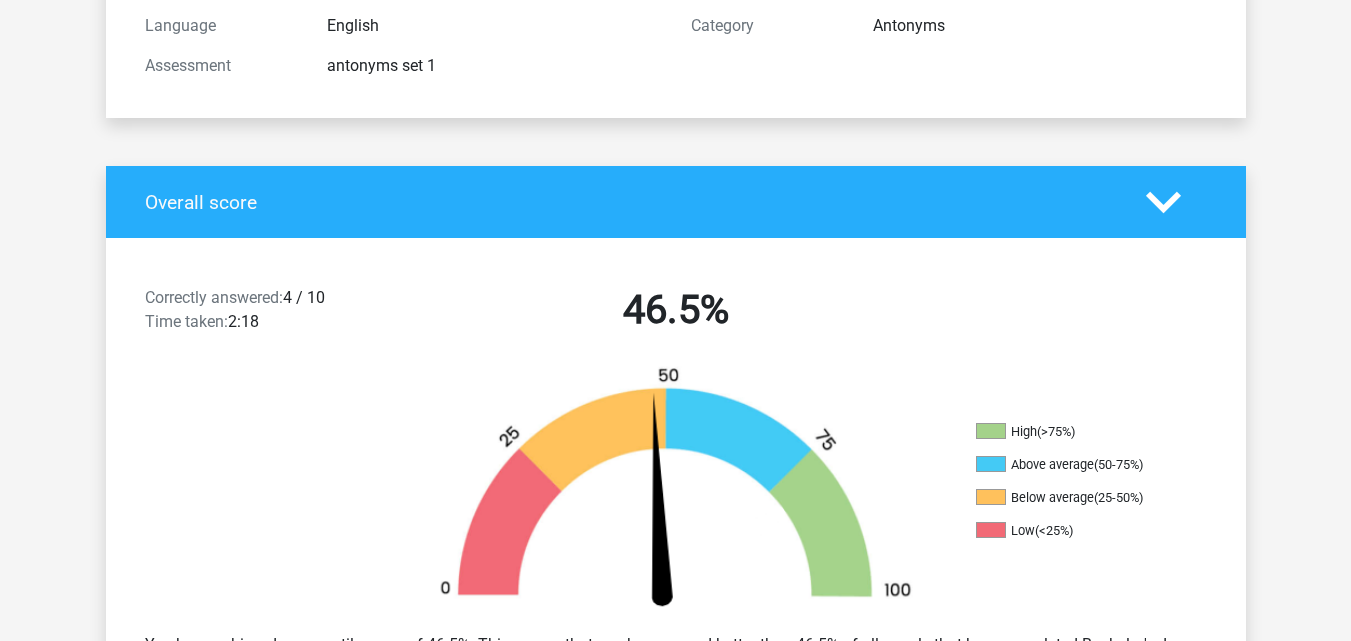 scroll, scrollTop: 0, scrollLeft: 0, axis: both 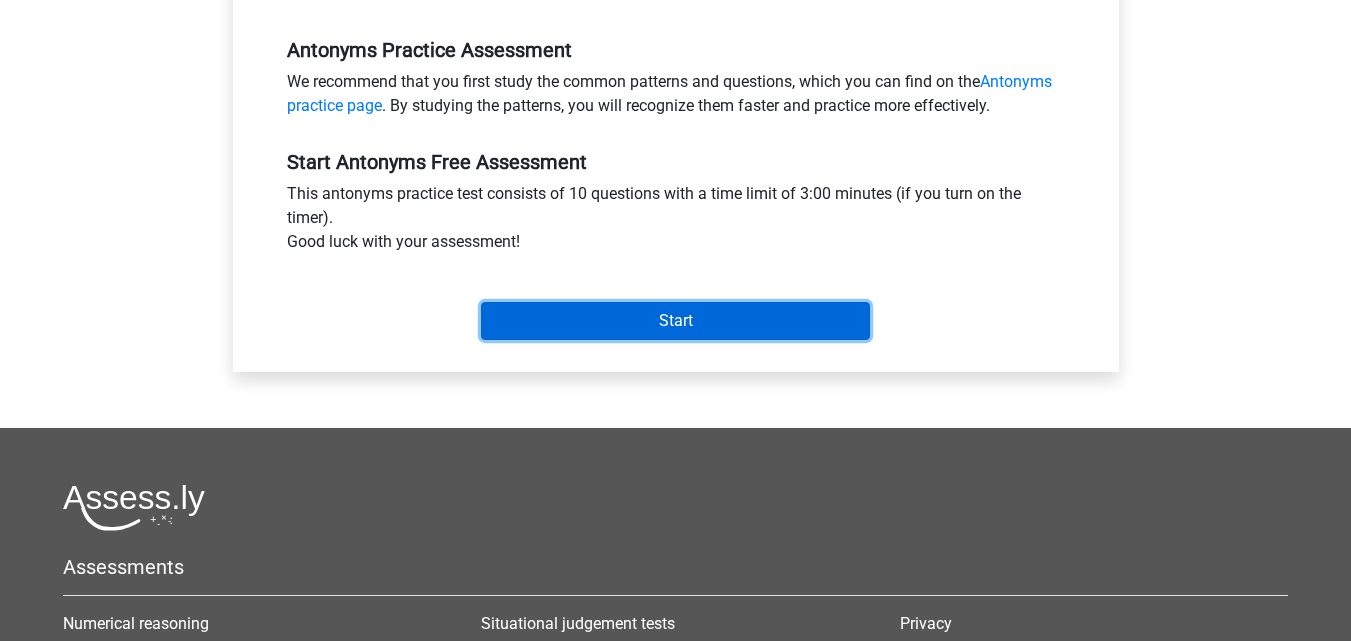 click on "Start" at bounding box center (675, 321) 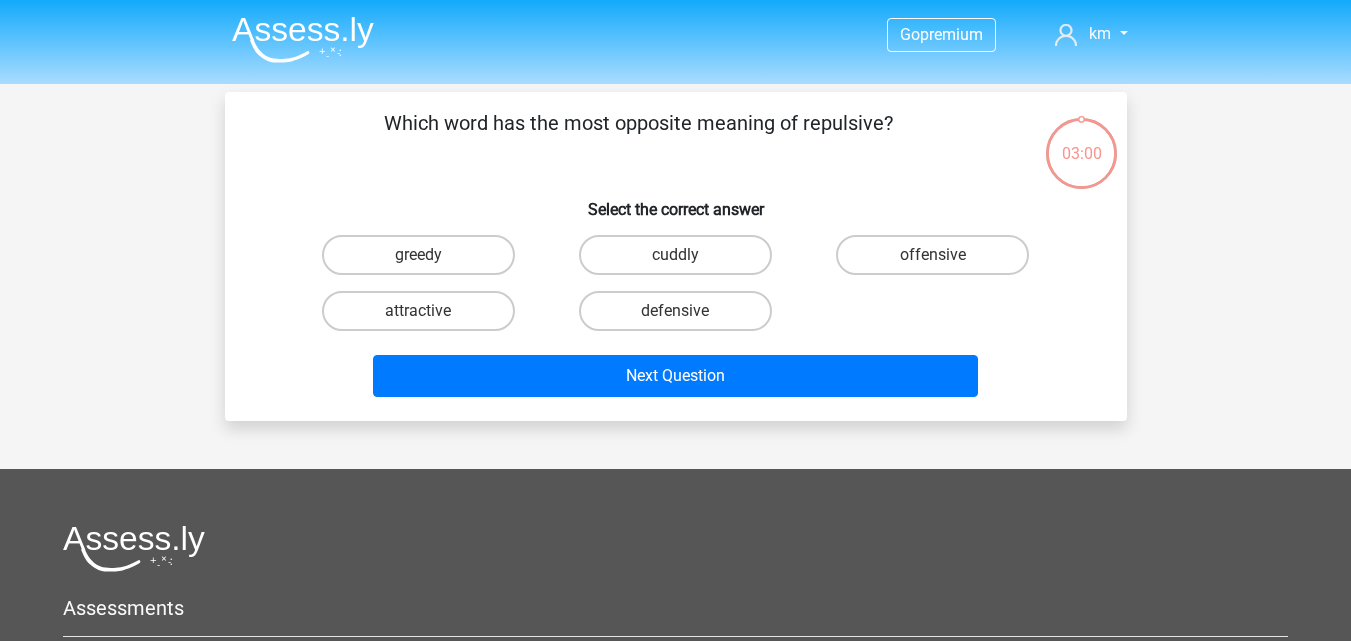 scroll, scrollTop: 0, scrollLeft: 0, axis: both 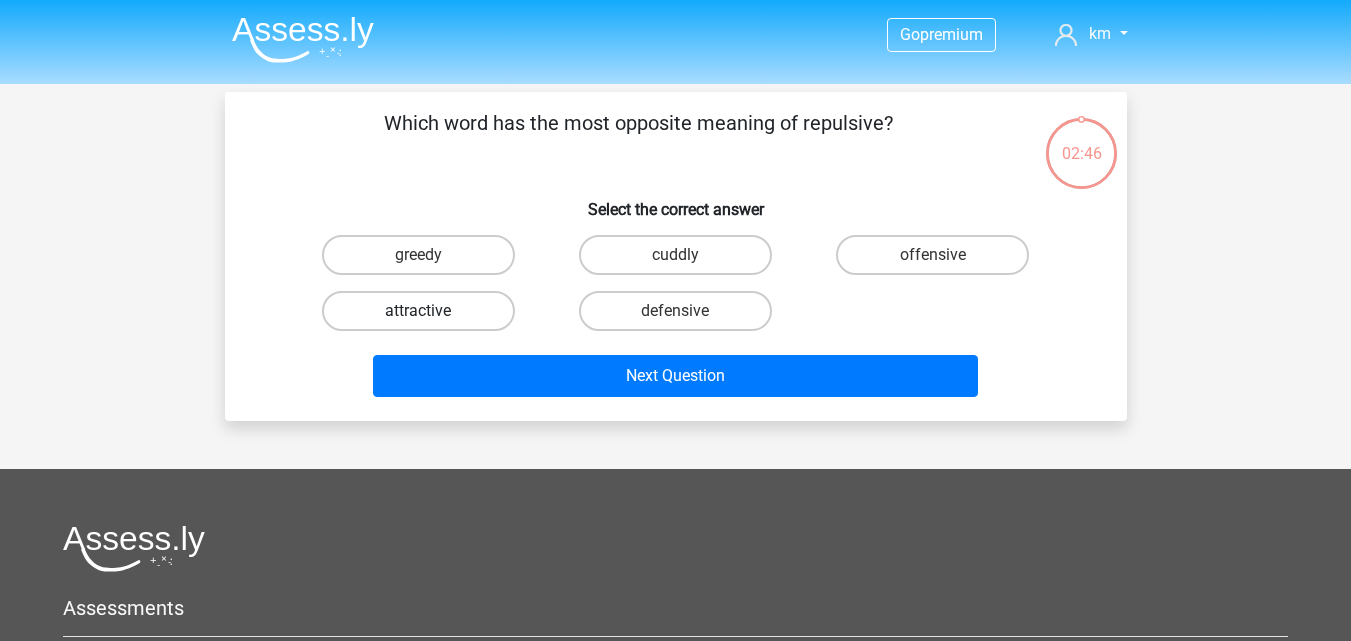 click on "attractive" at bounding box center (418, 311) 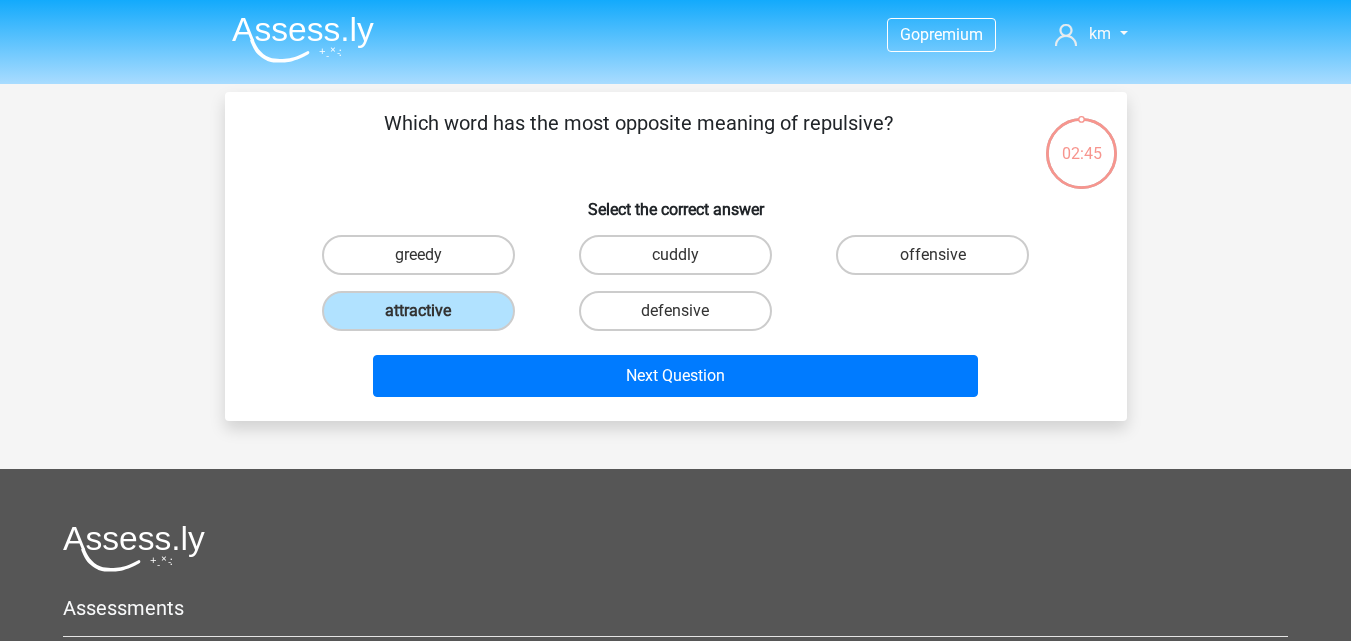click on "Next Question" at bounding box center [676, 372] 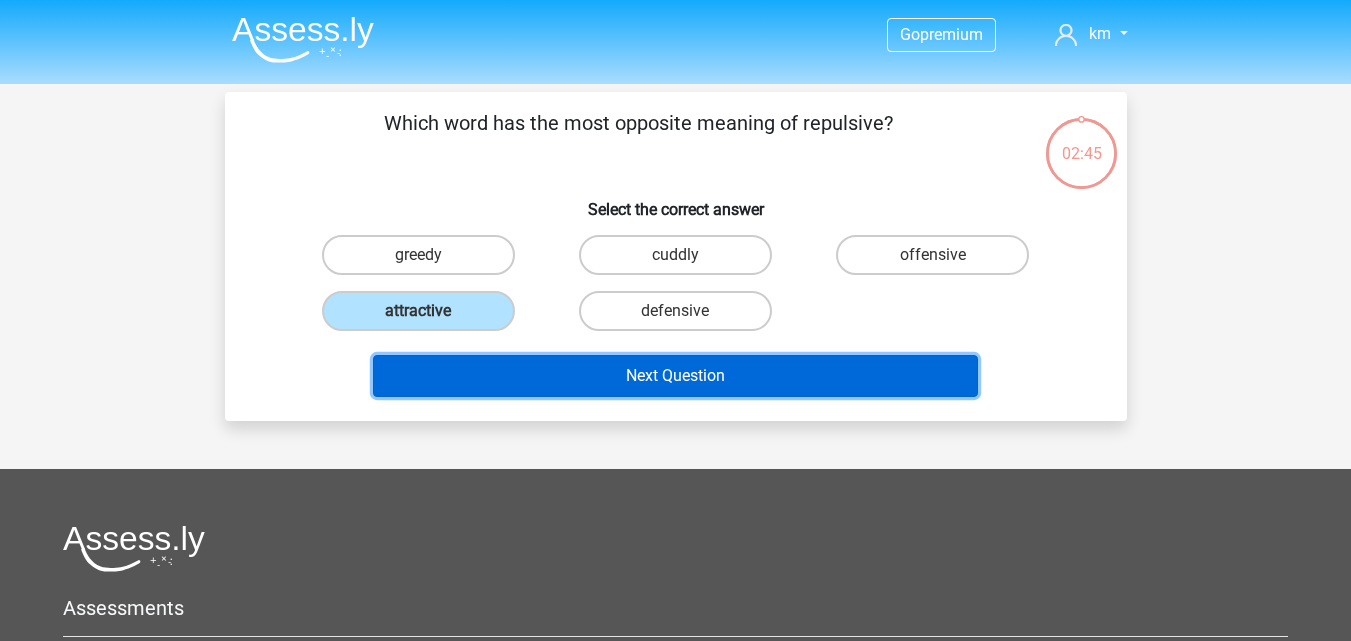 click on "Next Question" at bounding box center [675, 376] 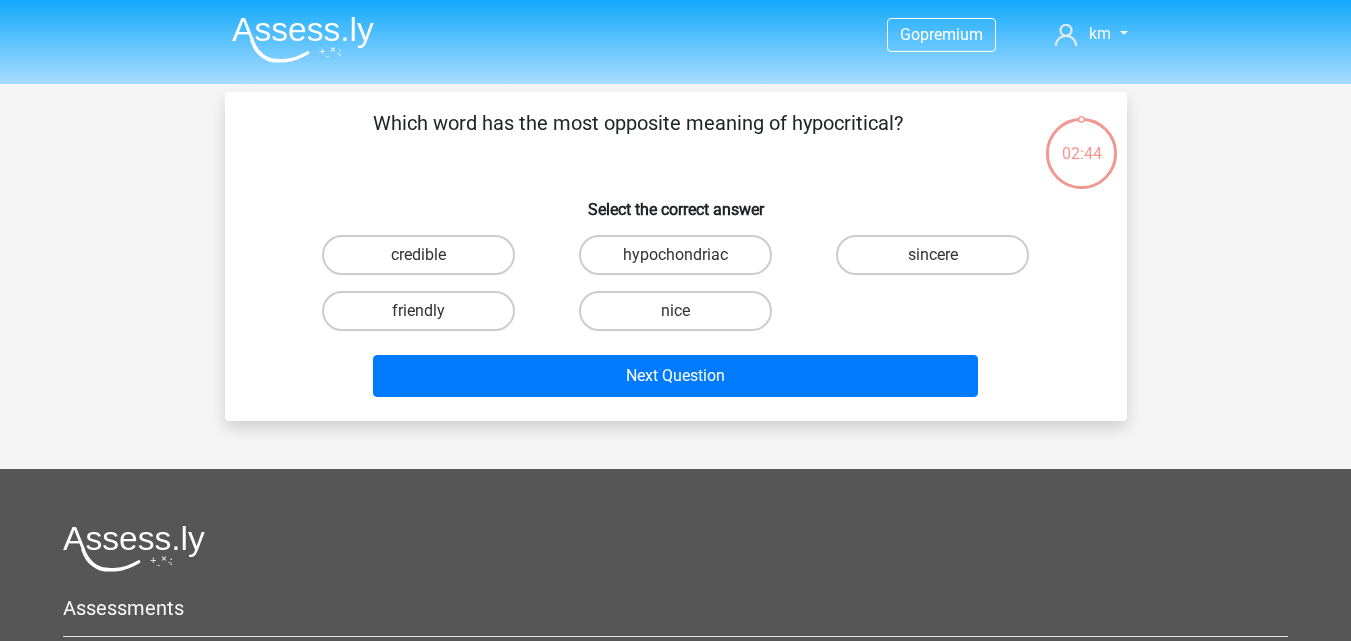 scroll, scrollTop: 92, scrollLeft: 0, axis: vertical 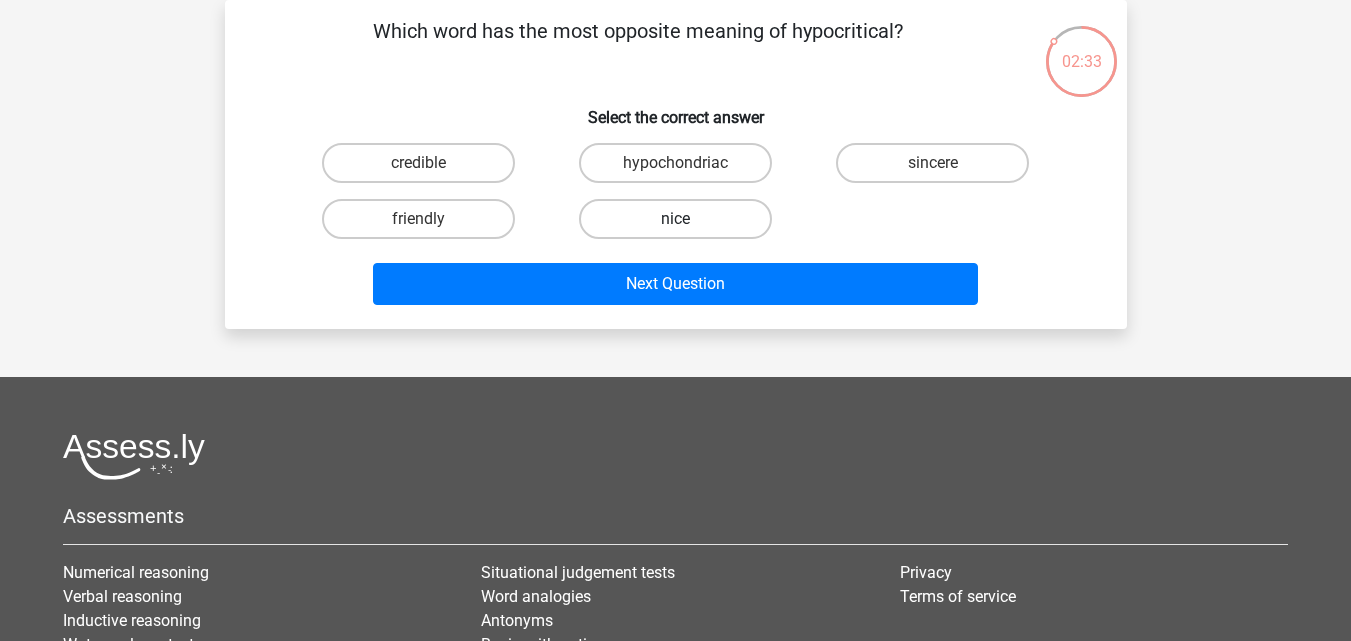 click on "nice" at bounding box center [675, 219] 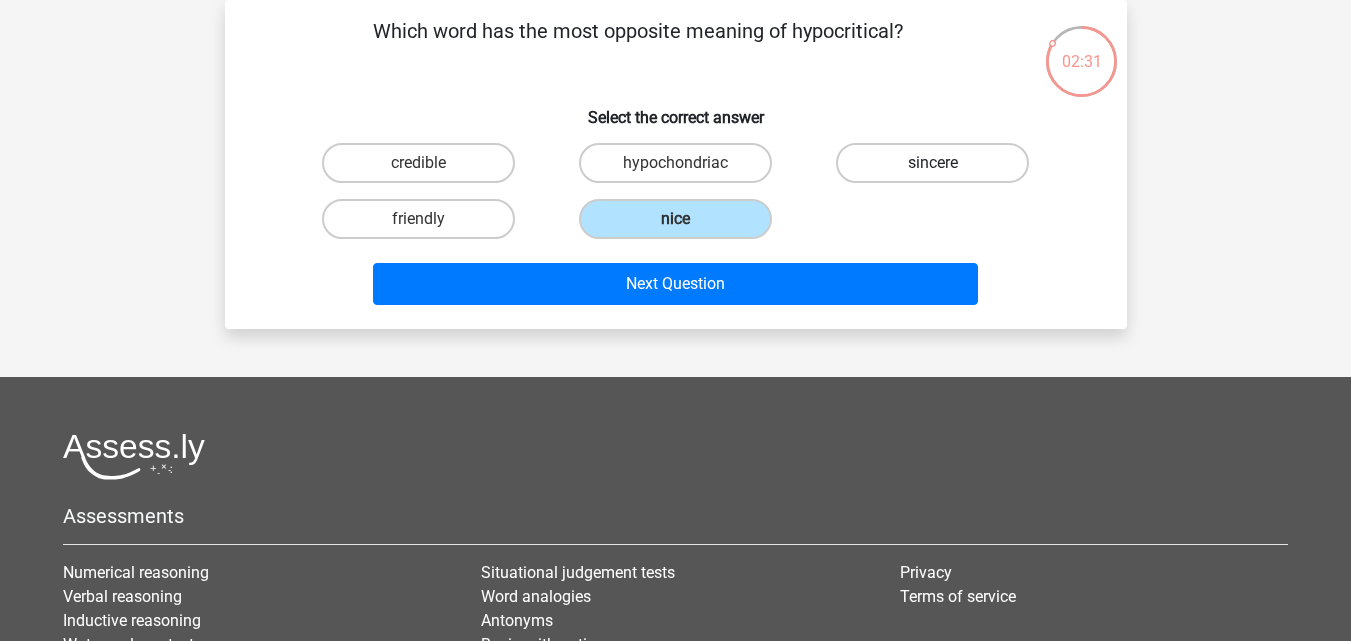 click on "sincere" at bounding box center (932, 163) 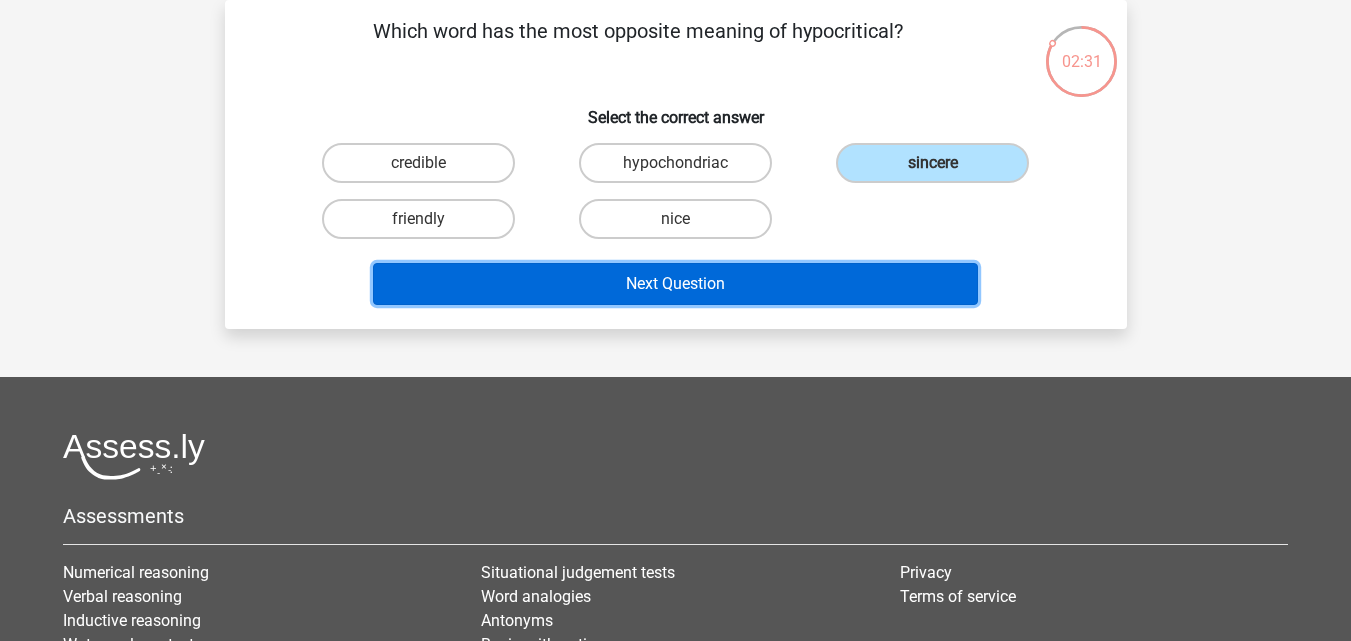click on "Next Question" at bounding box center [675, 284] 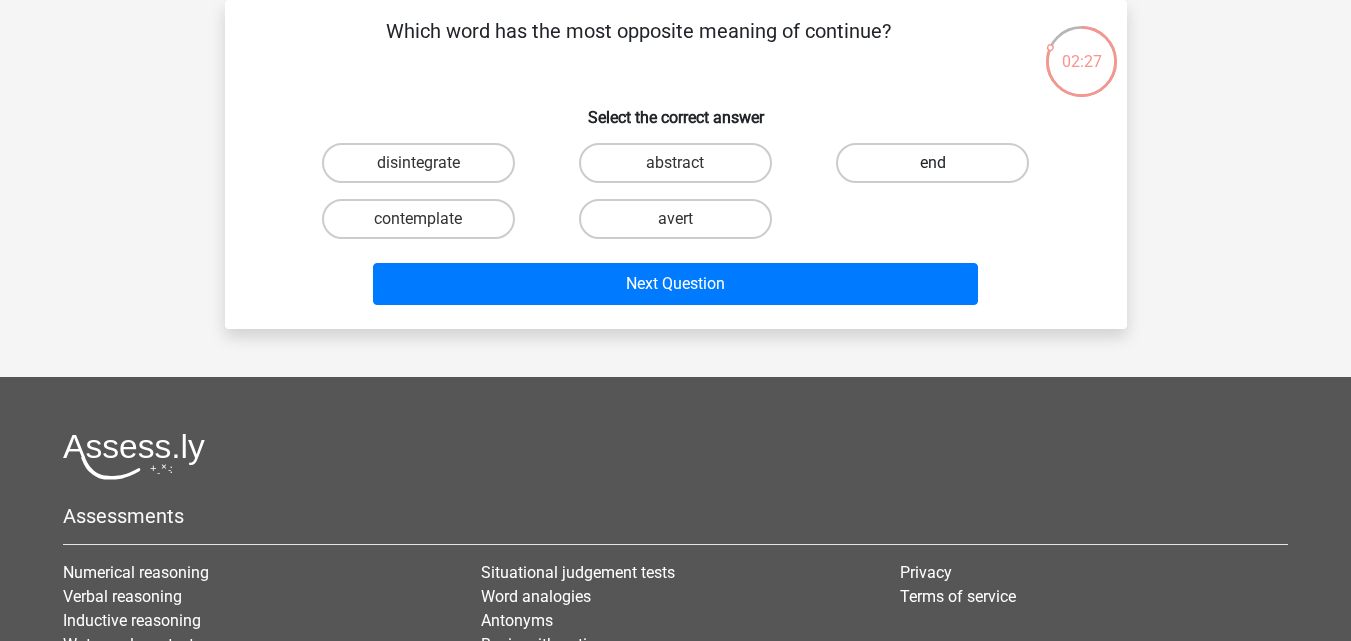 click on "end" at bounding box center [932, 163] 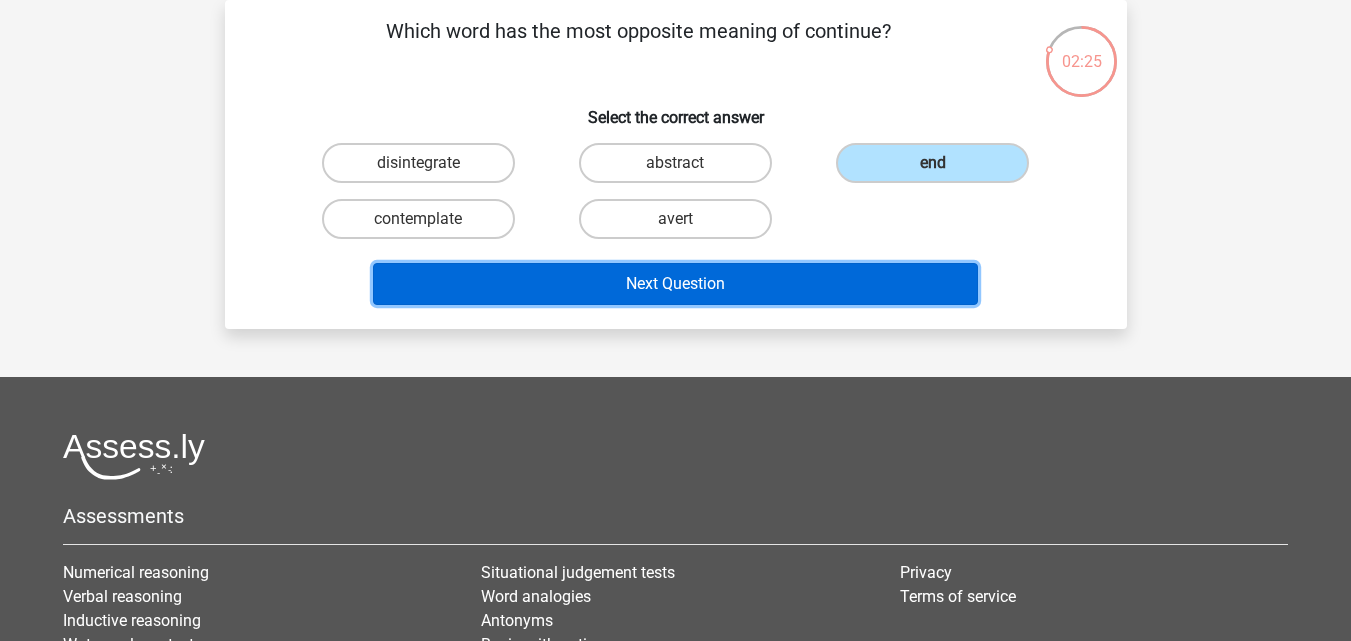 click on "Next Question" at bounding box center (675, 284) 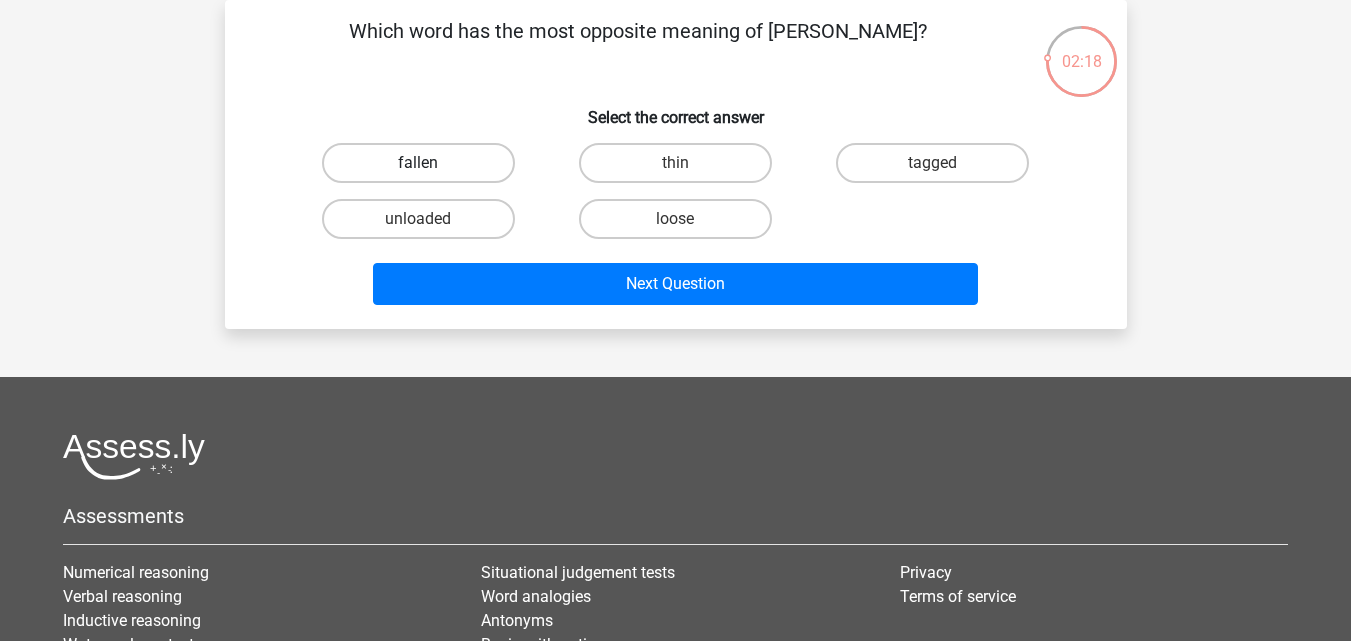 click on "fallen" at bounding box center [418, 163] 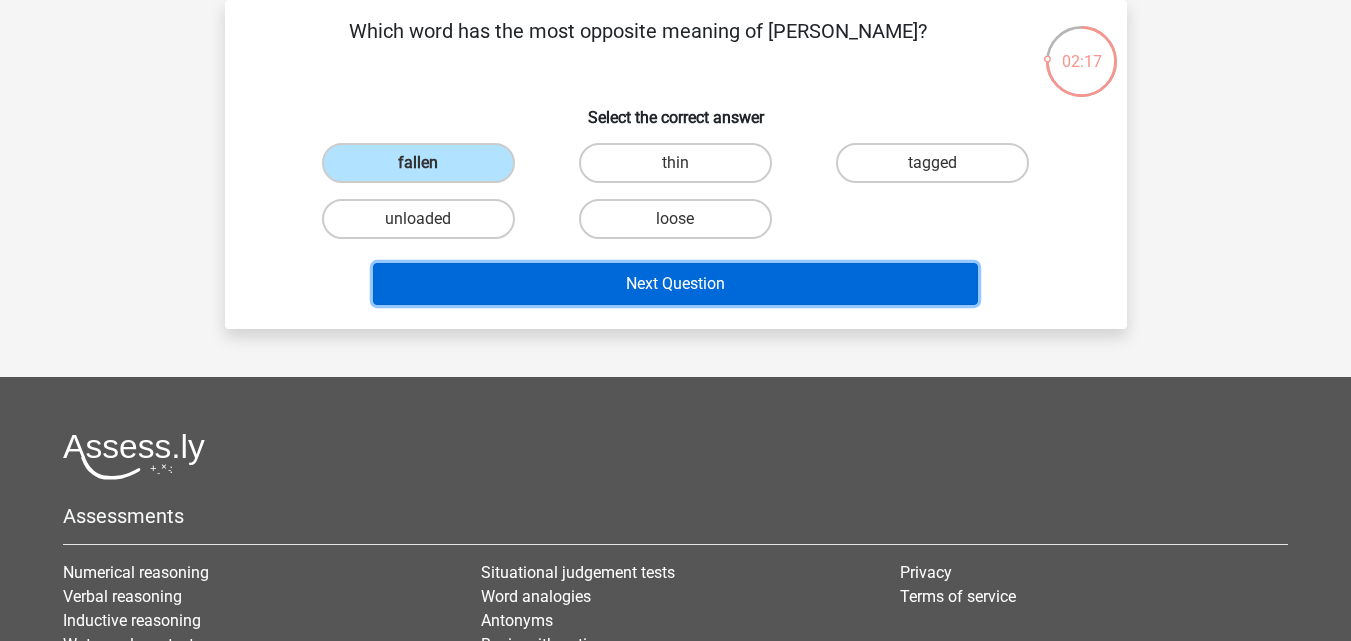 click on "Next Question" at bounding box center [675, 284] 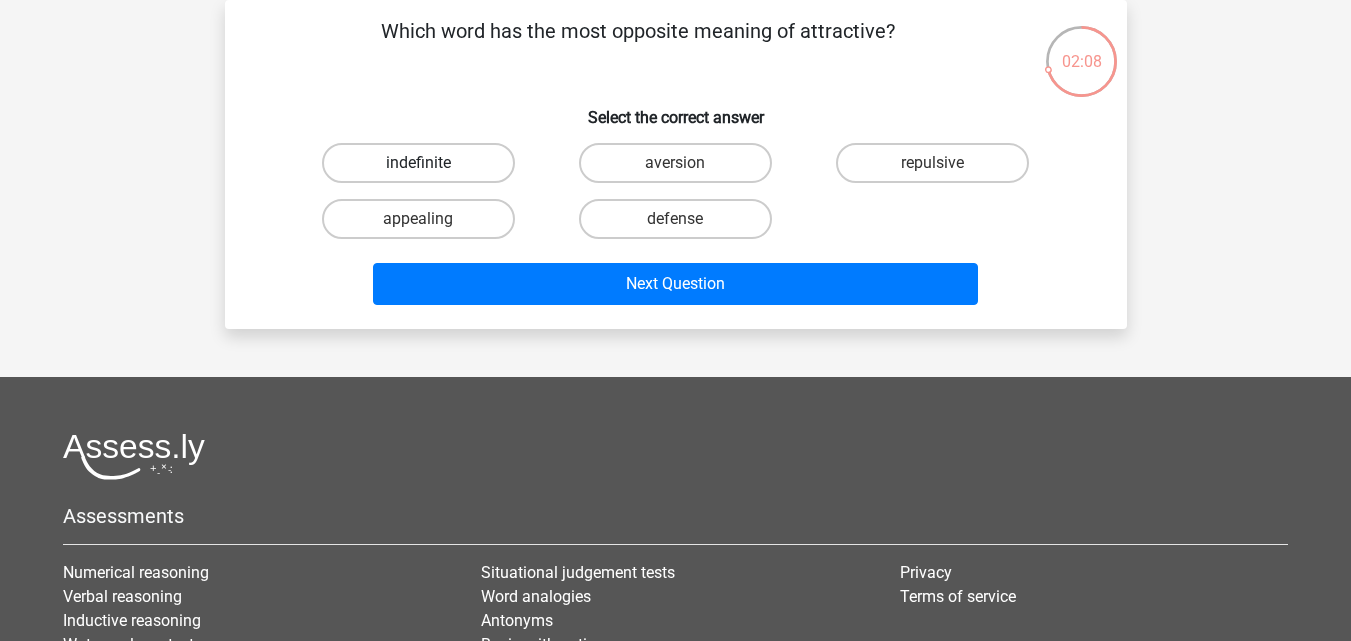 click on "indefinite" at bounding box center (418, 163) 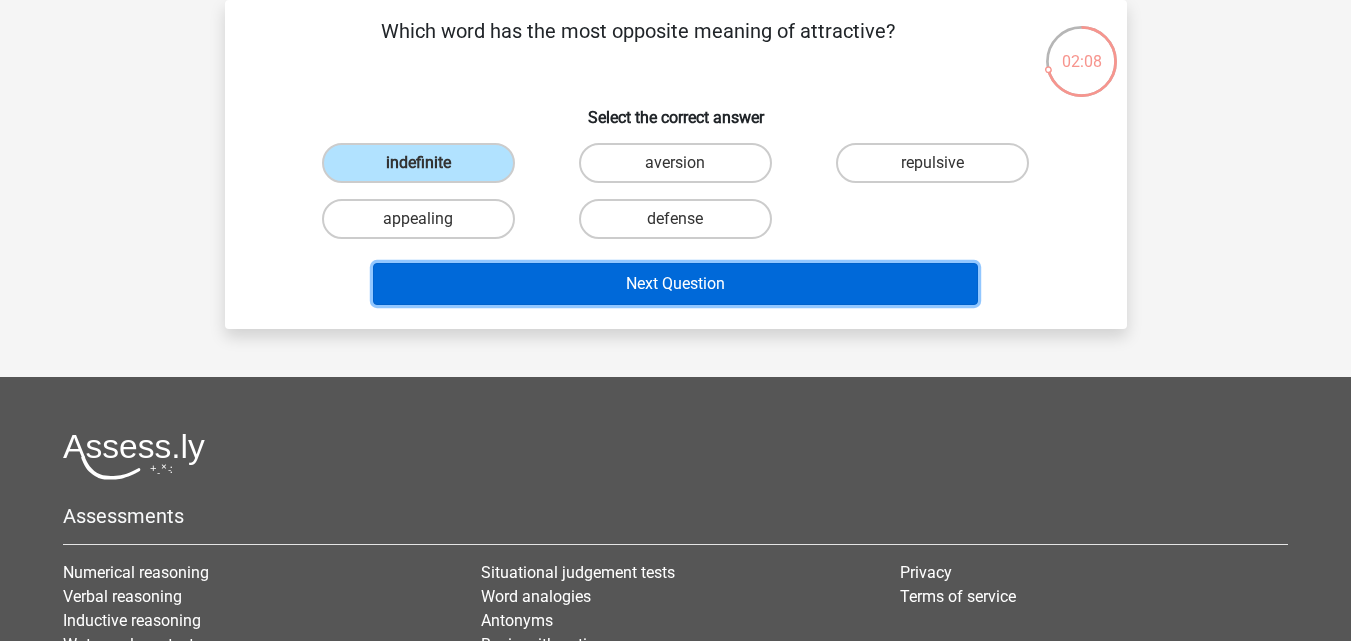 click on "Next Question" at bounding box center [675, 284] 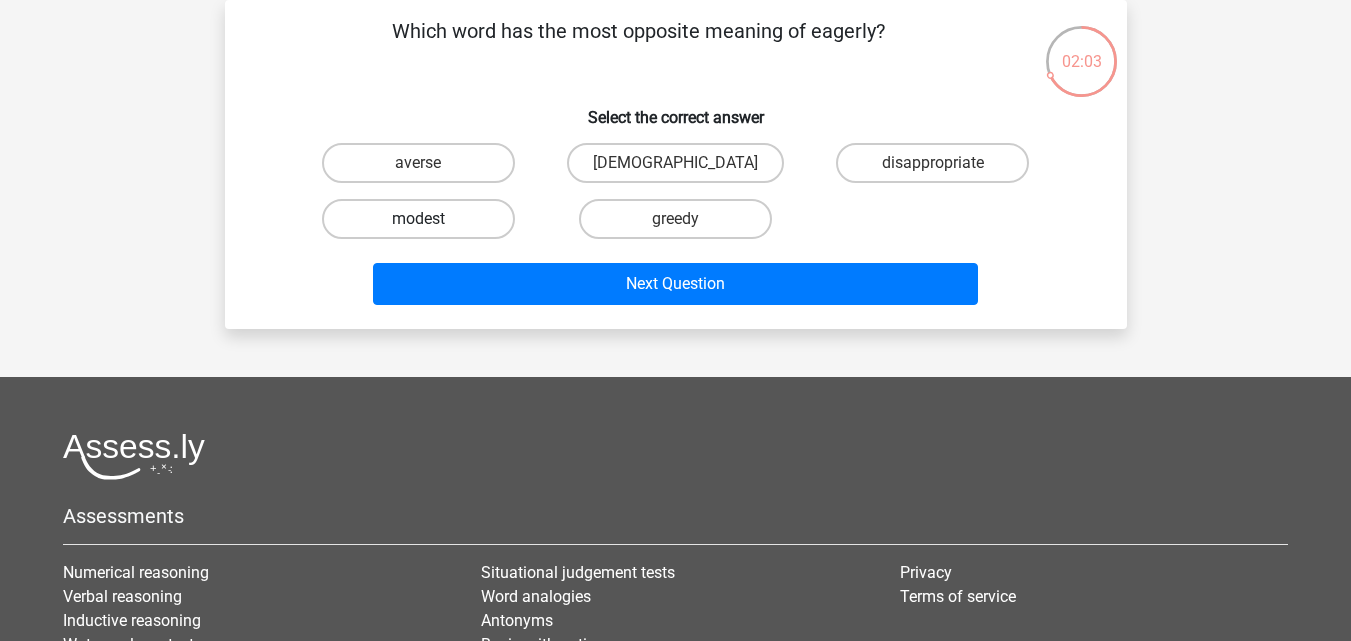 click on "modest" at bounding box center (418, 219) 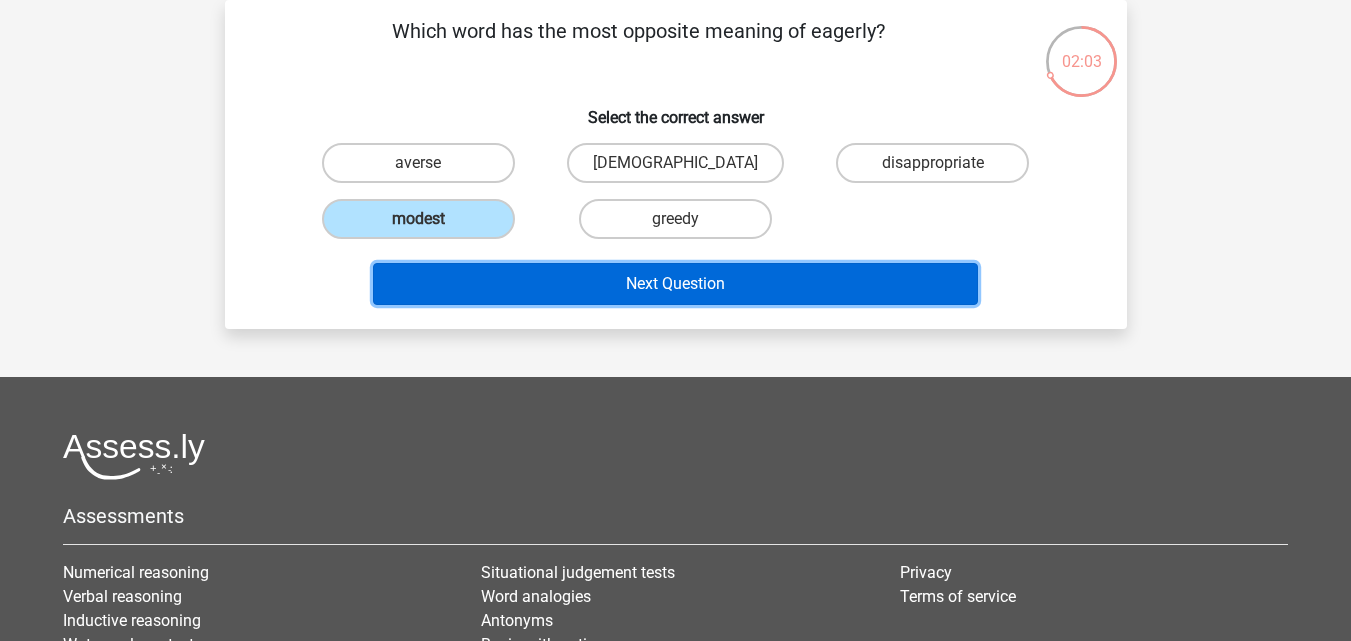 click on "Next Question" at bounding box center (675, 284) 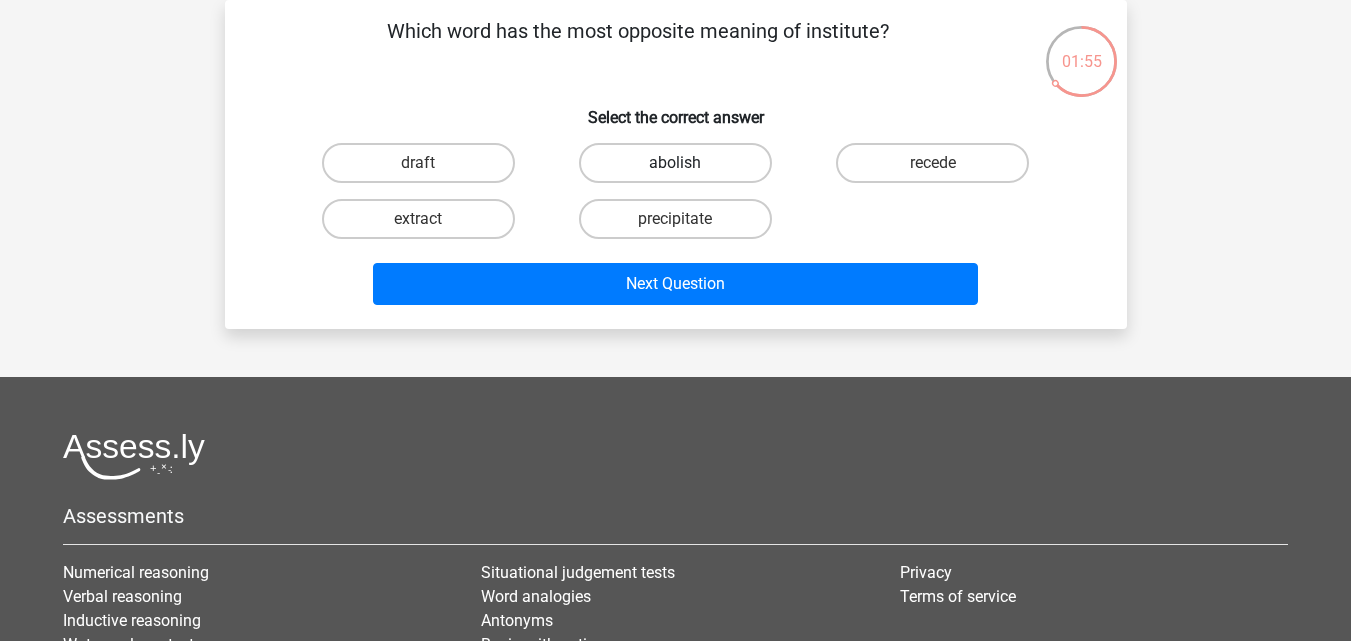 click on "abolish" at bounding box center (675, 163) 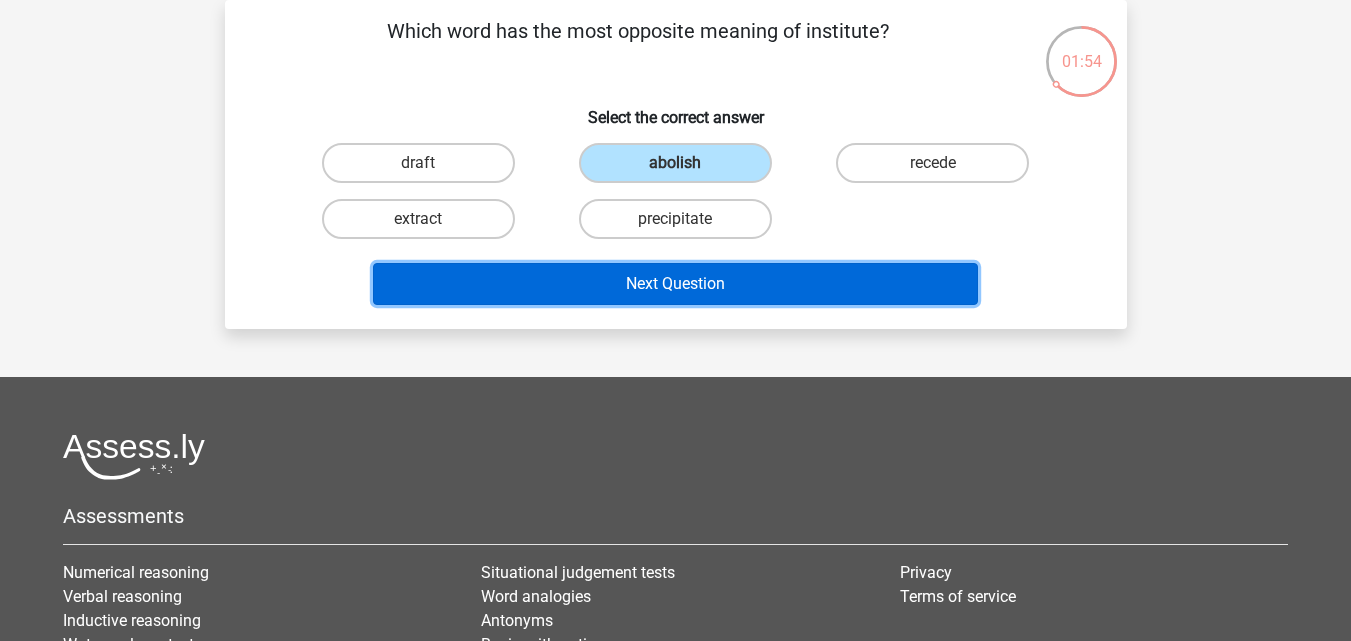 click on "Next Question" at bounding box center (675, 284) 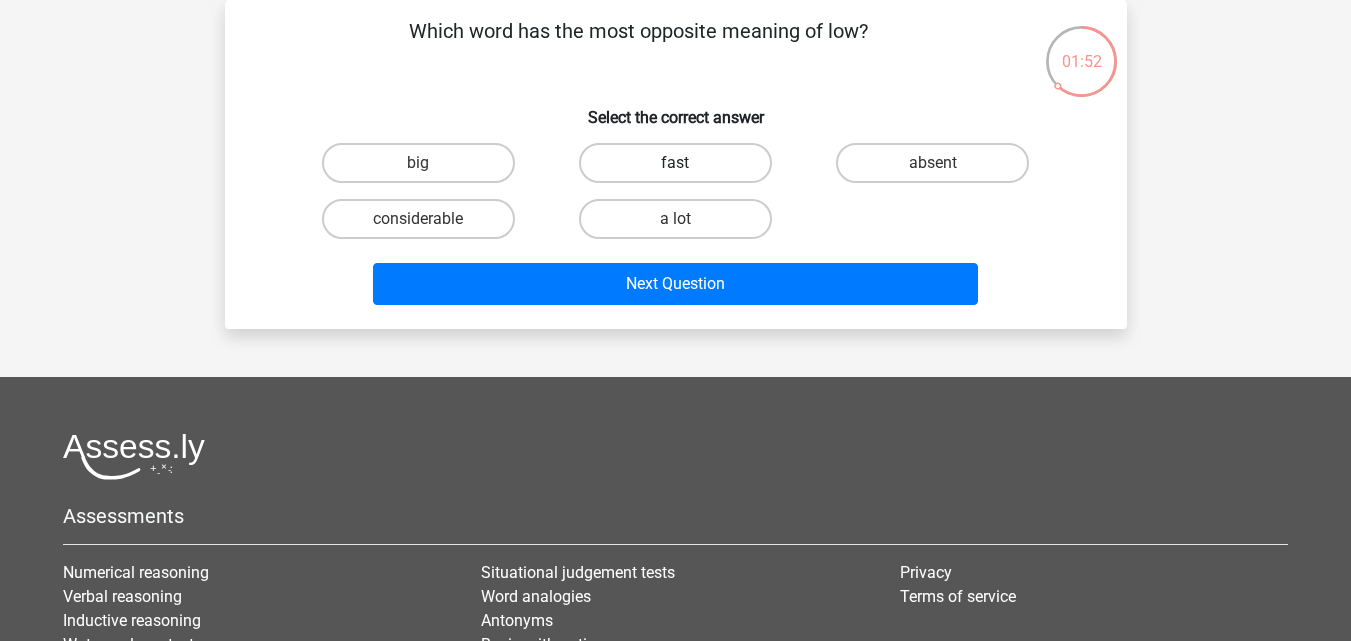 click on "fast" at bounding box center (675, 163) 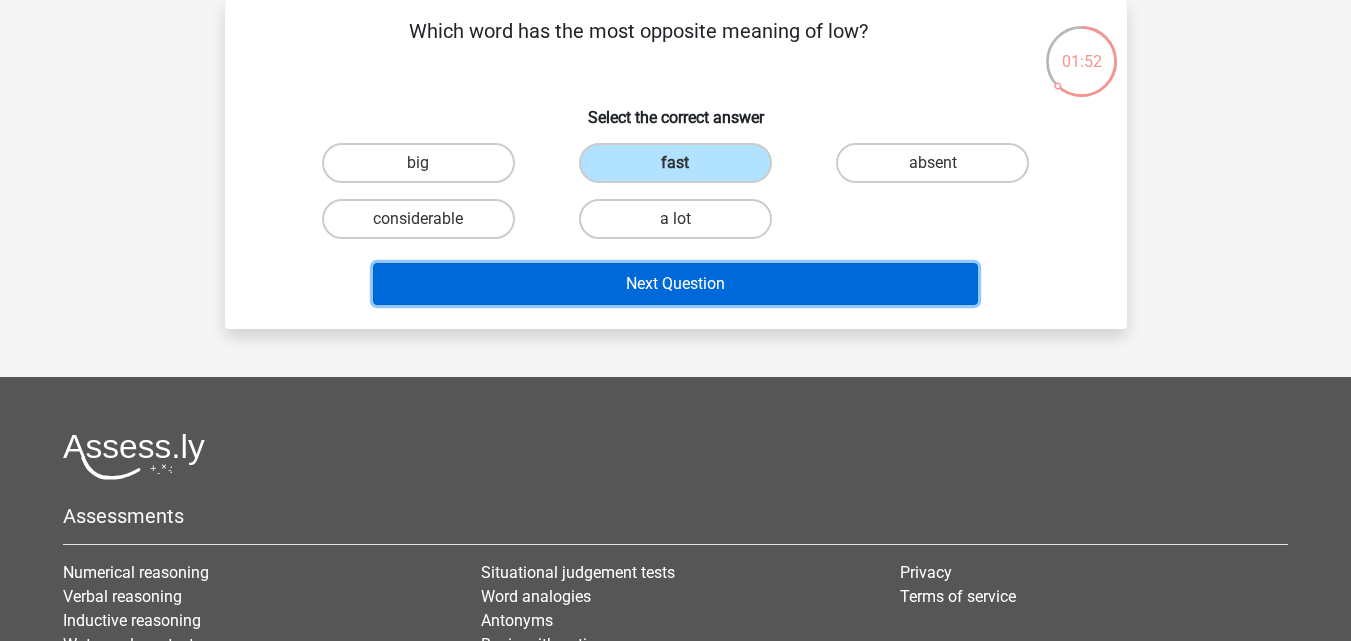 click on "Next Question" at bounding box center (675, 284) 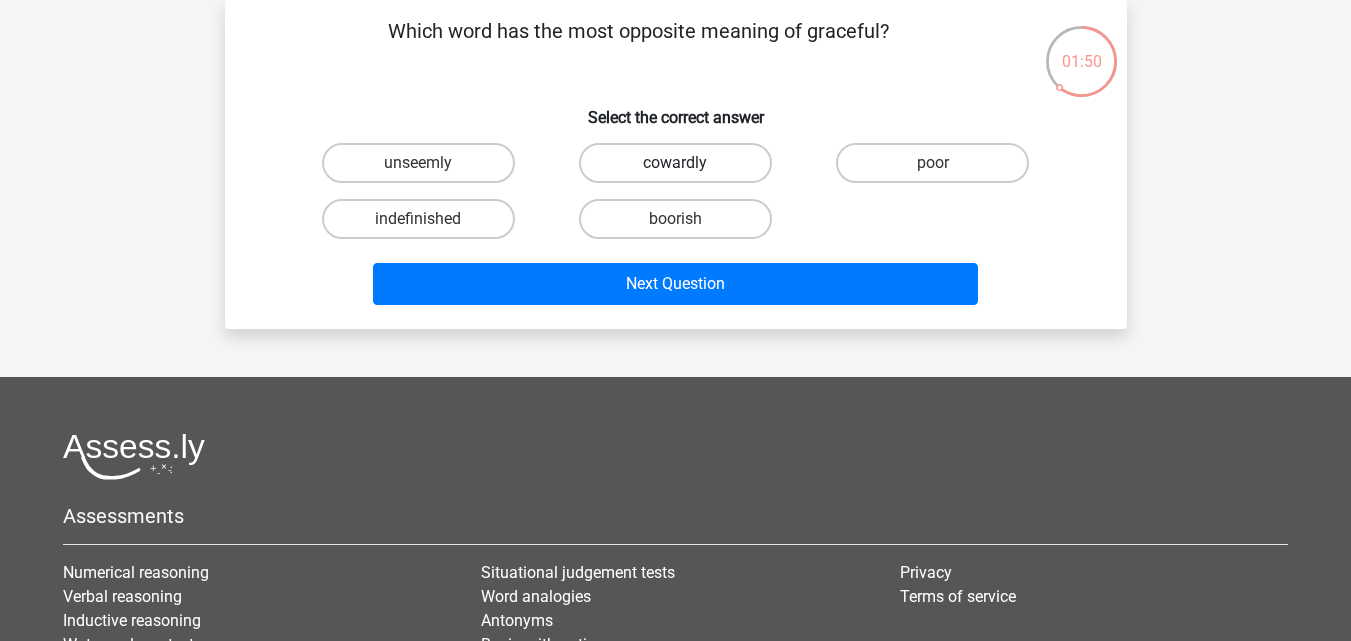 click on "cowardly" at bounding box center (675, 163) 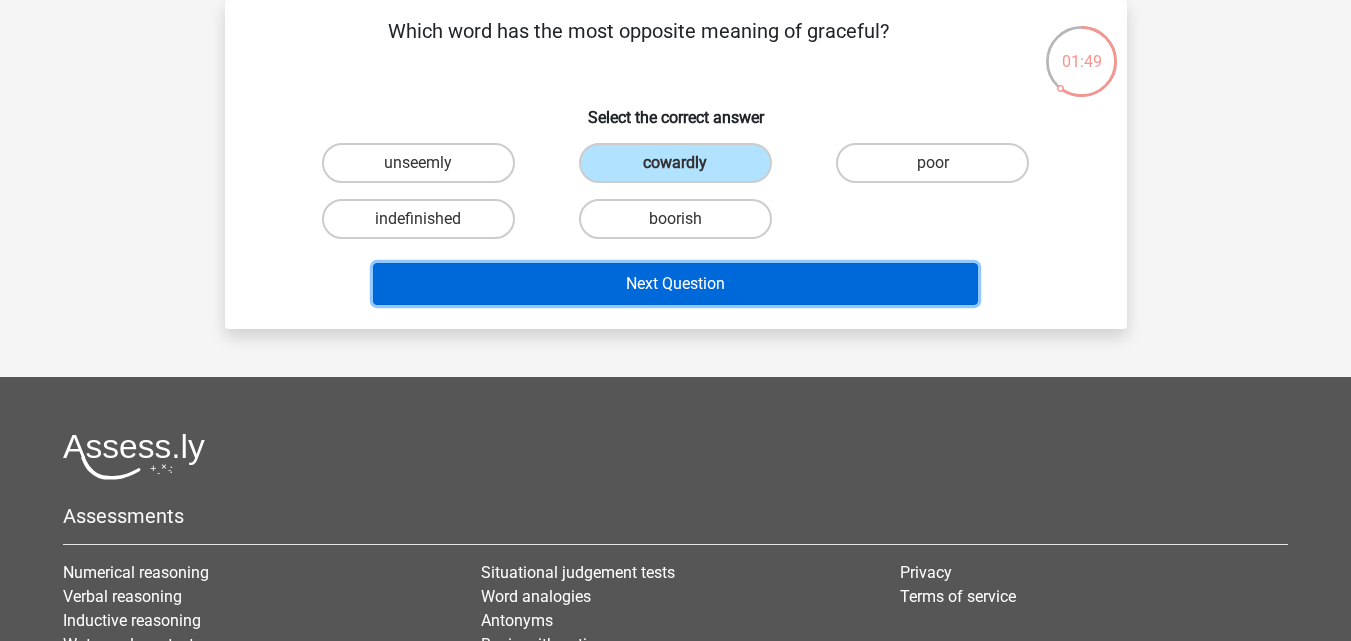 click on "Next Question" at bounding box center [675, 284] 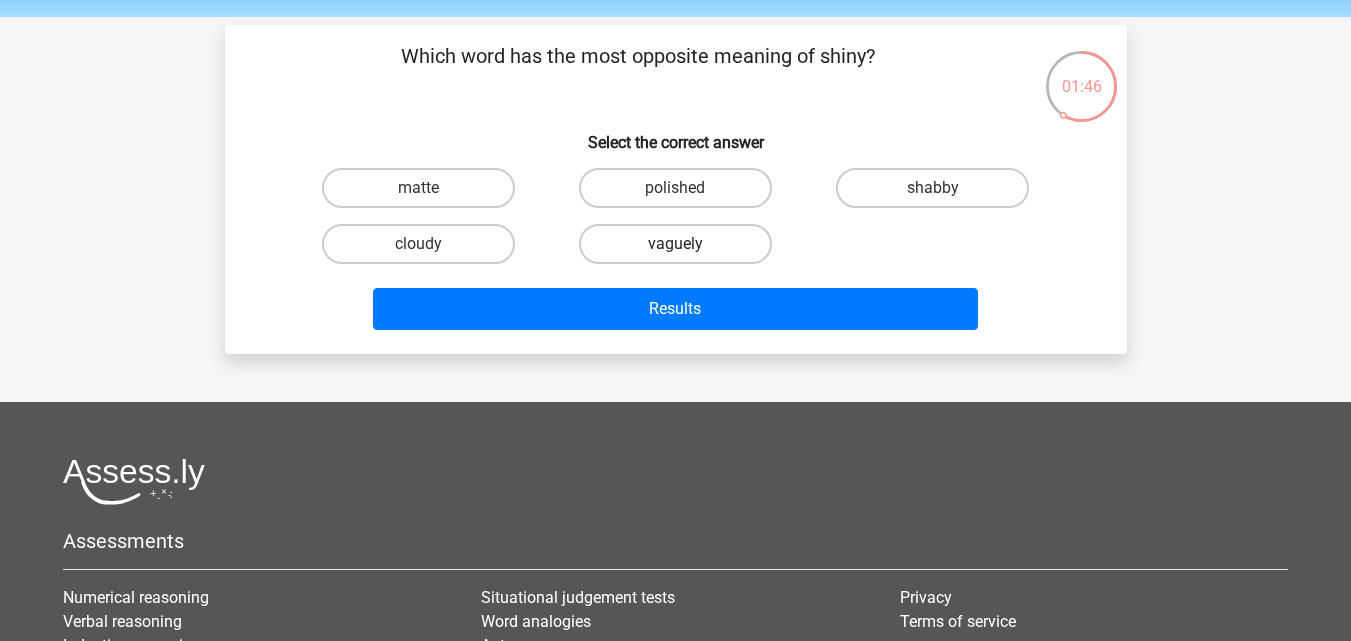 scroll, scrollTop: 100, scrollLeft: 0, axis: vertical 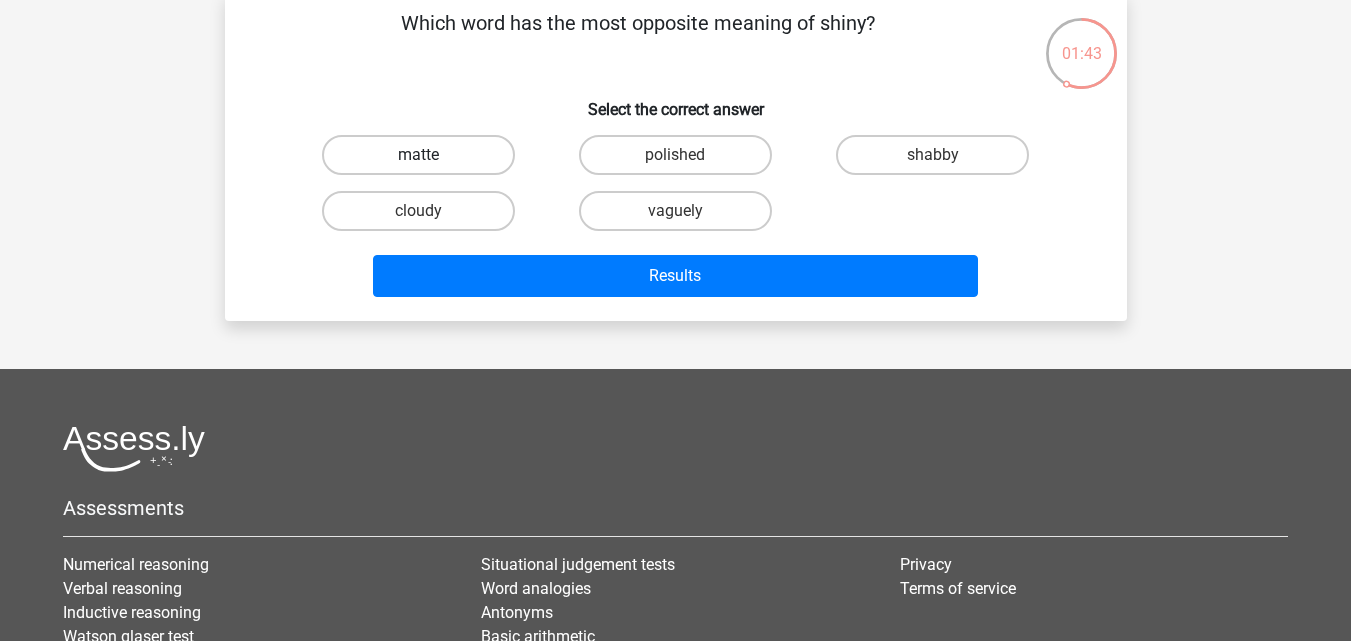 click on "matte" at bounding box center [418, 155] 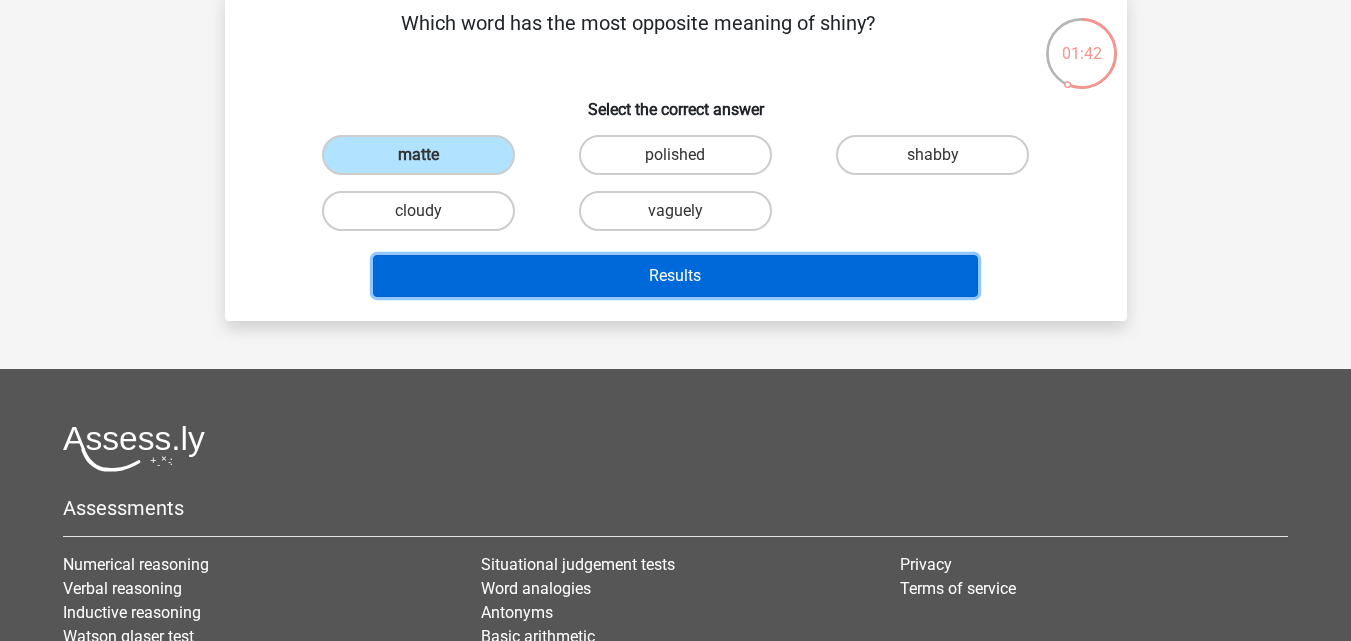 click on "Results" at bounding box center [675, 276] 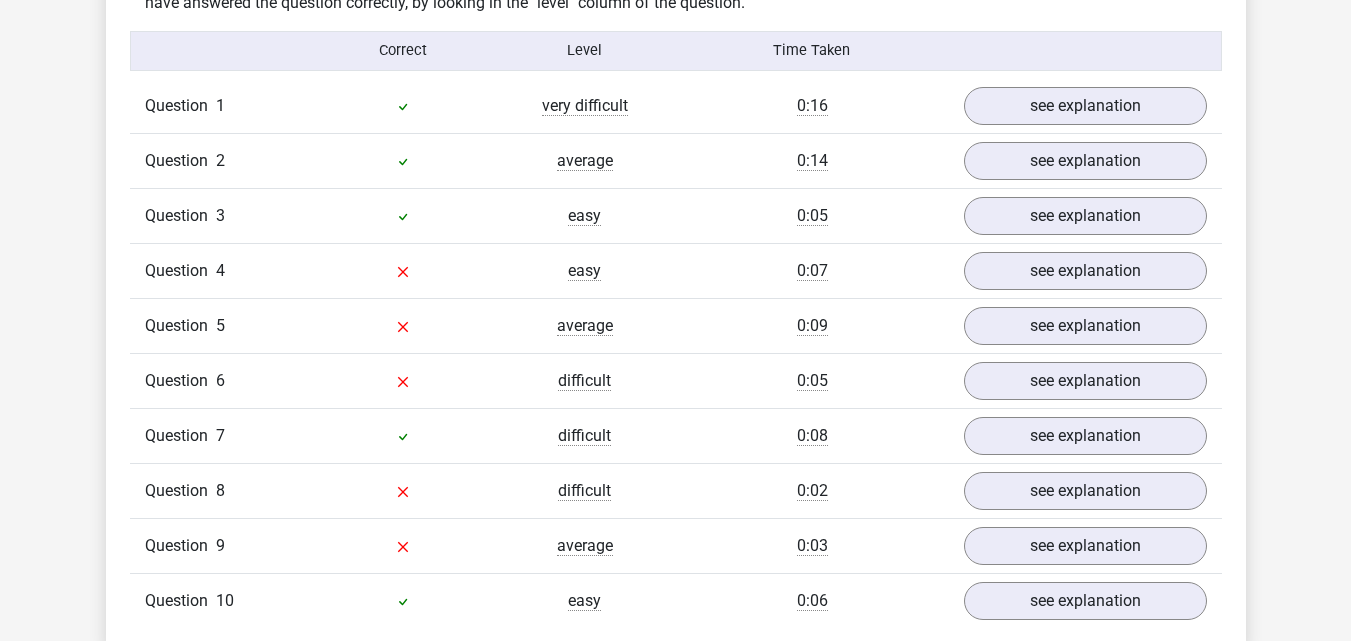 scroll, scrollTop: 1600, scrollLeft: 0, axis: vertical 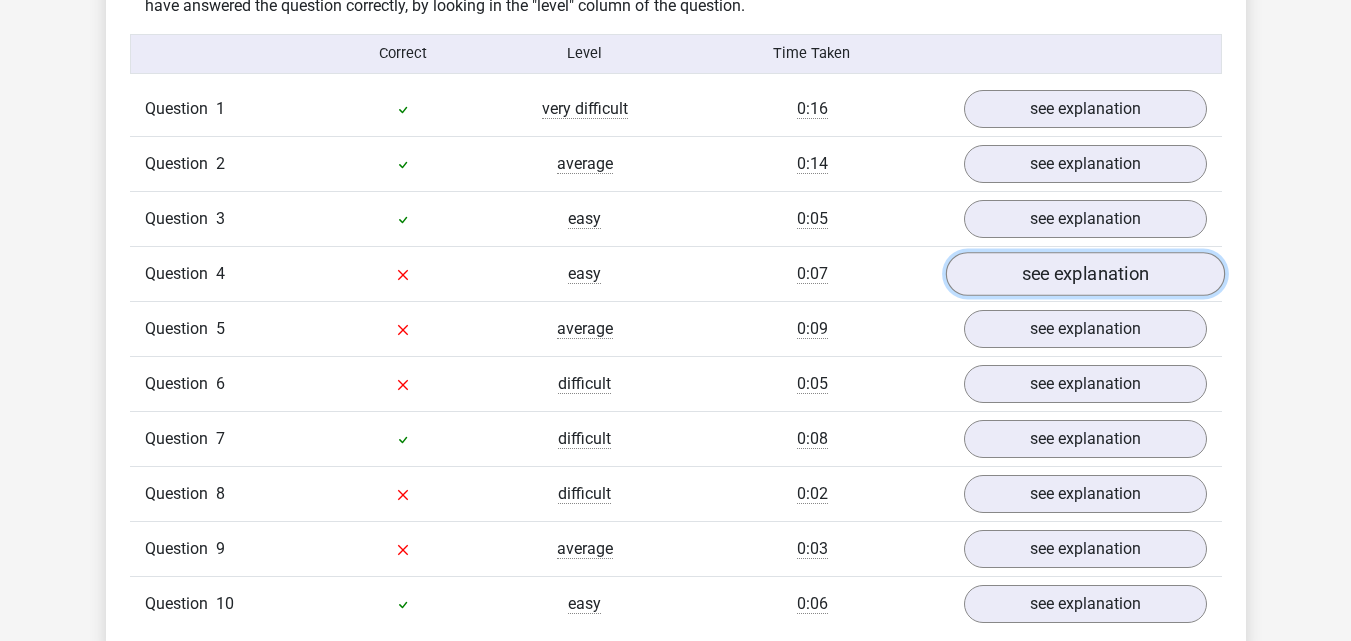 click on "see explanation" at bounding box center [1084, 274] 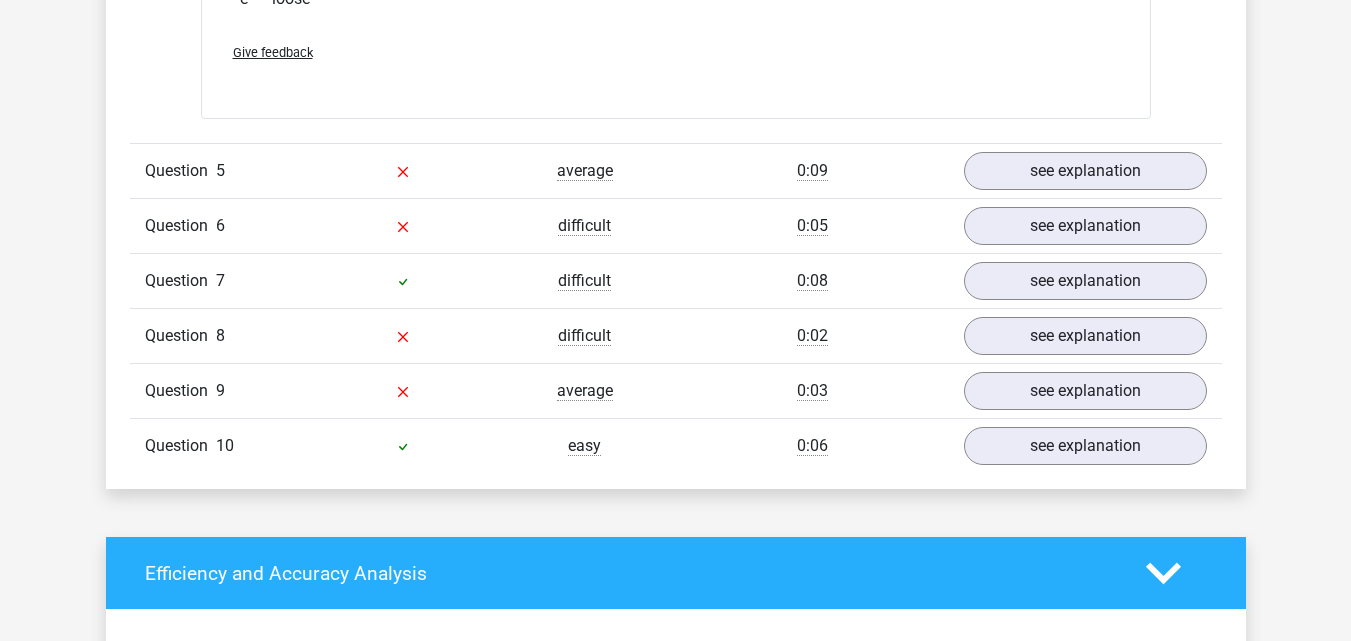 scroll, scrollTop: 2100, scrollLeft: 0, axis: vertical 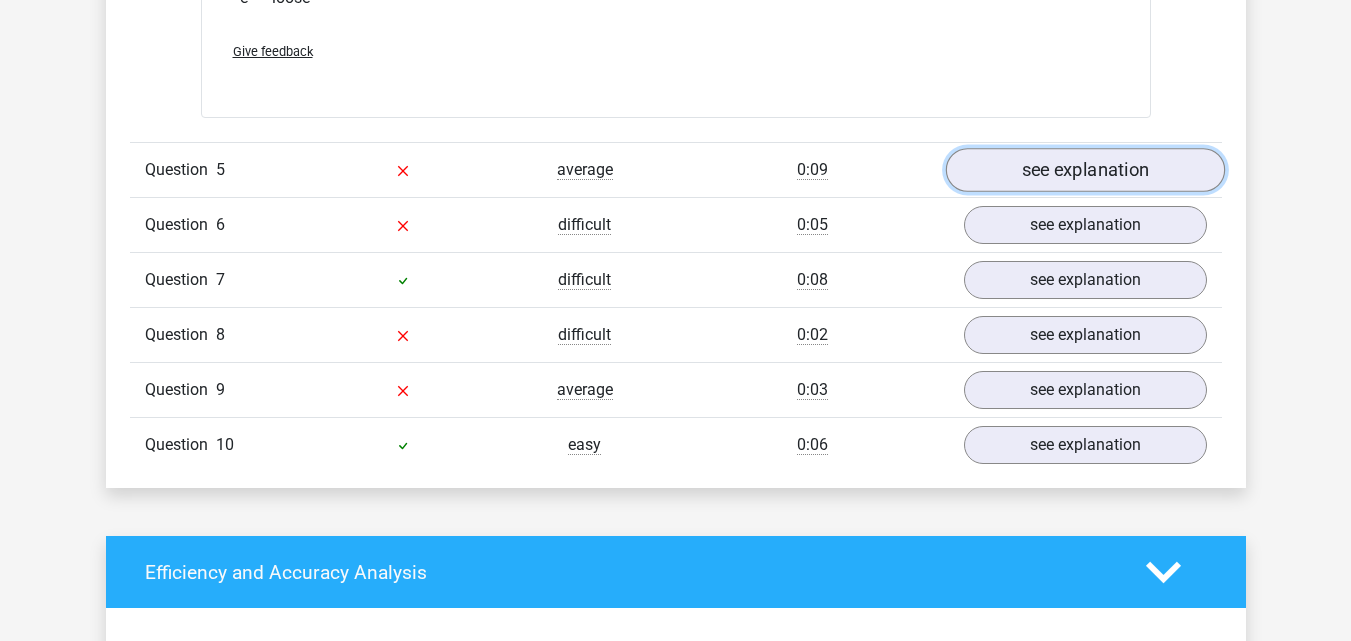 click on "see explanation" at bounding box center [1084, 170] 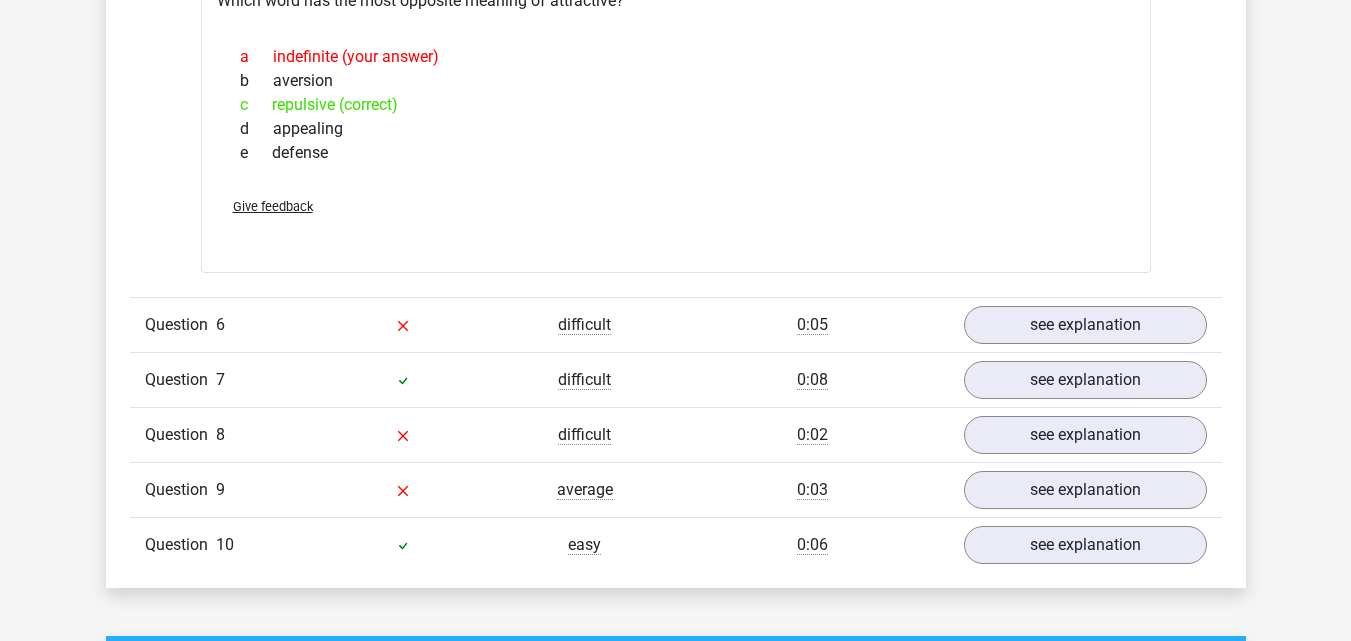 scroll, scrollTop: 2500, scrollLeft: 0, axis: vertical 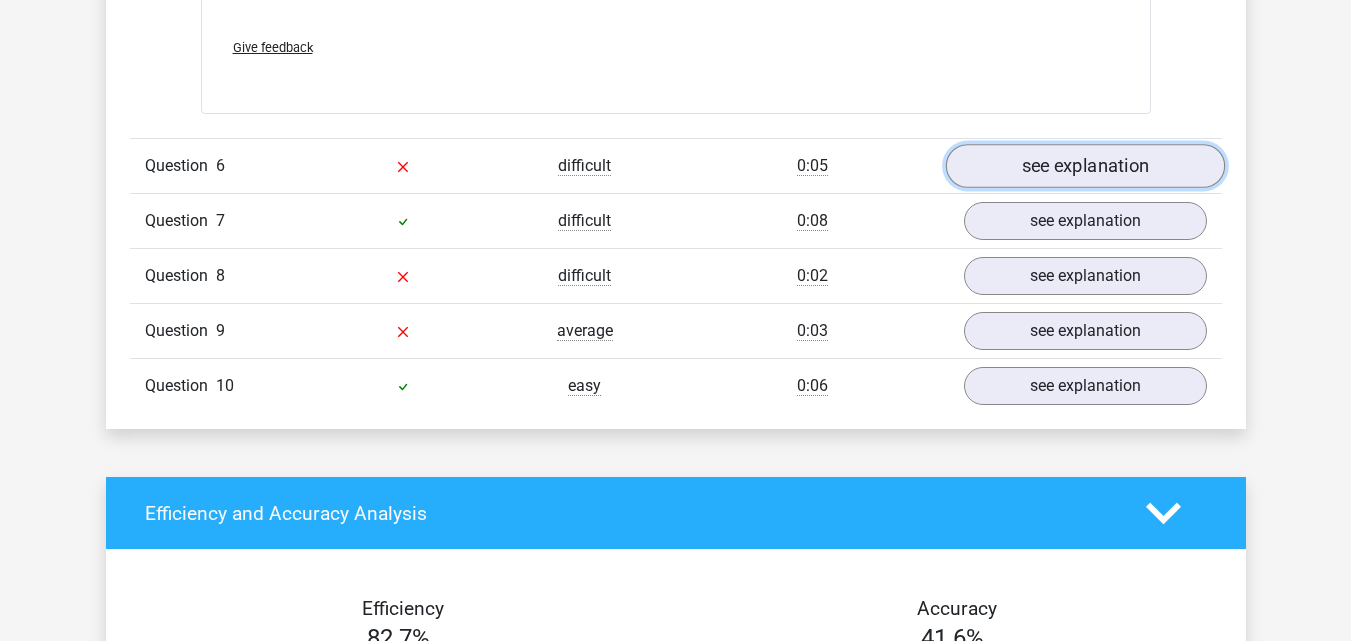 click on "see explanation" at bounding box center (1084, 166) 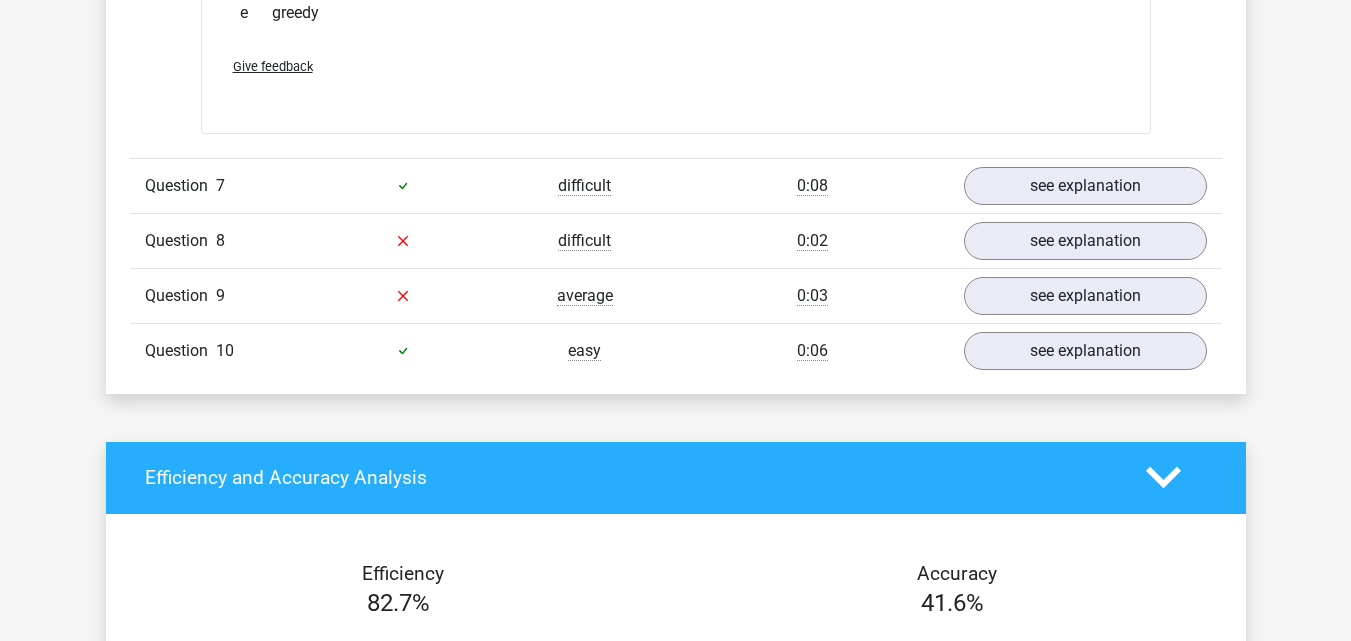 scroll, scrollTop: 2900, scrollLeft: 0, axis: vertical 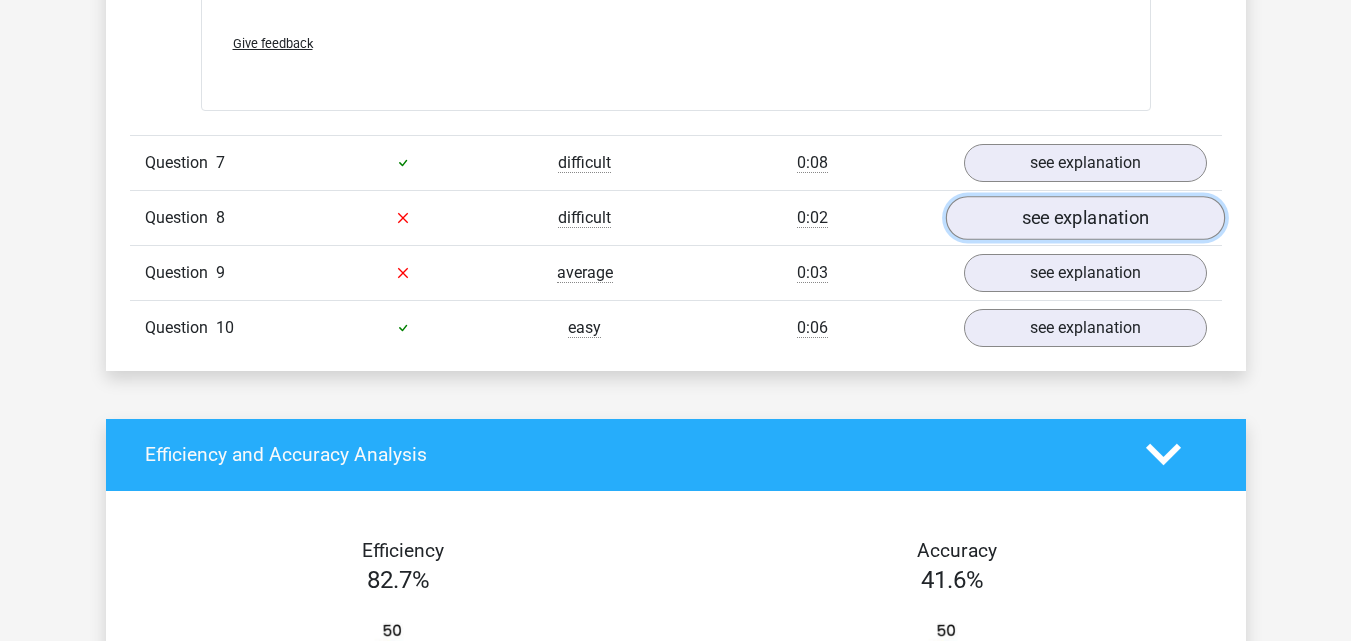 click on "see explanation" at bounding box center (1084, 218) 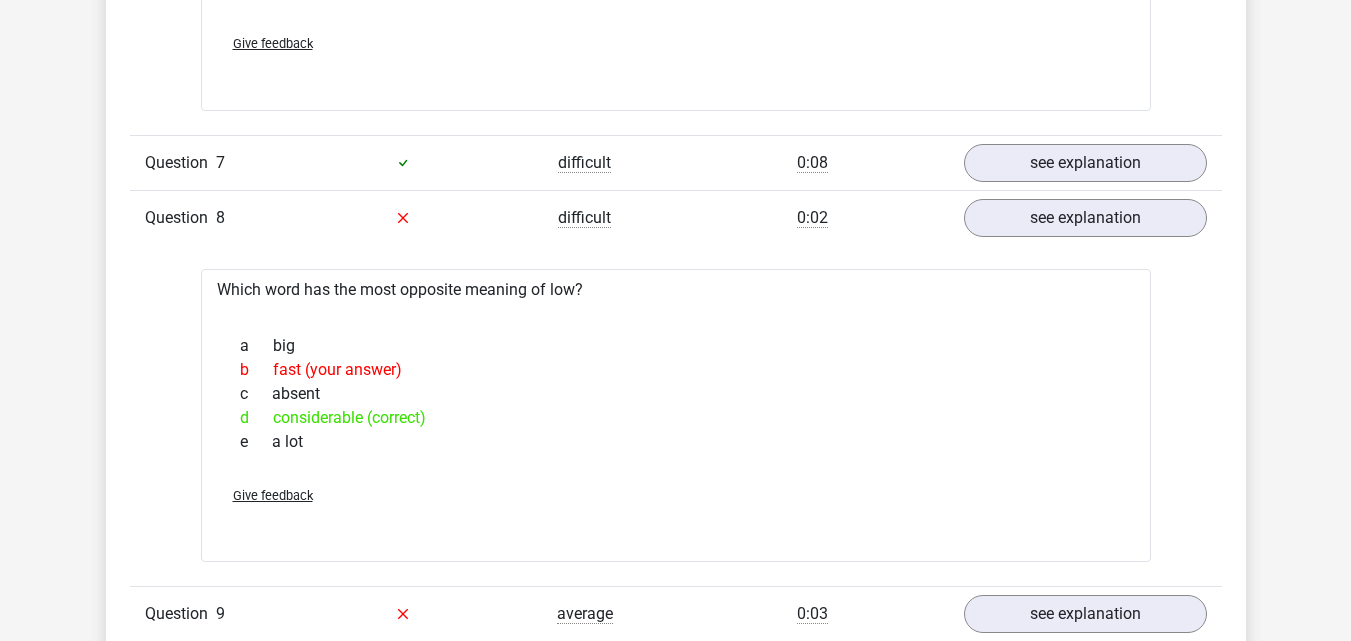 click on "Give feedback" at bounding box center [676, 495] 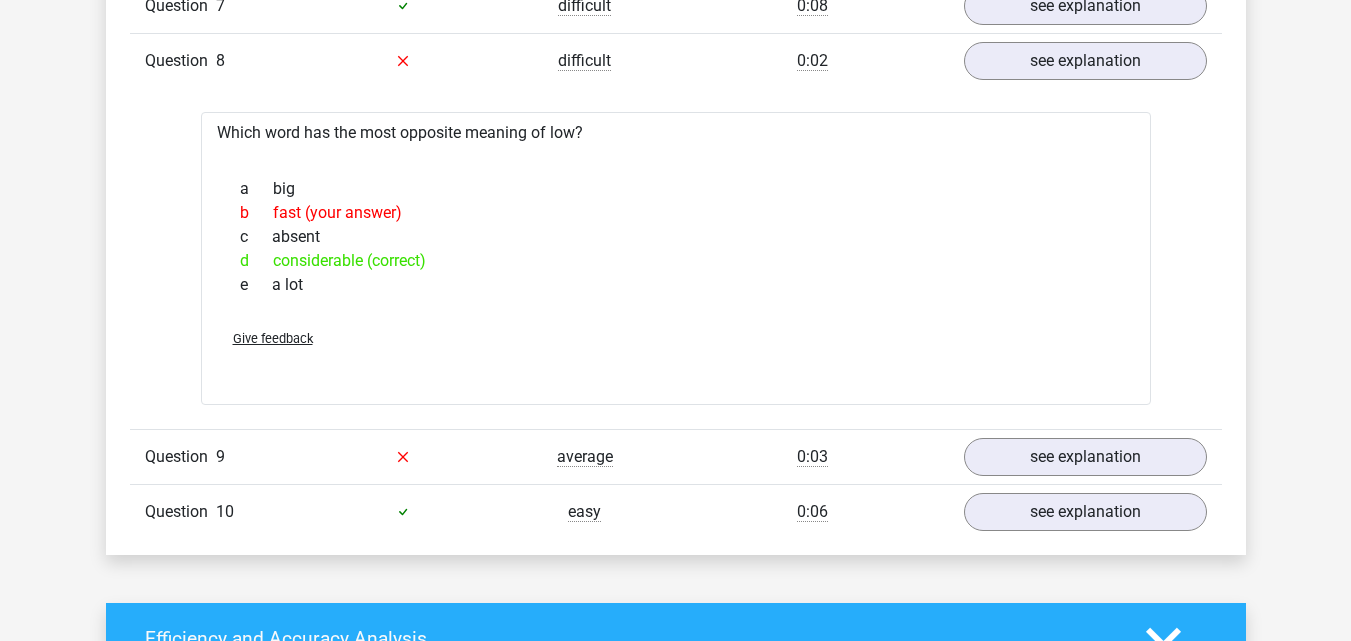 scroll, scrollTop: 3100, scrollLeft: 0, axis: vertical 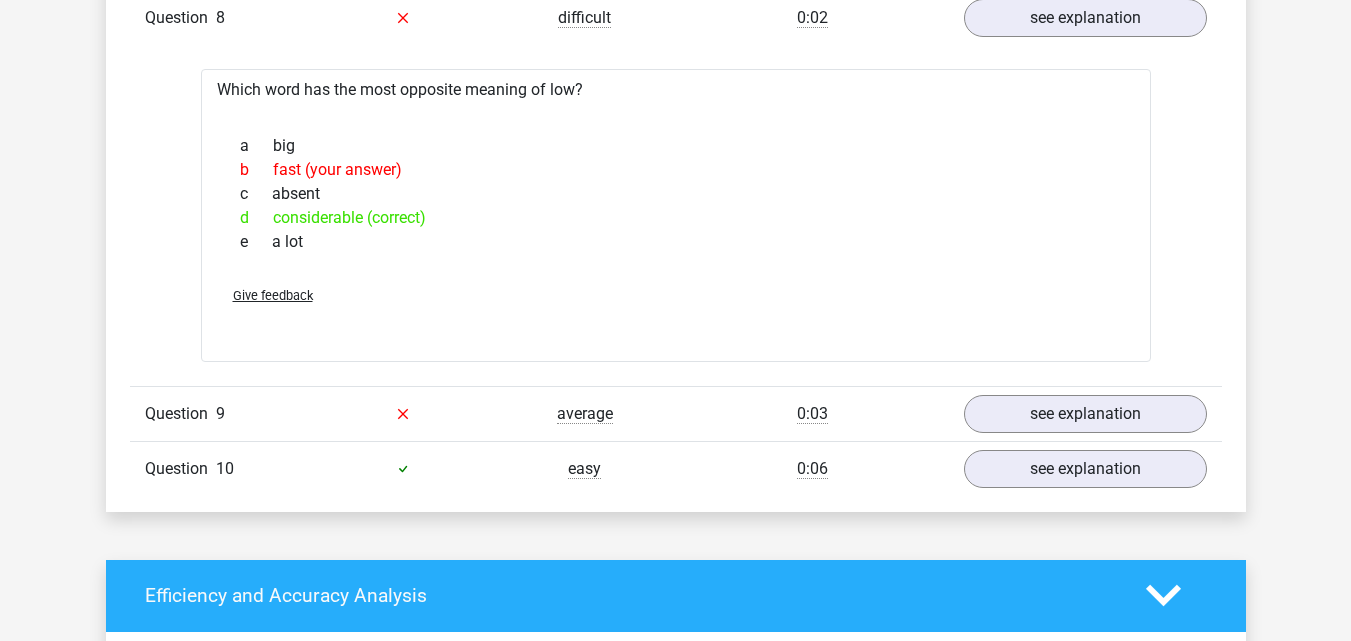 click at bounding box center (403, 414) 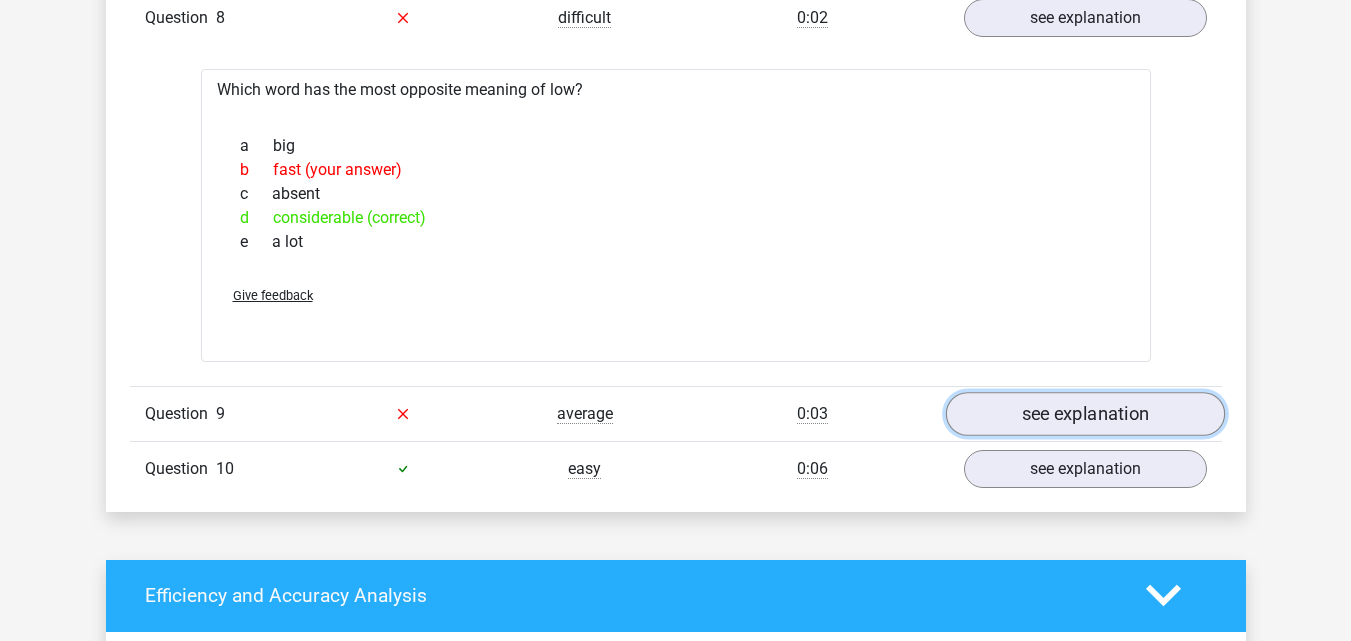 click on "see explanation" at bounding box center [1084, 414] 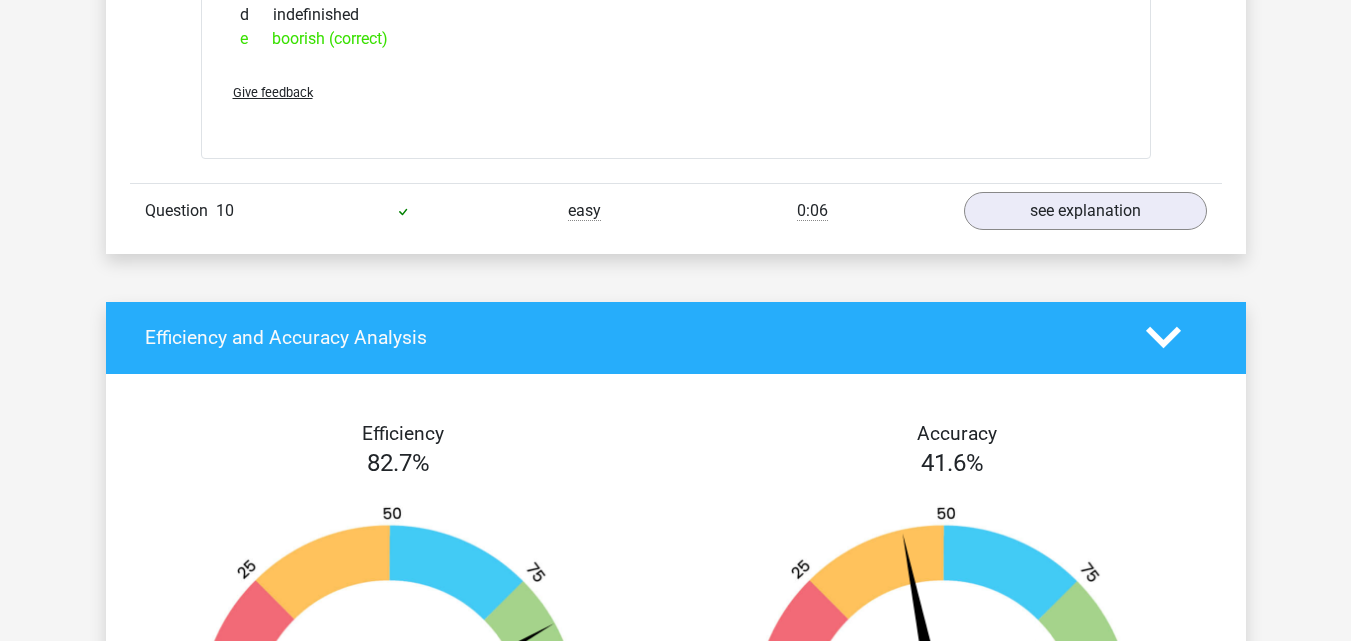 scroll, scrollTop: 3700, scrollLeft: 0, axis: vertical 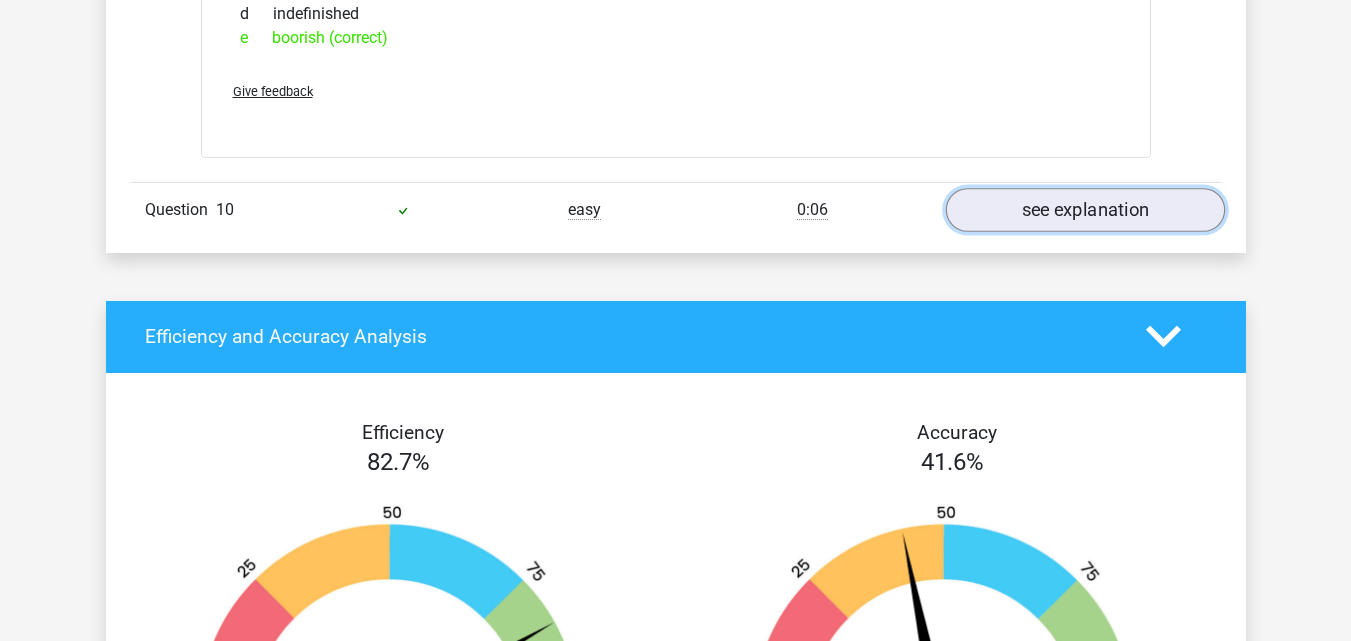 click on "see explanation" at bounding box center (1084, 210) 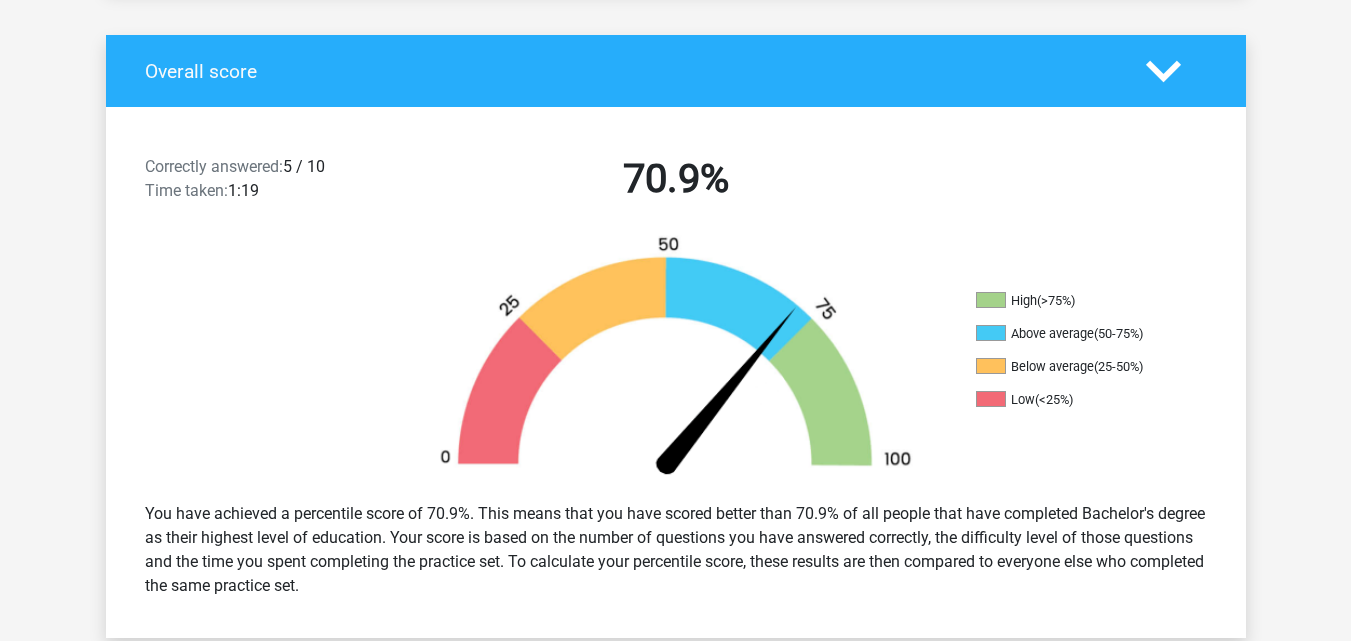 scroll, scrollTop: 400, scrollLeft: 0, axis: vertical 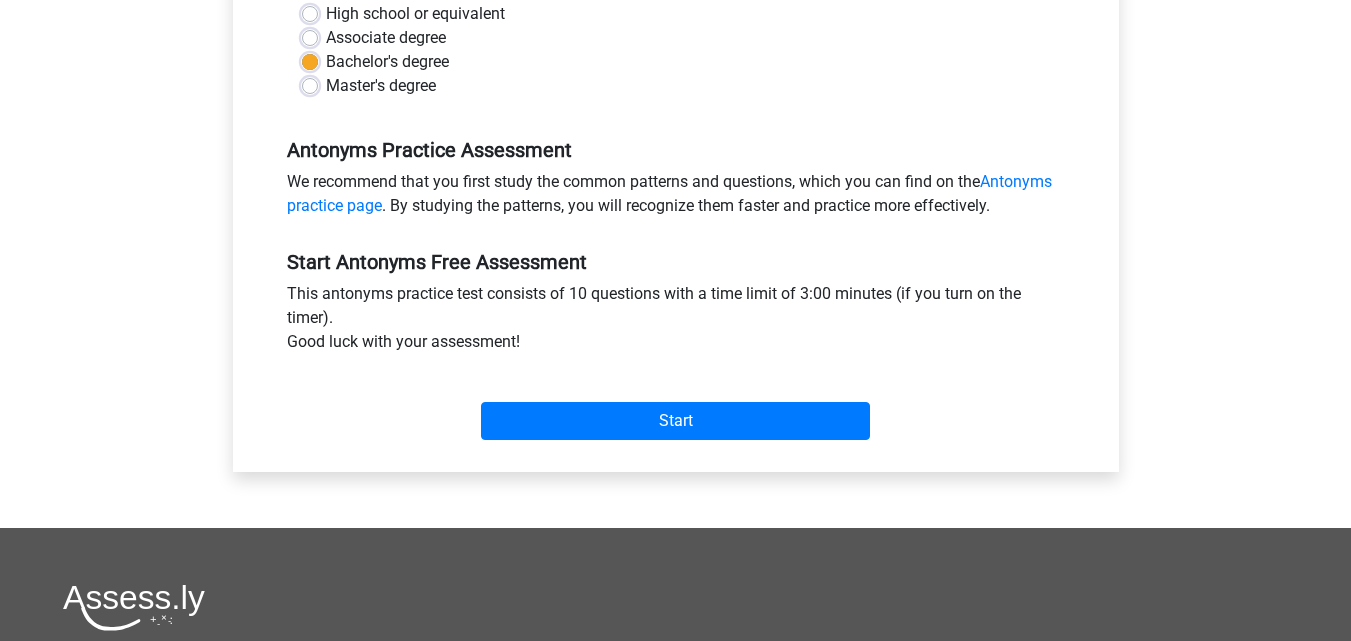 click on "Start" at bounding box center (676, 405) 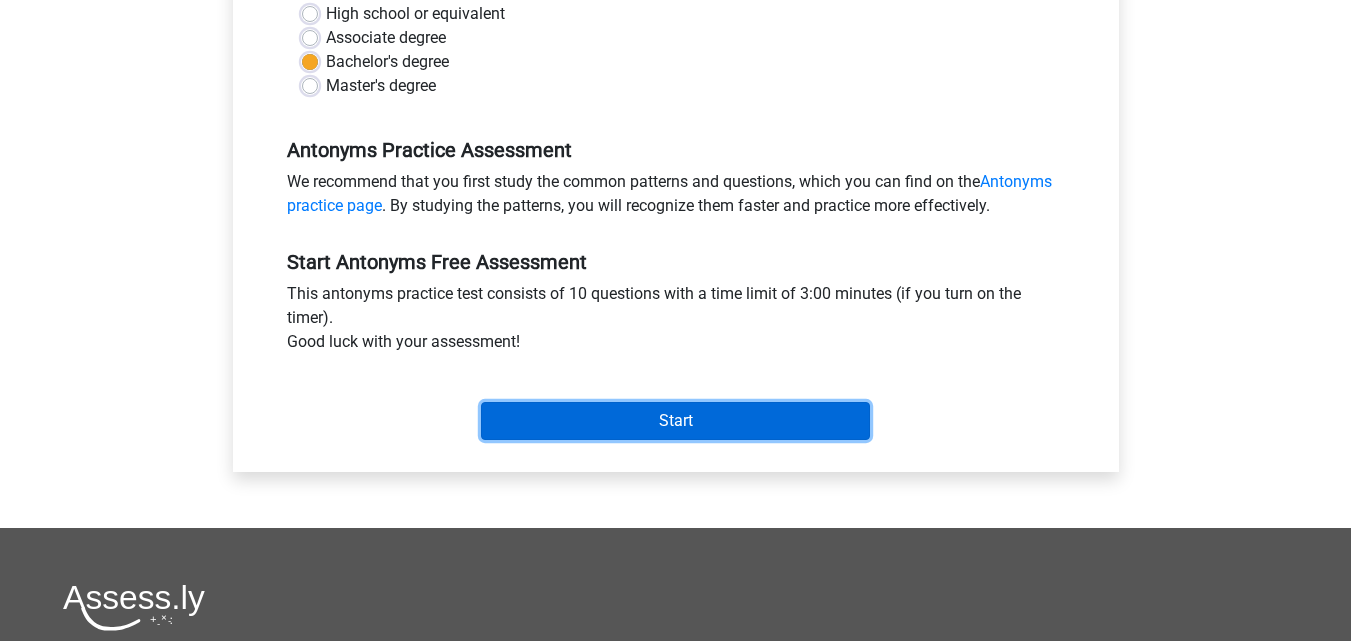 click on "Start" at bounding box center [675, 421] 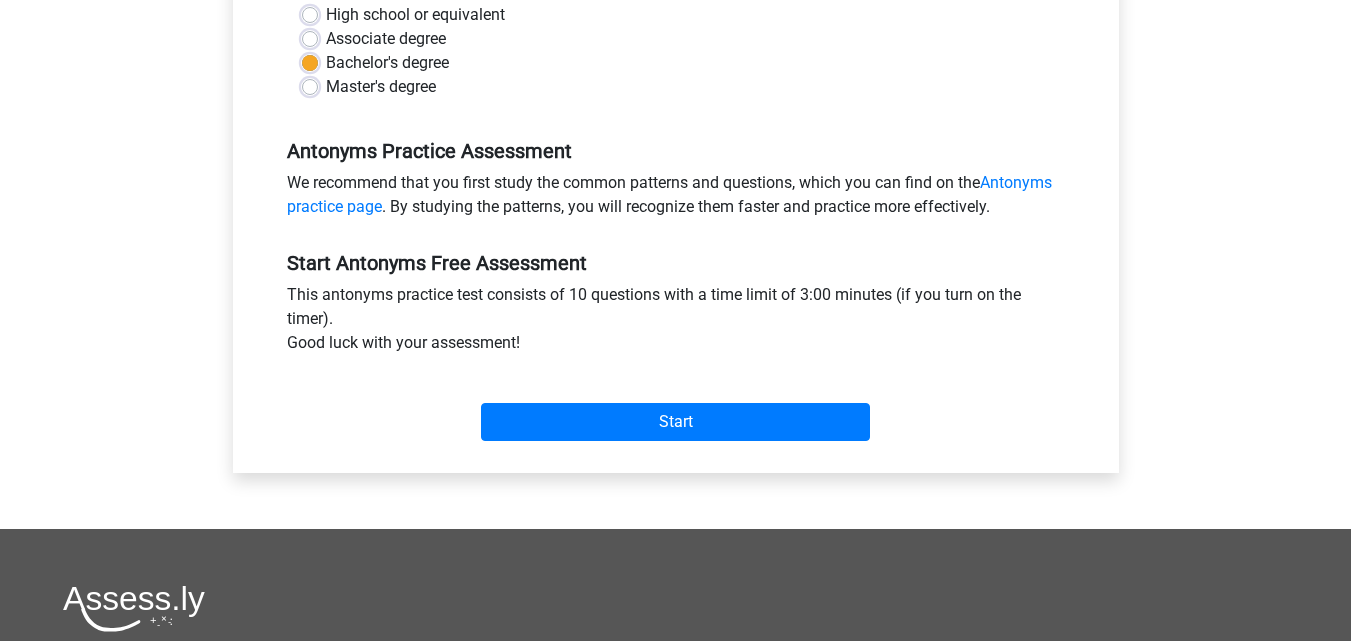 scroll, scrollTop: 500, scrollLeft: 0, axis: vertical 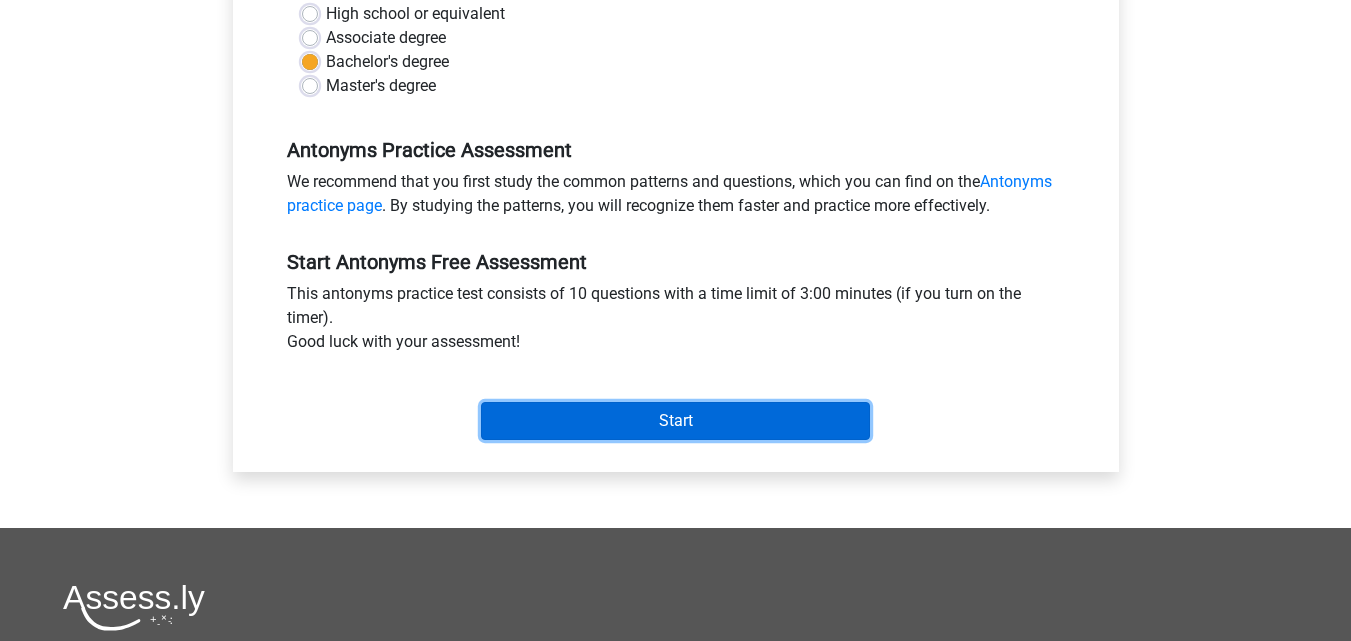 click on "Start" at bounding box center (675, 421) 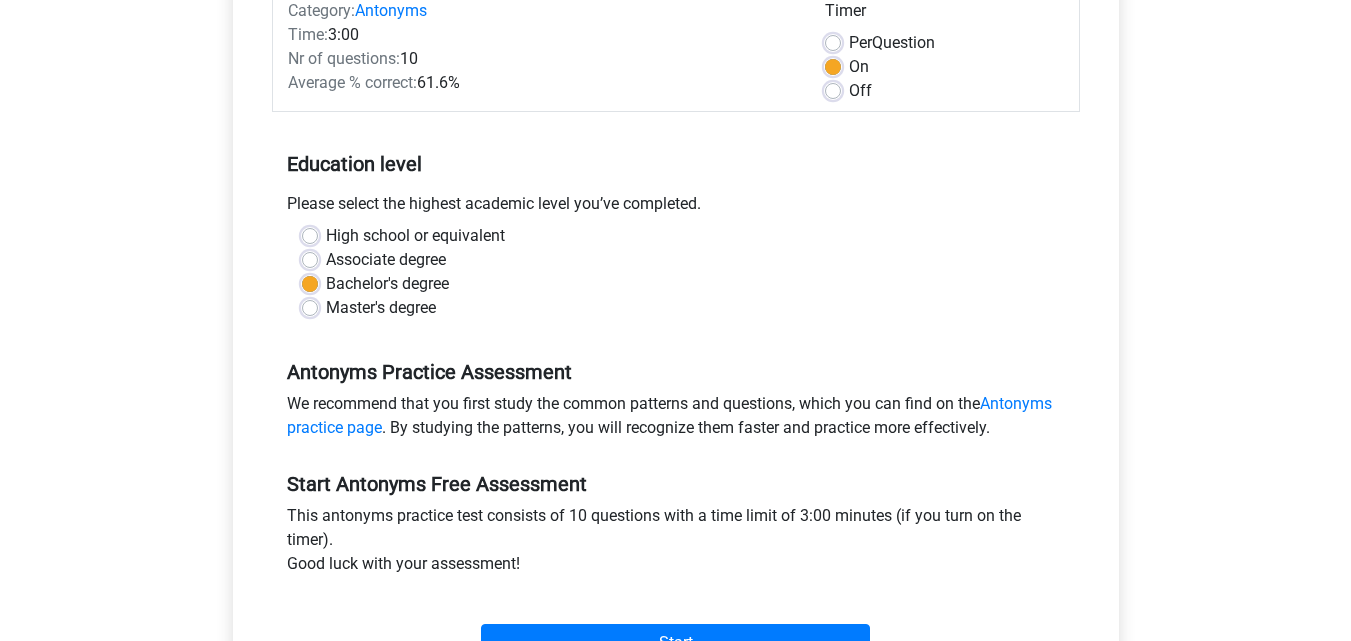 scroll, scrollTop: 0, scrollLeft: 0, axis: both 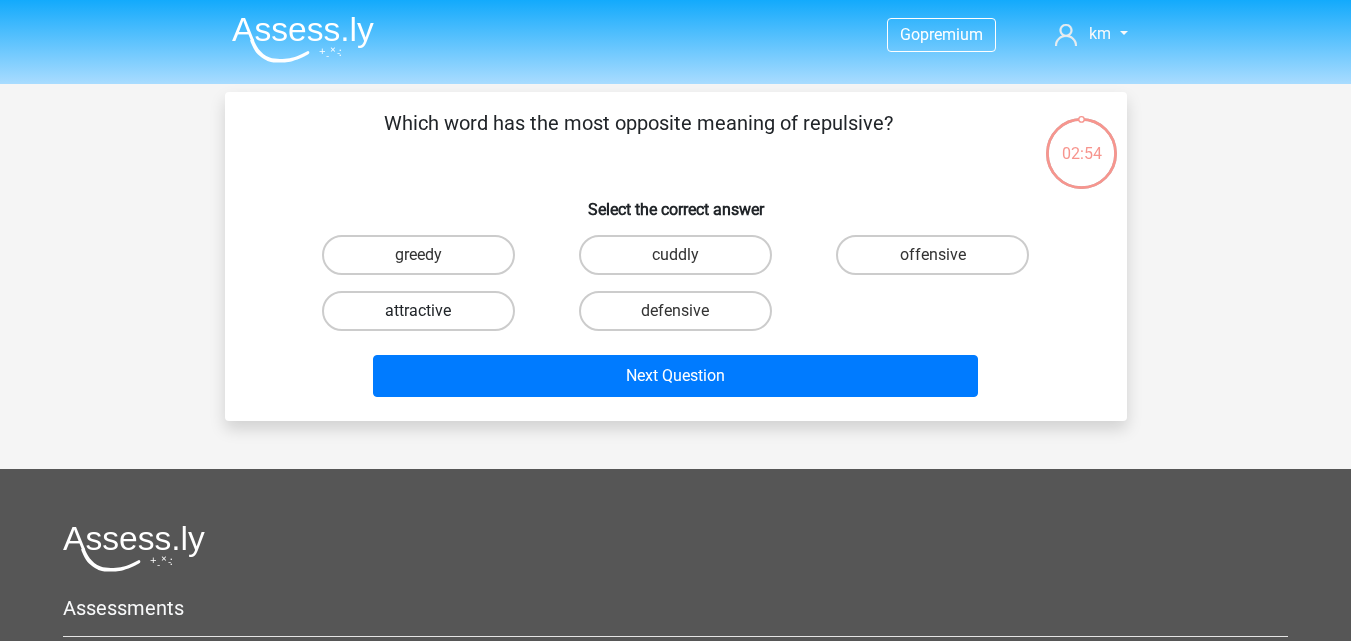 click on "attractive" at bounding box center (418, 311) 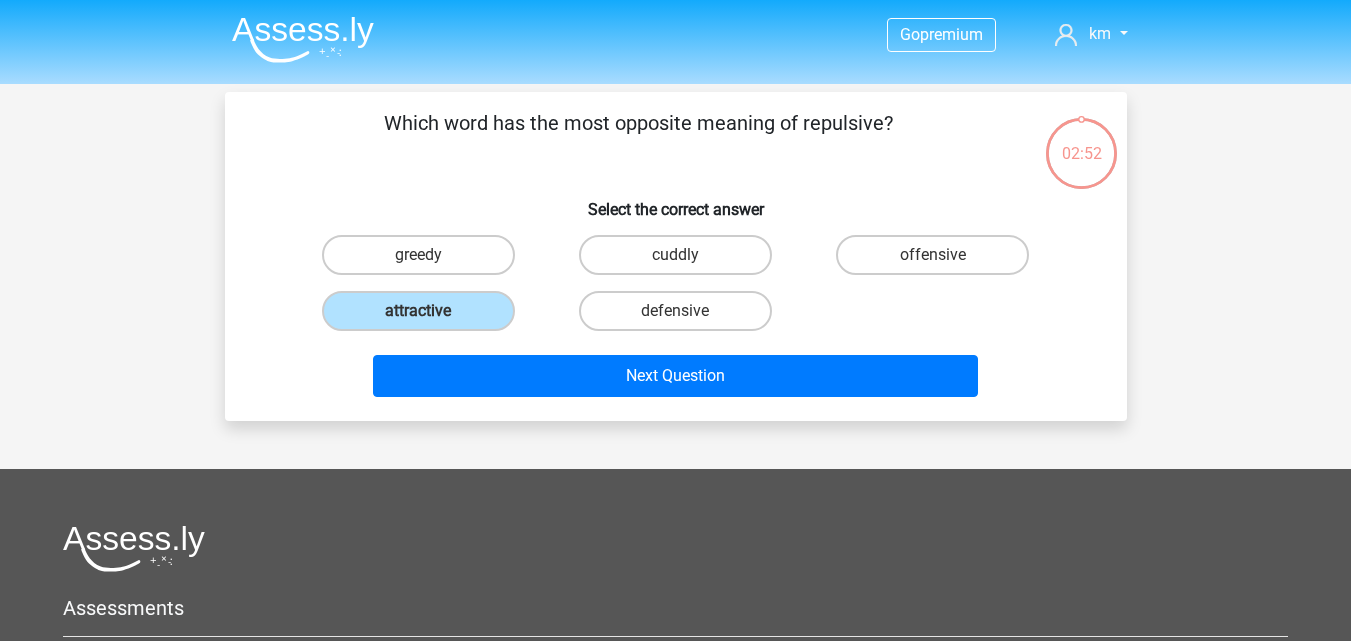 click on "Next Question" at bounding box center (676, 380) 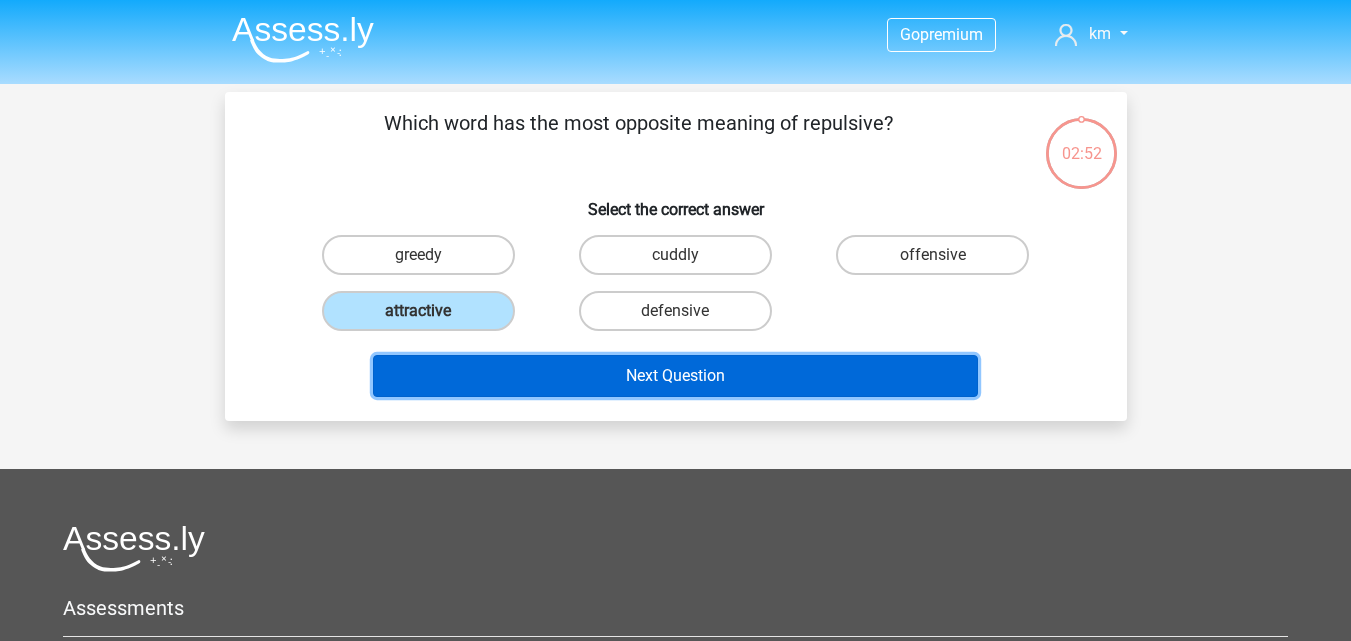 click on "Next Question" at bounding box center [675, 376] 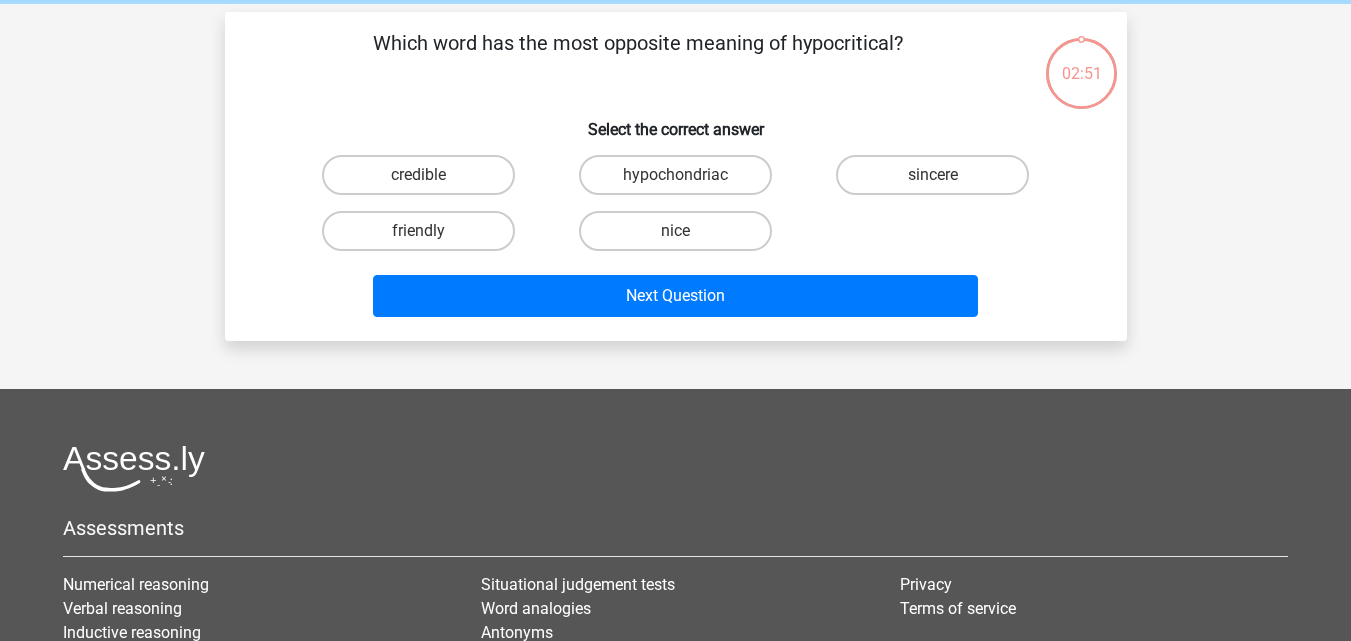 scroll, scrollTop: 92, scrollLeft: 0, axis: vertical 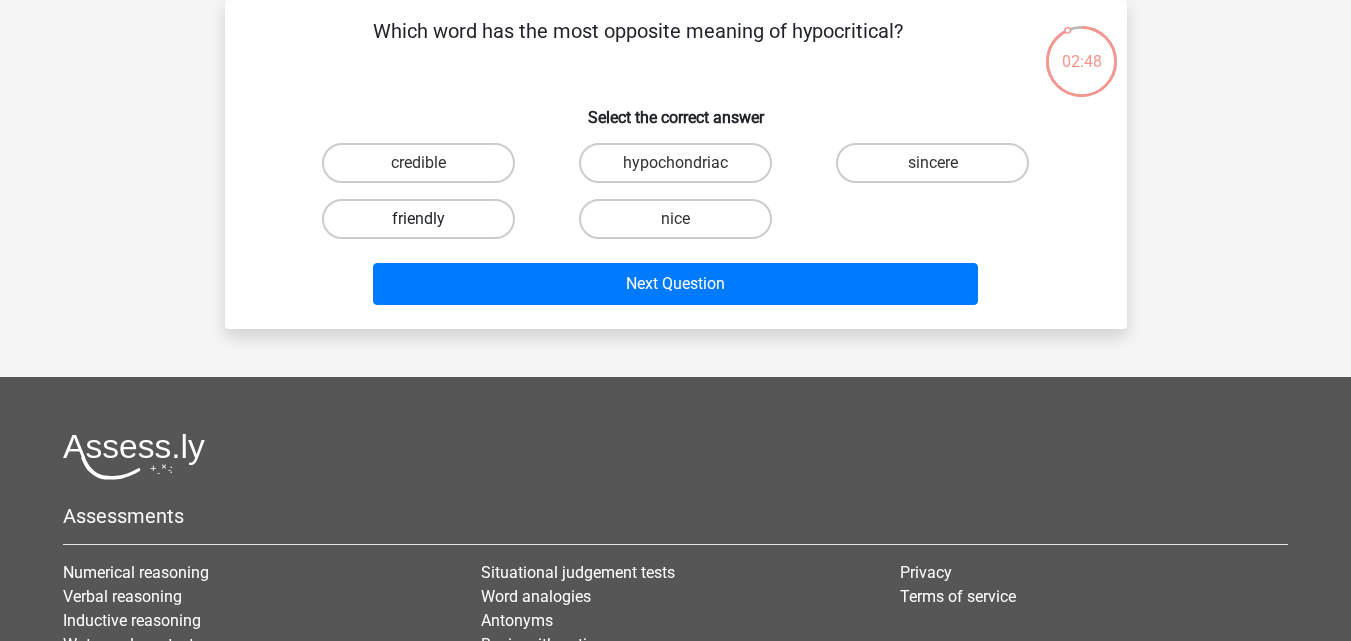 click on "friendly" at bounding box center (418, 219) 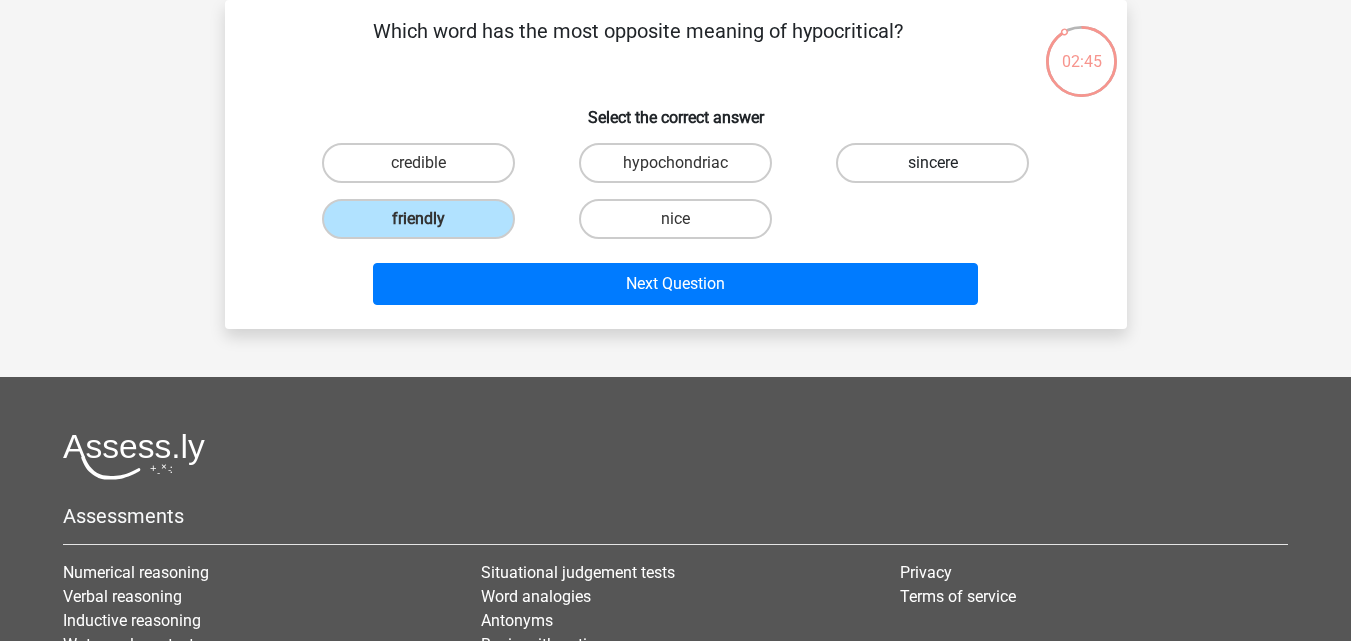 click on "sincere" at bounding box center (932, 163) 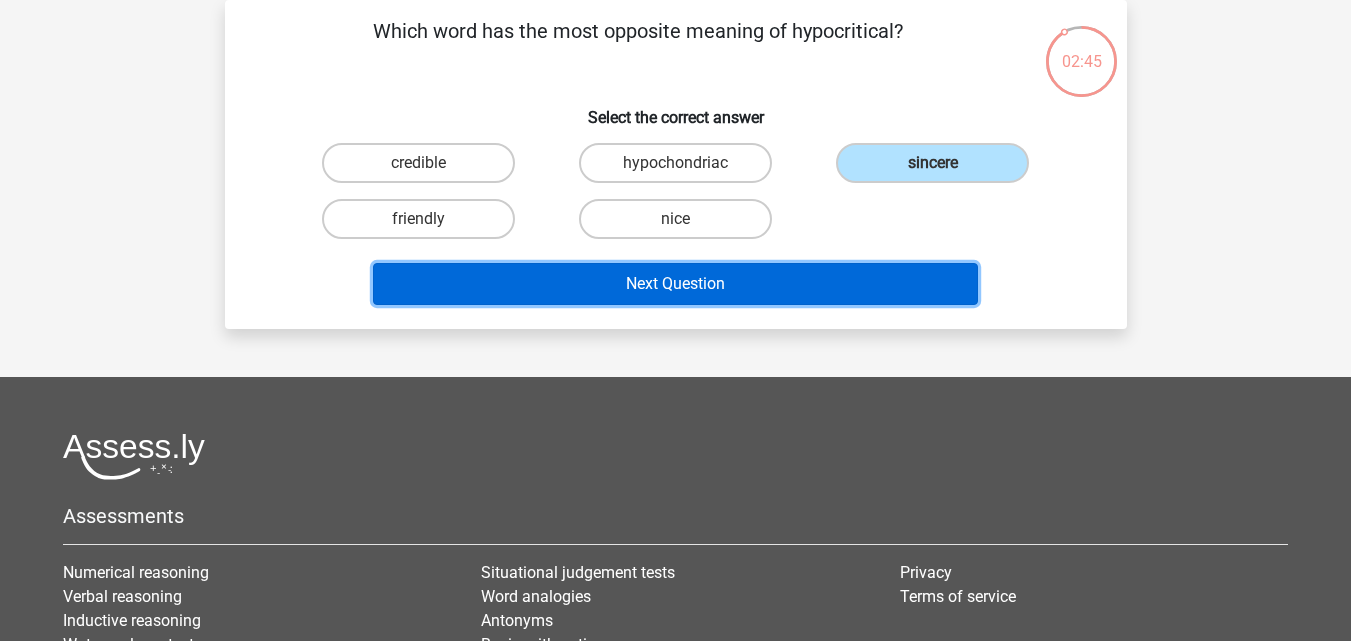 click on "Next Question" at bounding box center [675, 284] 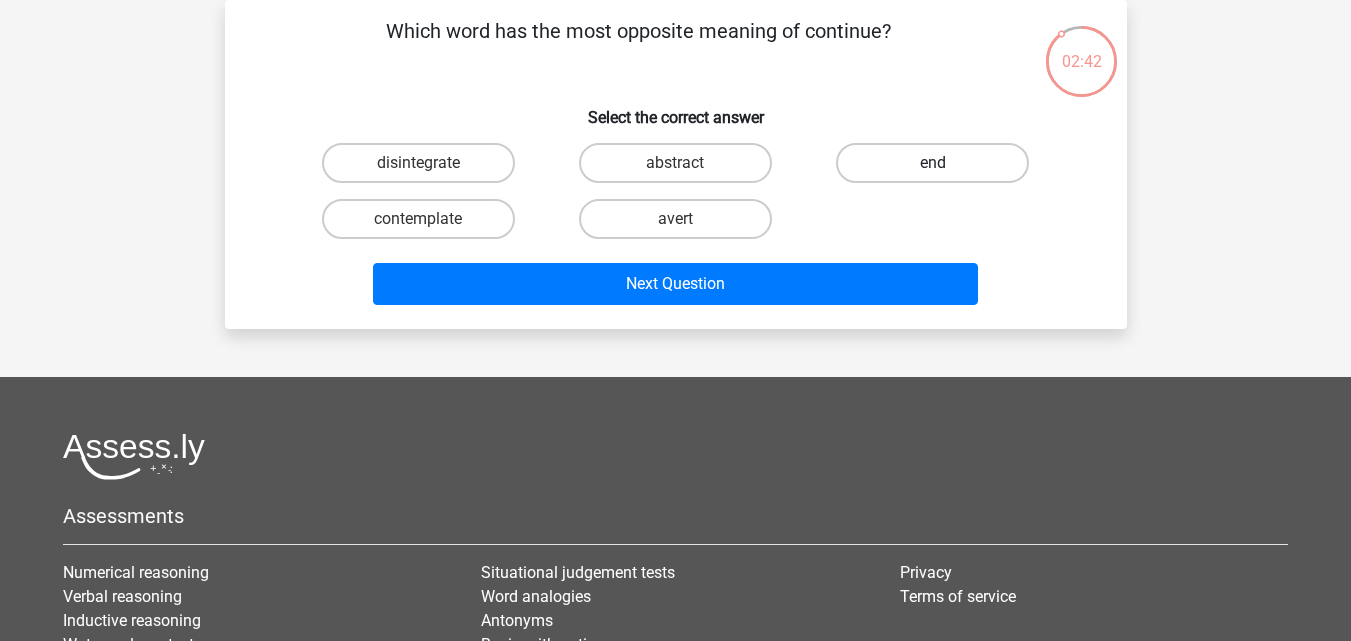 click on "end" at bounding box center [932, 163] 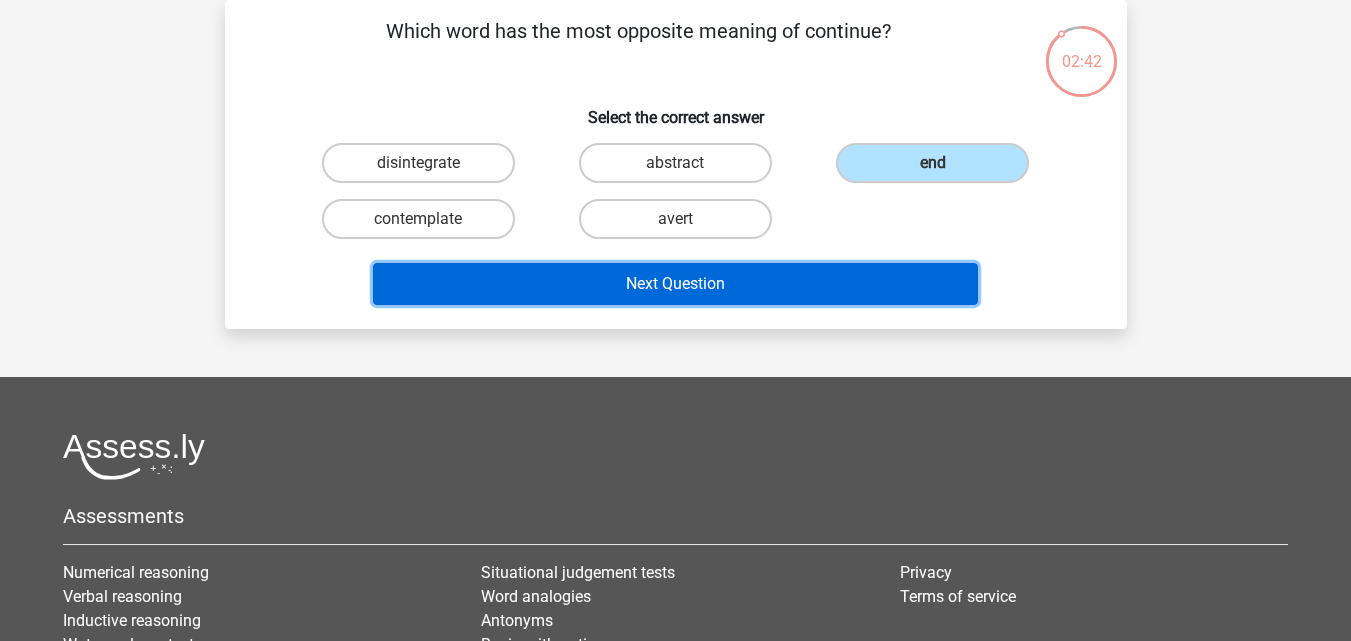 click on "Next Question" at bounding box center (675, 284) 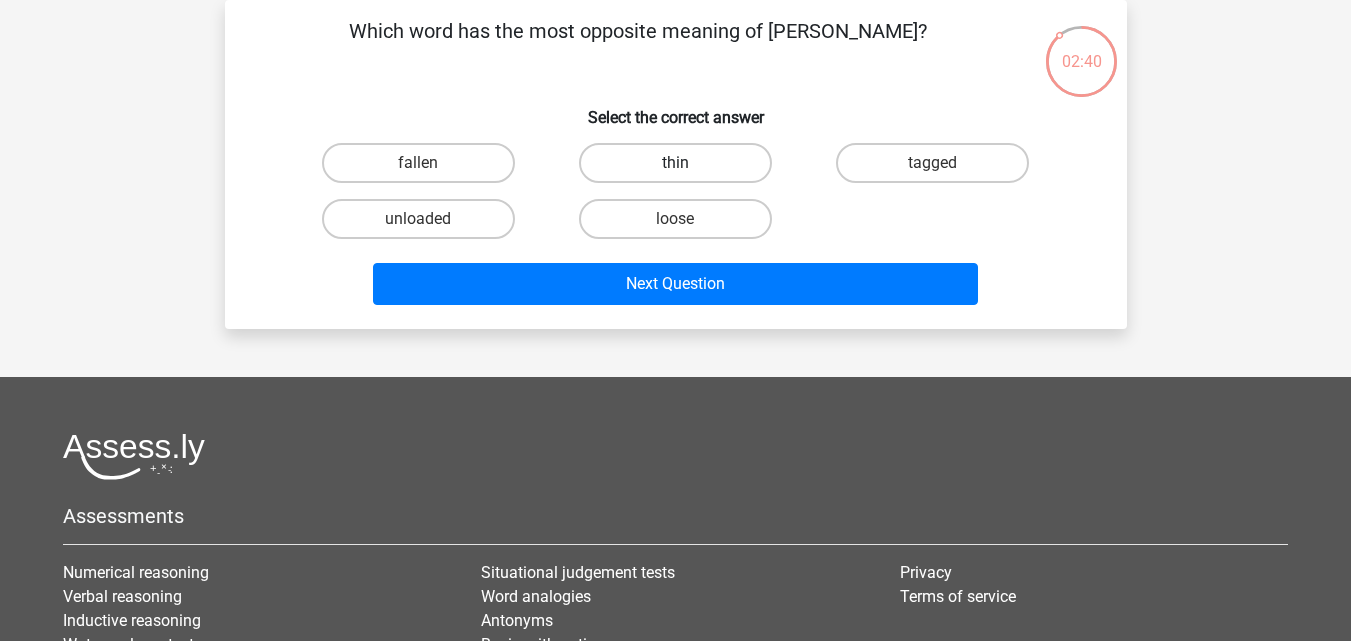 click on "thin" at bounding box center (675, 163) 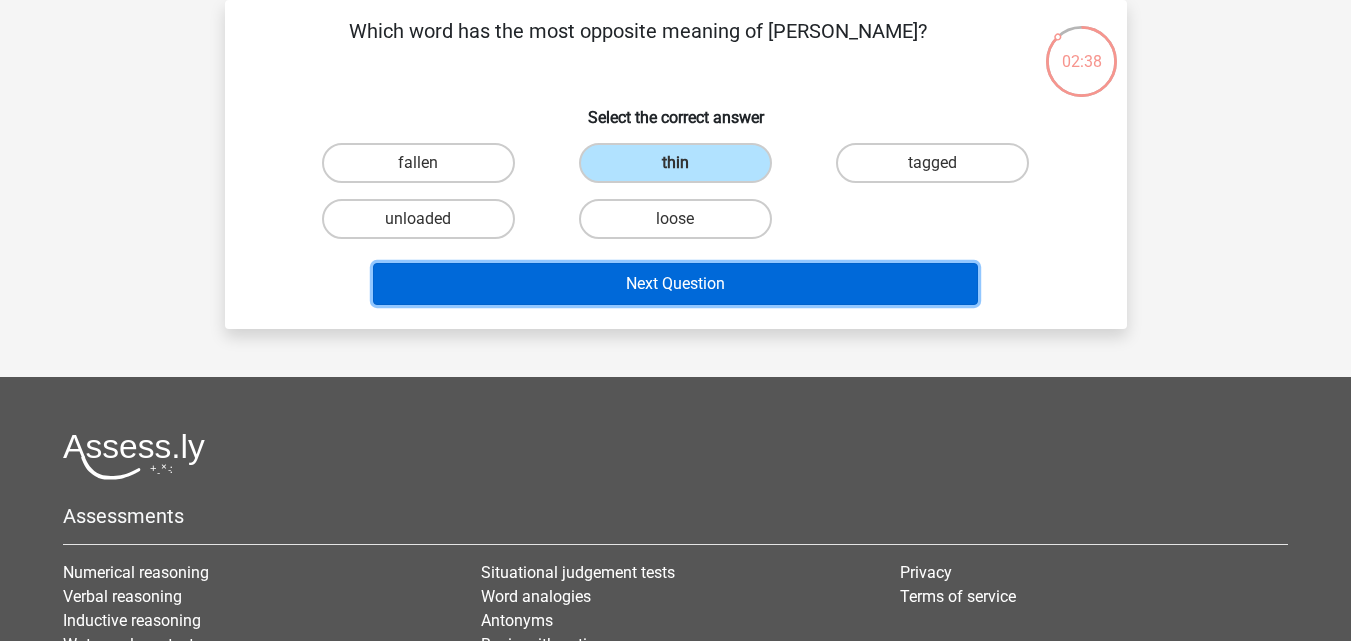 click on "Next Question" at bounding box center [675, 284] 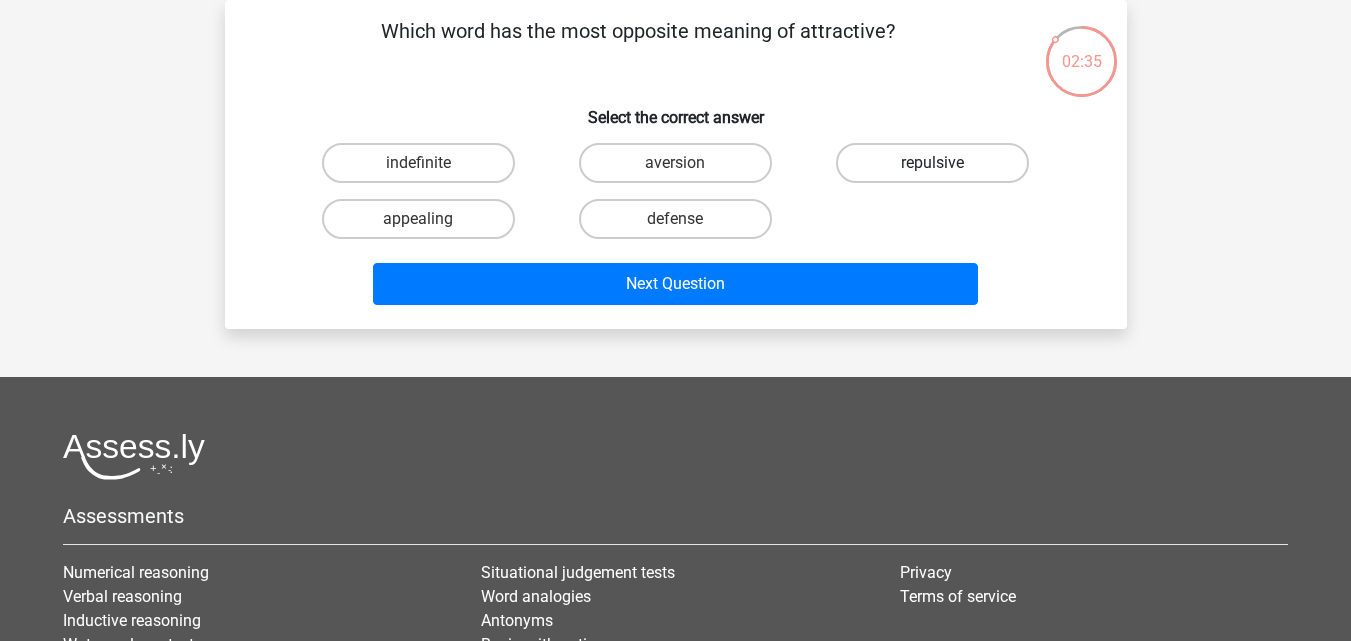 click on "repulsive" at bounding box center (932, 163) 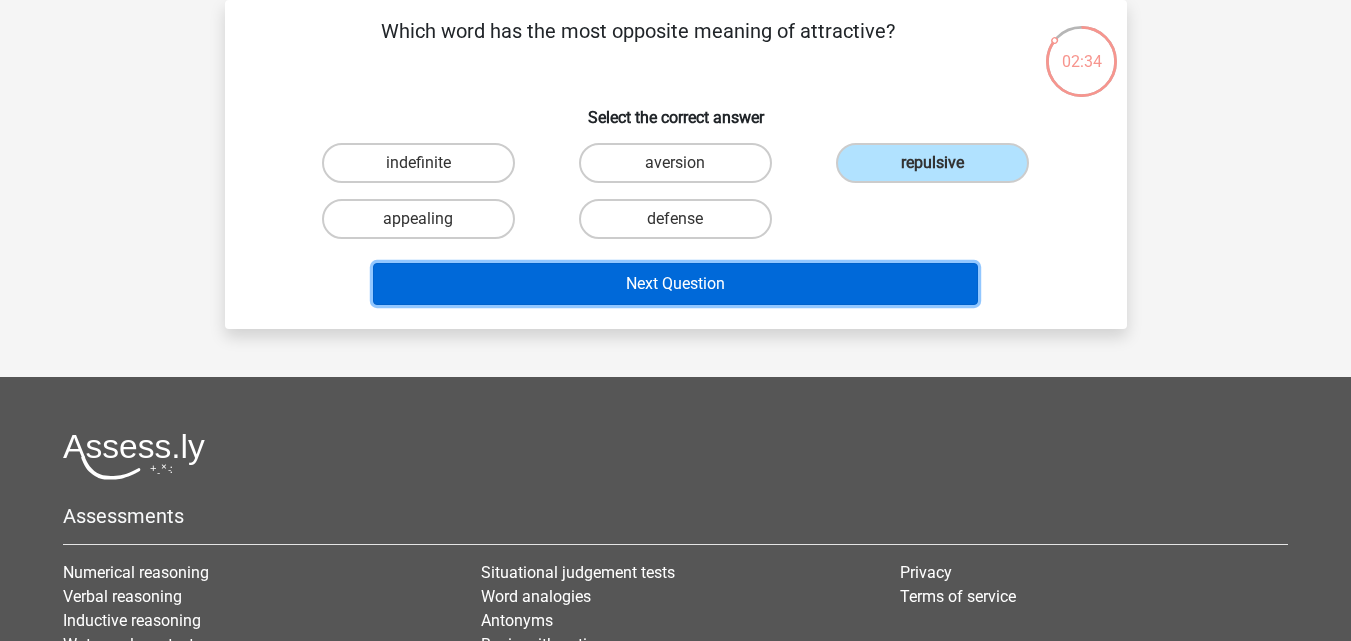 click on "Next Question" at bounding box center [675, 284] 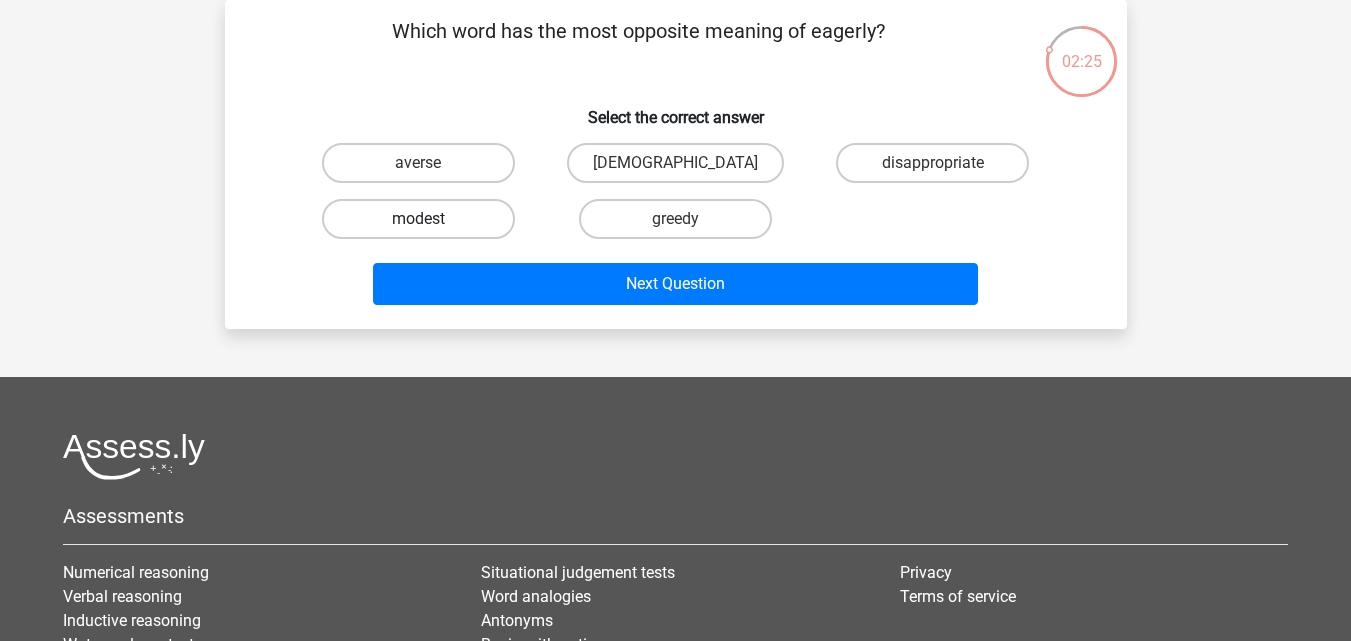 click on "modest" at bounding box center (418, 219) 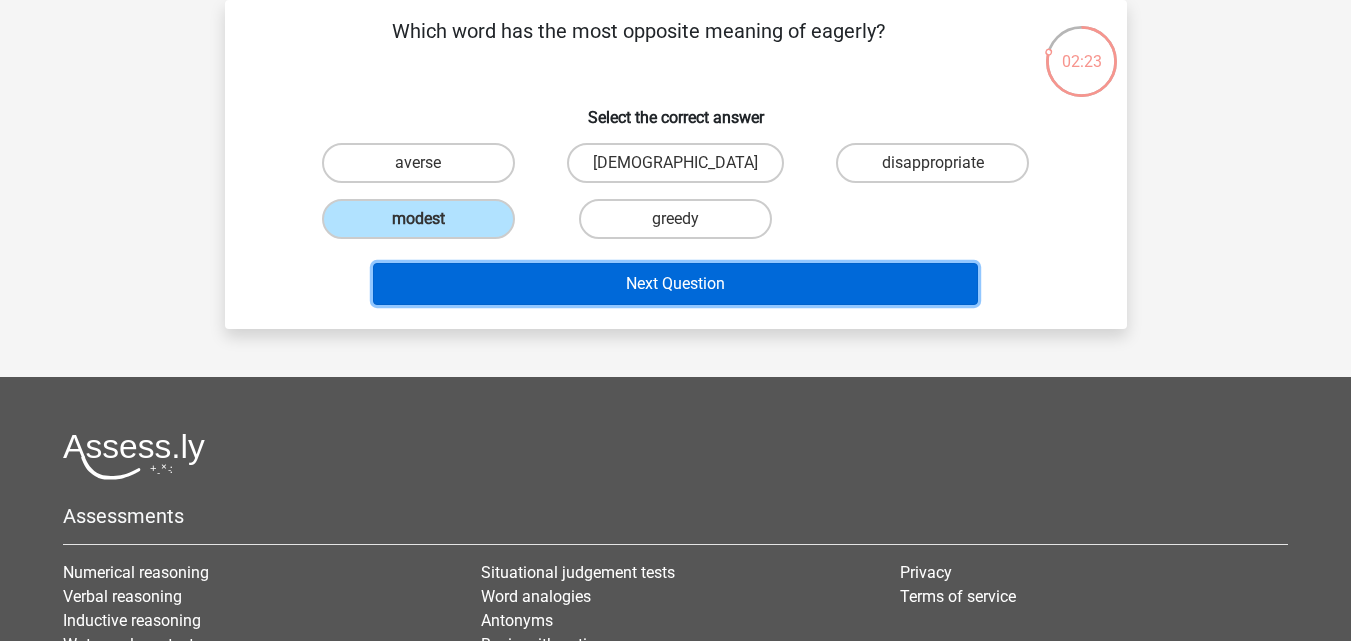click on "Next Question" at bounding box center (675, 284) 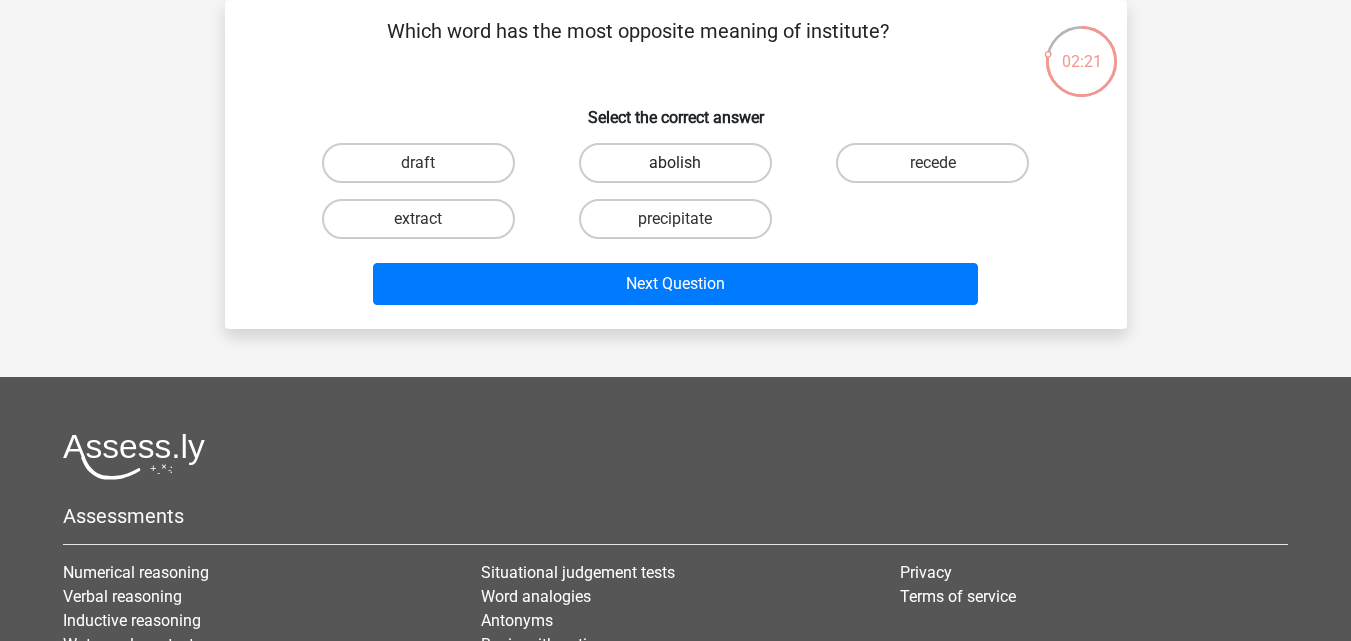 click on "abolish" at bounding box center (675, 163) 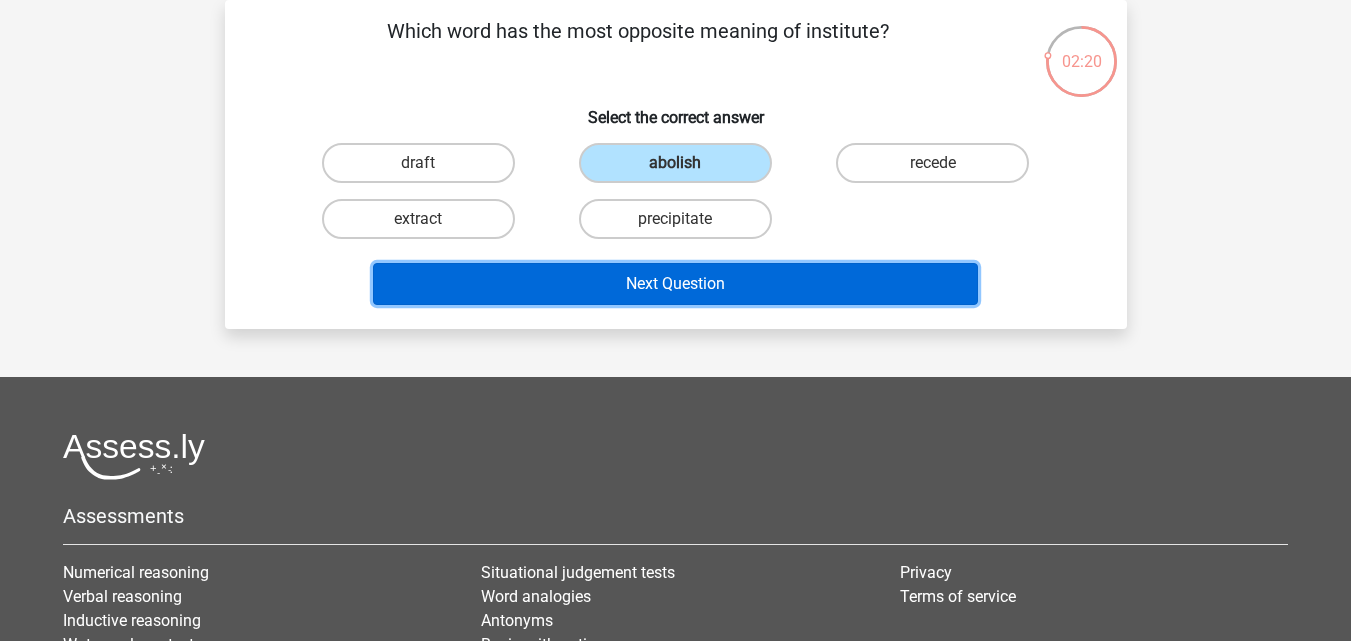 click on "Next Question" at bounding box center (675, 284) 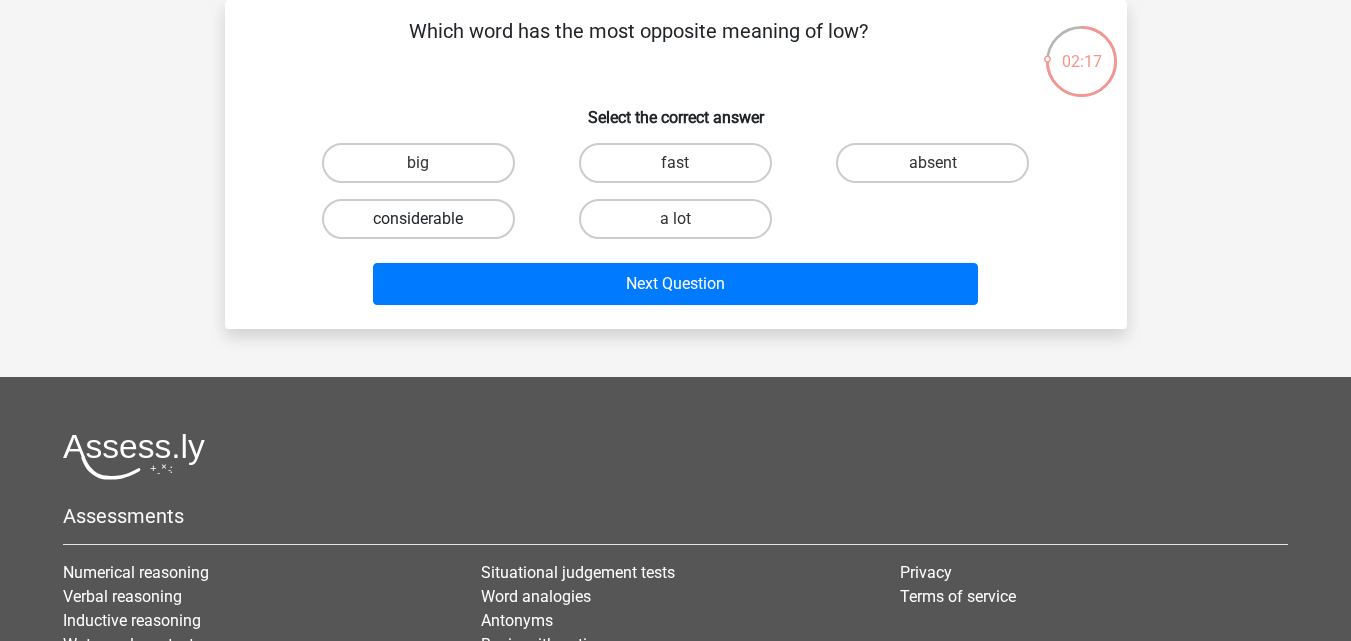 click on "considerable" at bounding box center (418, 219) 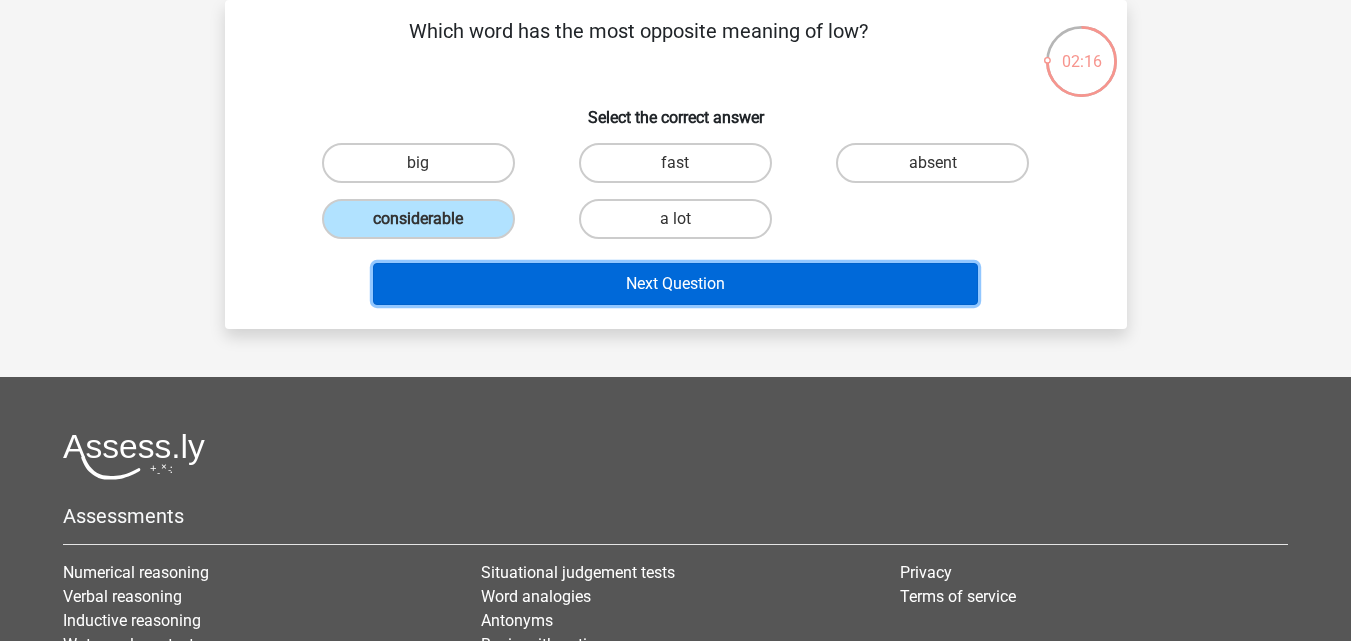 click on "Next Question" at bounding box center (675, 284) 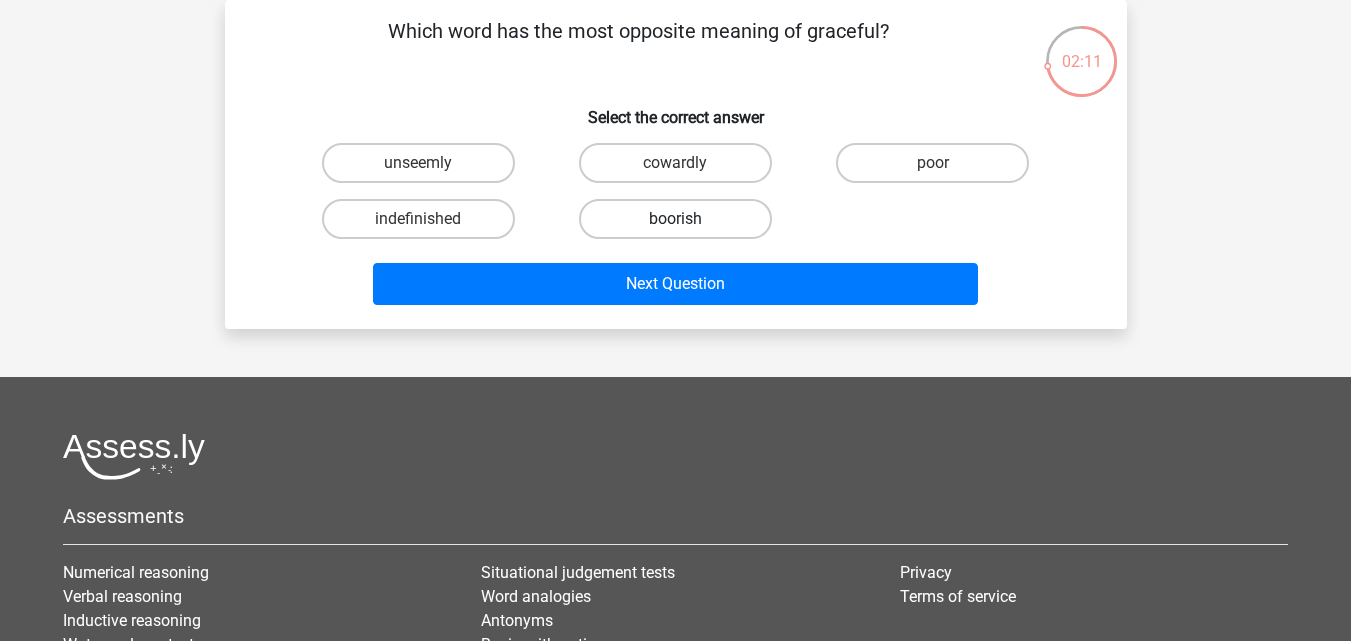 scroll, scrollTop: 0, scrollLeft: 0, axis: both 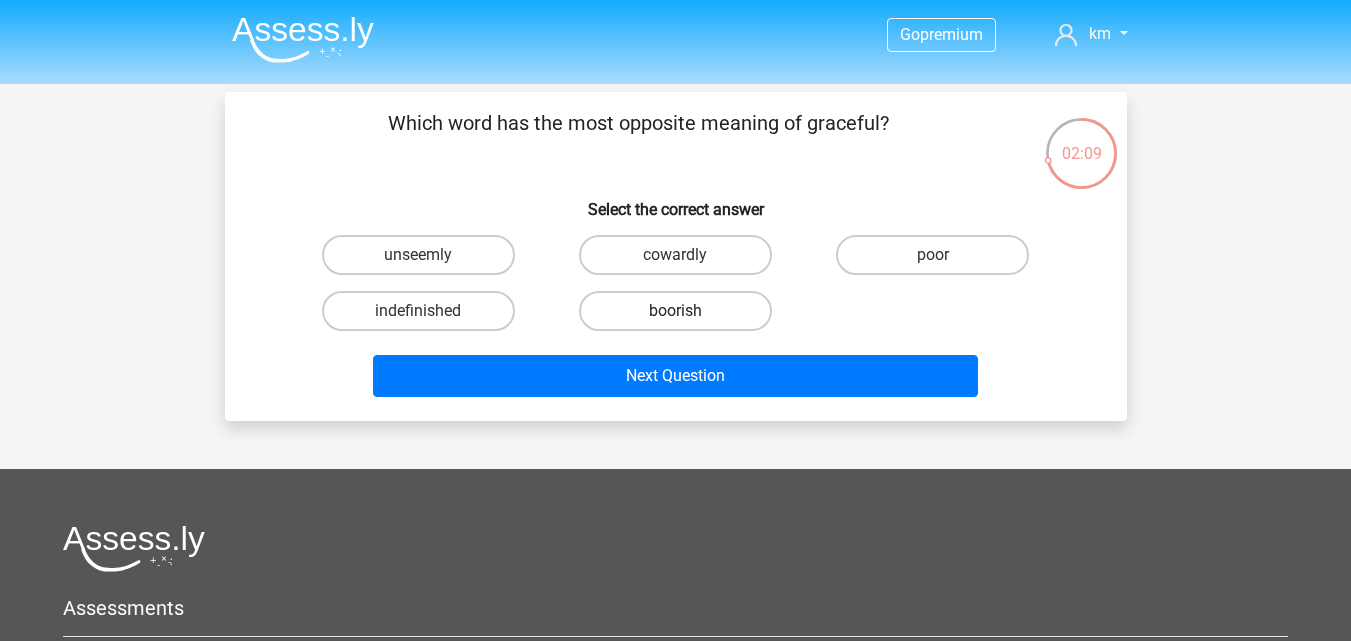 click on "boorish" at bounding box center (675, 311) 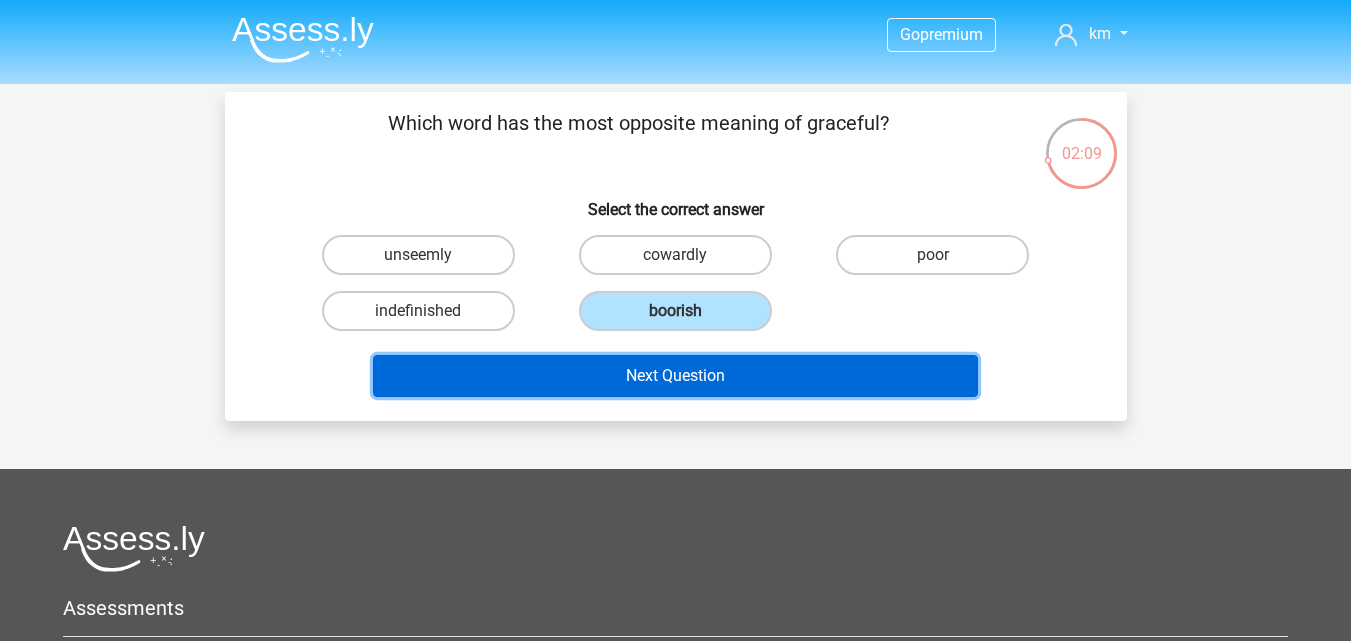 click on "Next Question" at bounding box center [675, 376] 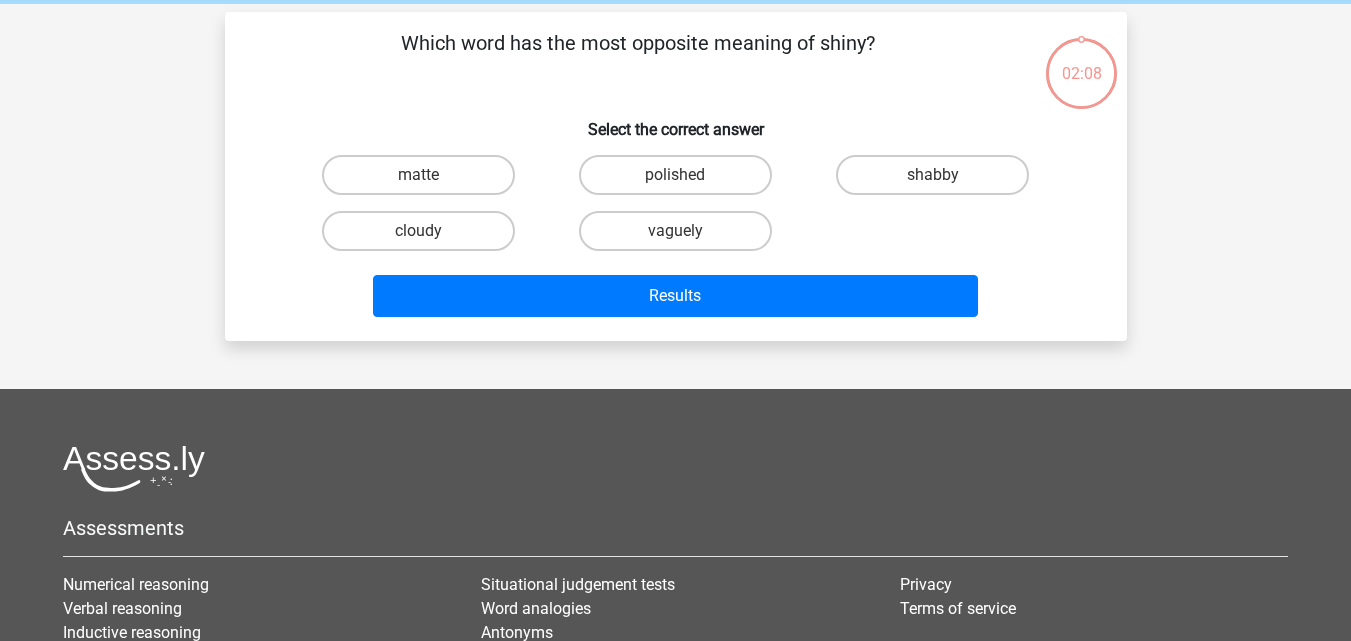 scroll, scrollTop: 92, scrollLeft: 0, axis: vertical 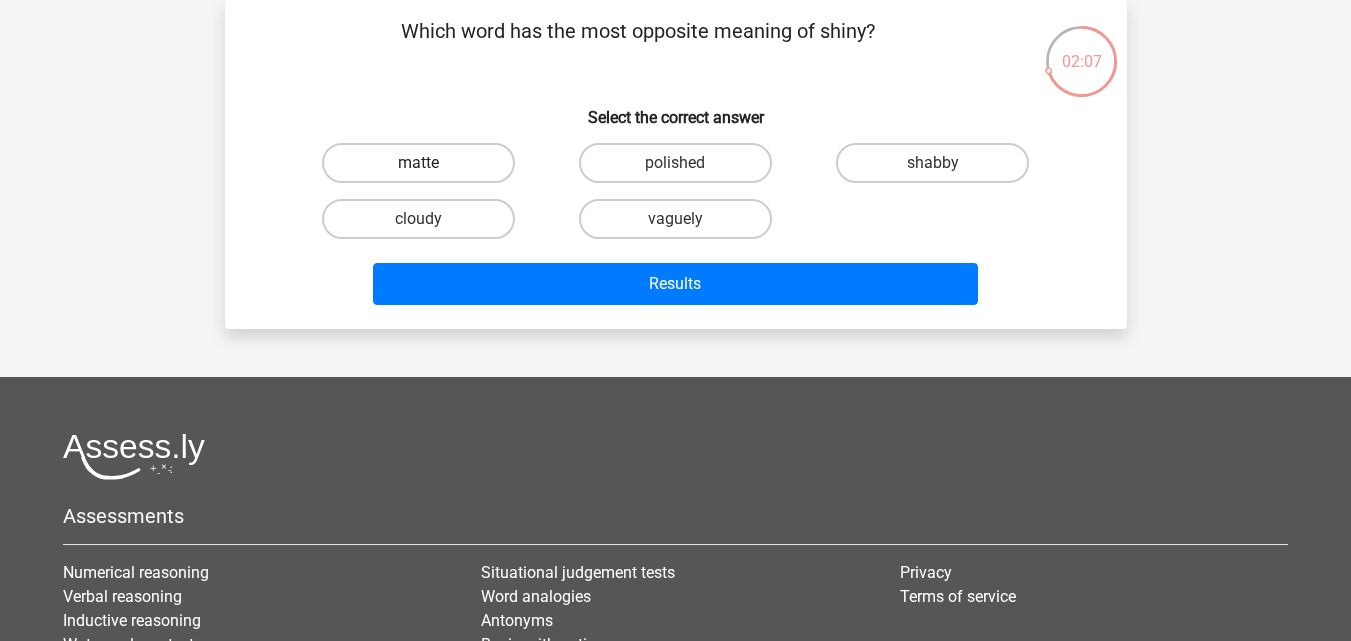 click on "matte" at bounding box center [418, 163] 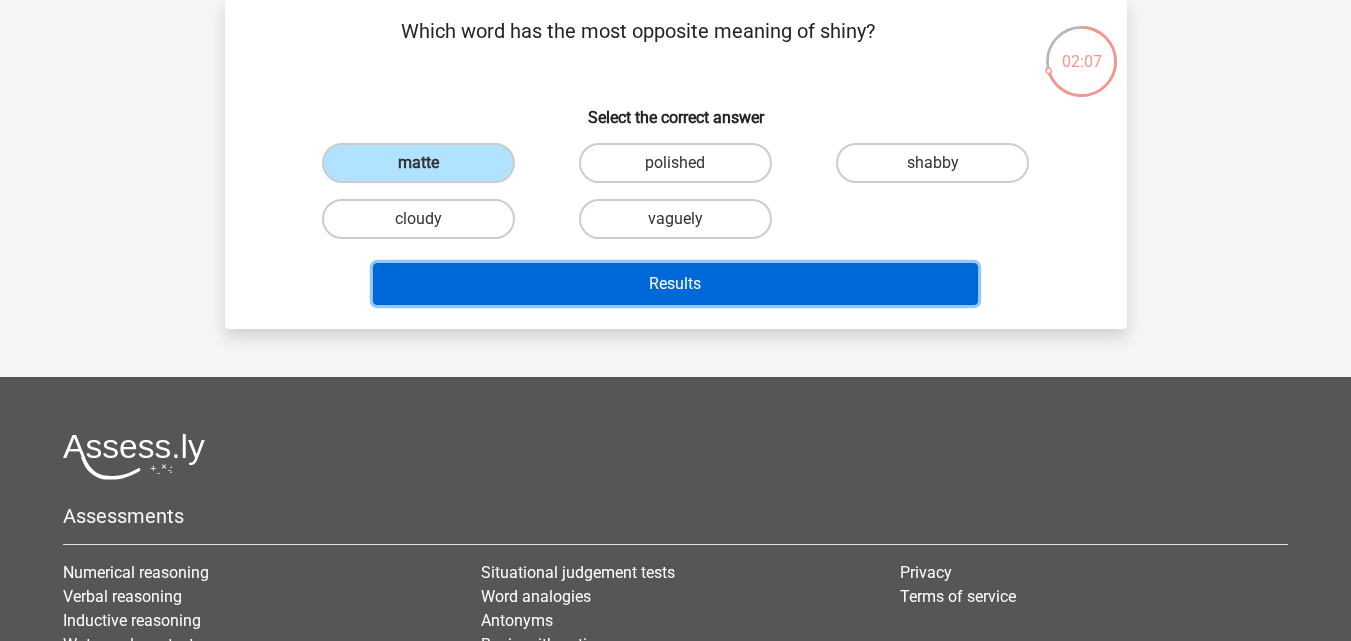 click on "Results" at bounding box center [675, 284] 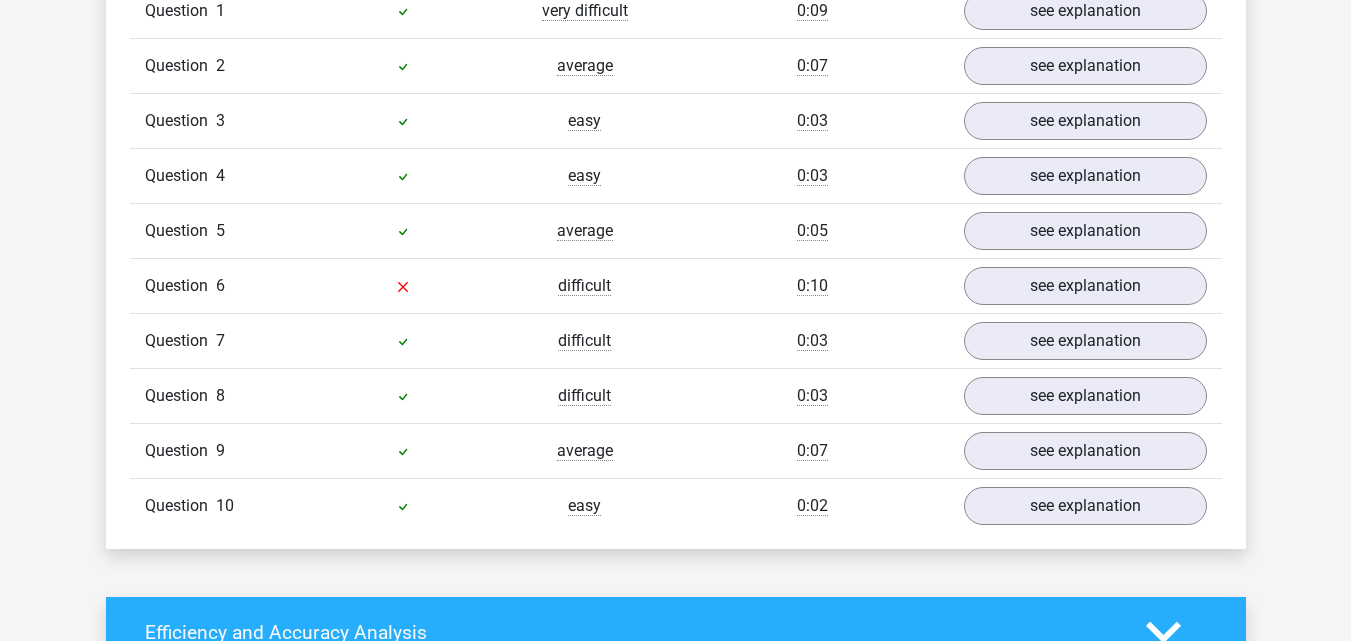 scroll, scrollTop: 1700, scrollLeft: 0, axis: vertical 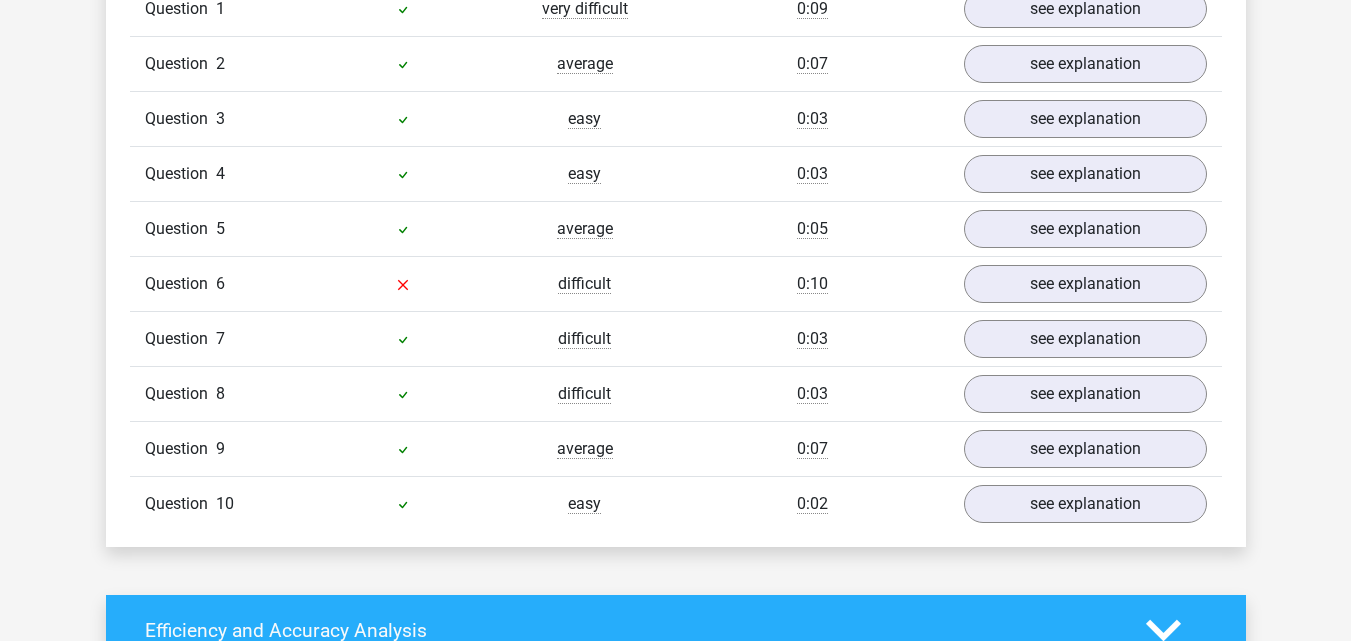 click on "difficult" at bounding box center [585, 284] 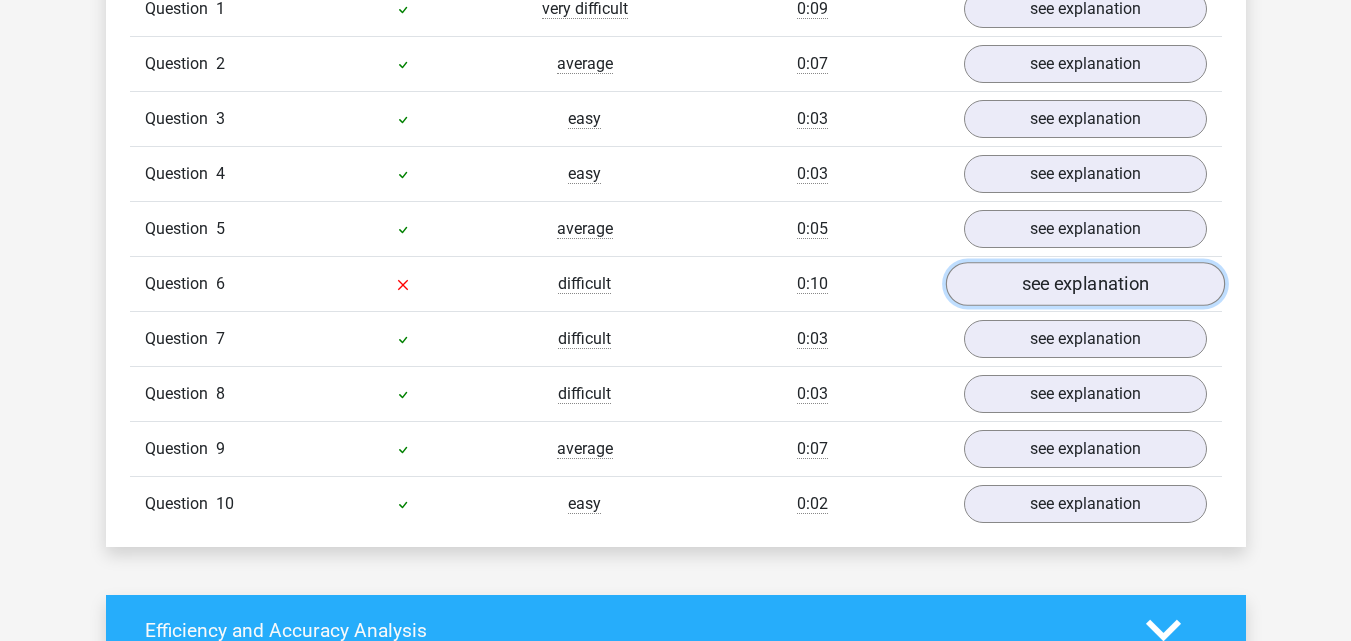 click on "see explanation" at bounding box center (1084, 284) 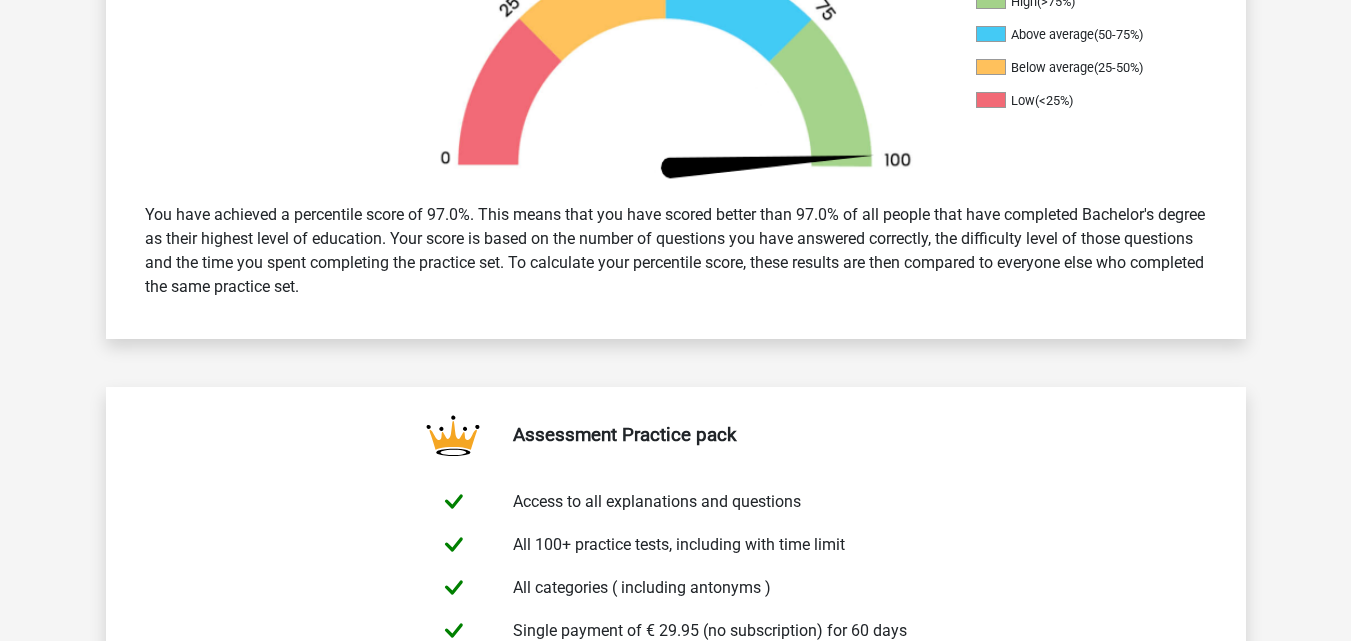 scroll, scrollTop: 200, scrollLeft: 0, axis: vertical 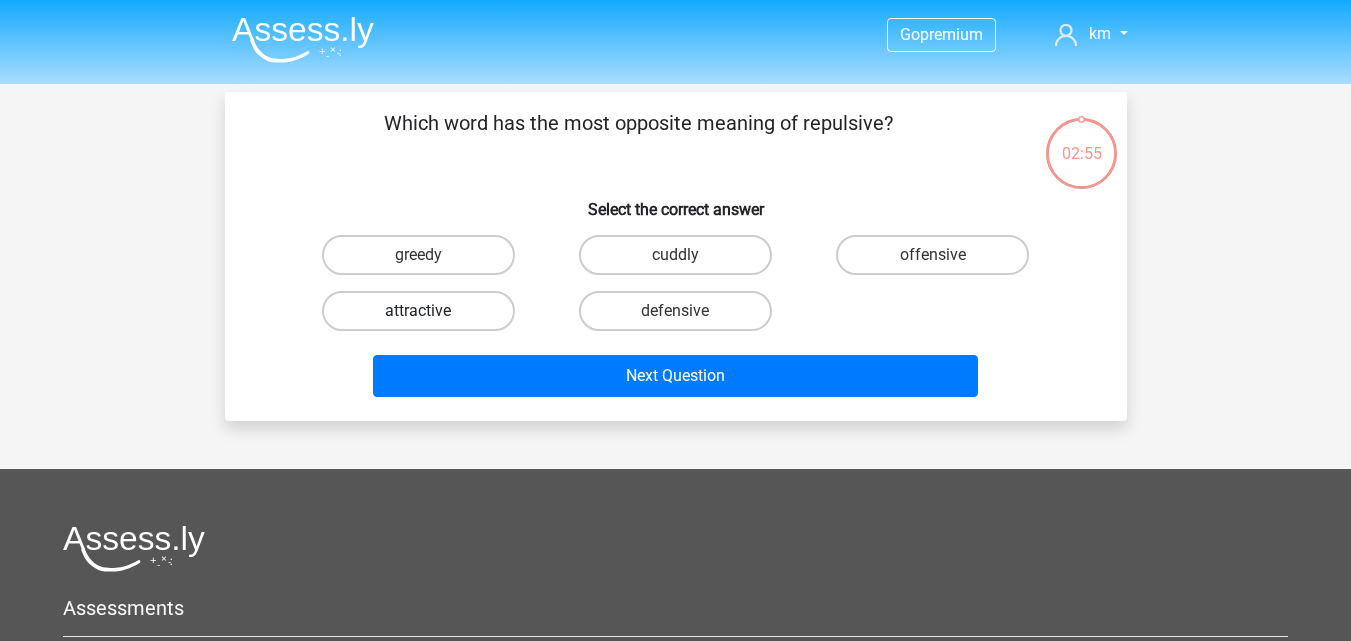 click on "attractive" at bounding box center (418, 311) 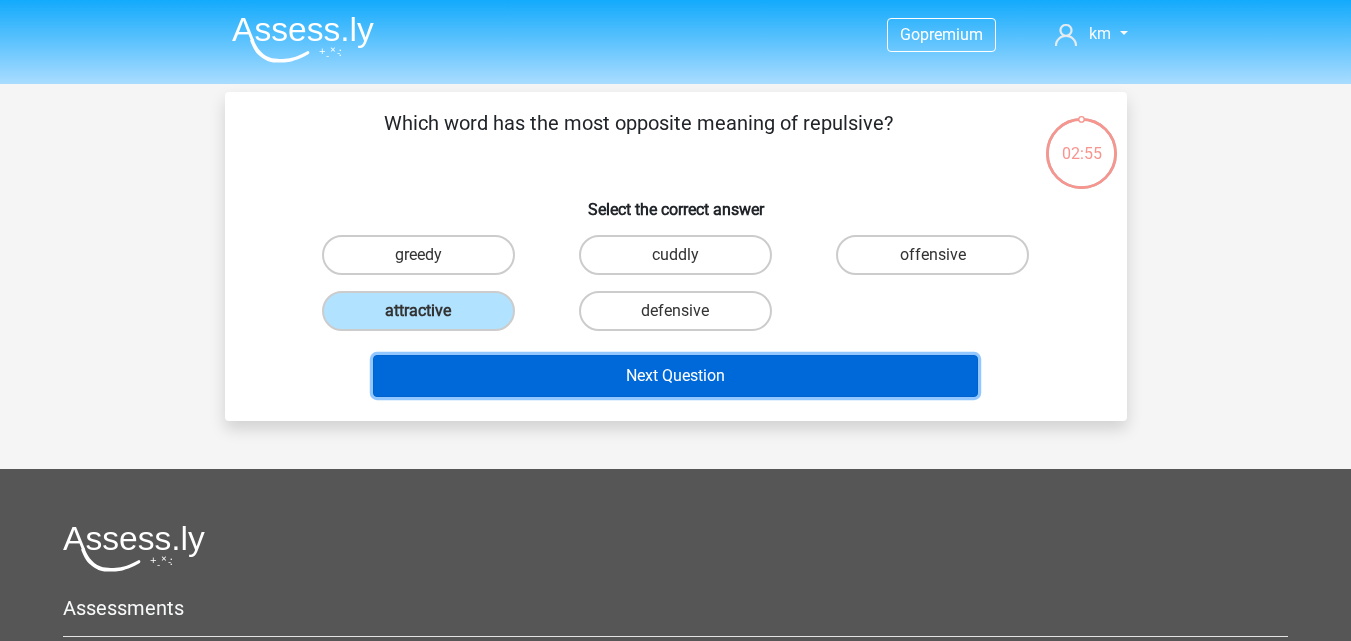 click on "Next Question" at bounding box center [675, 376] 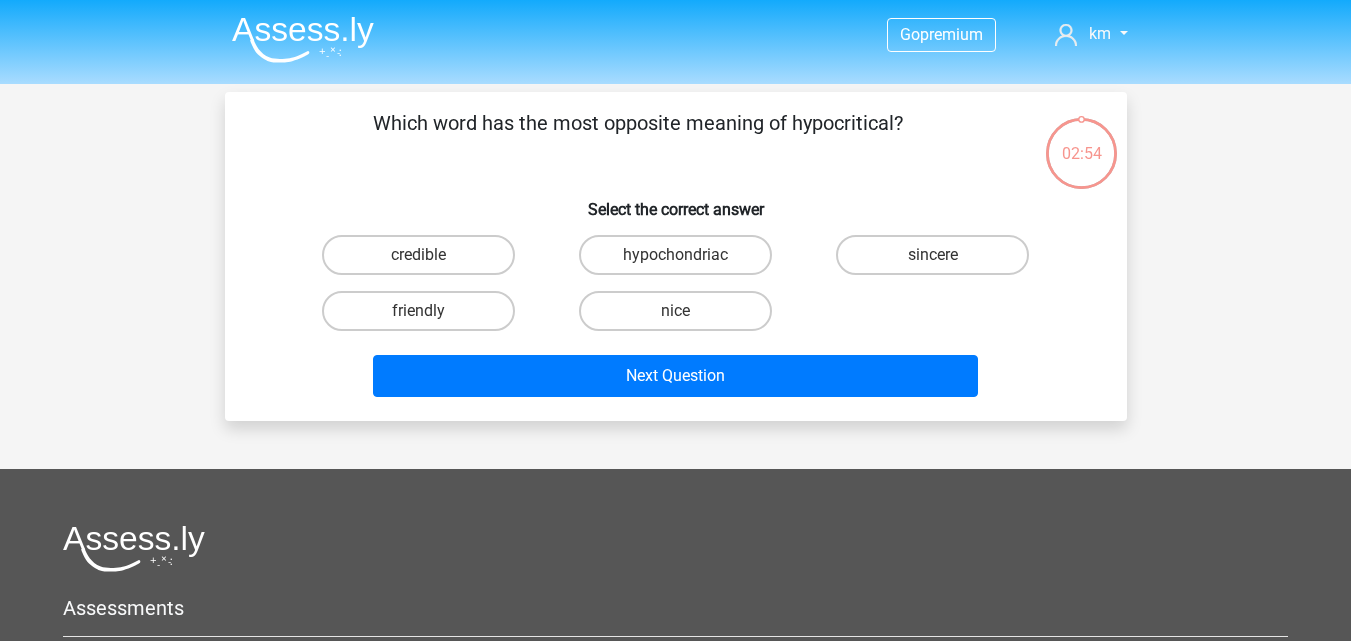 scroll, scrollTop: 92, scrollLeft: 0, axis: vertical 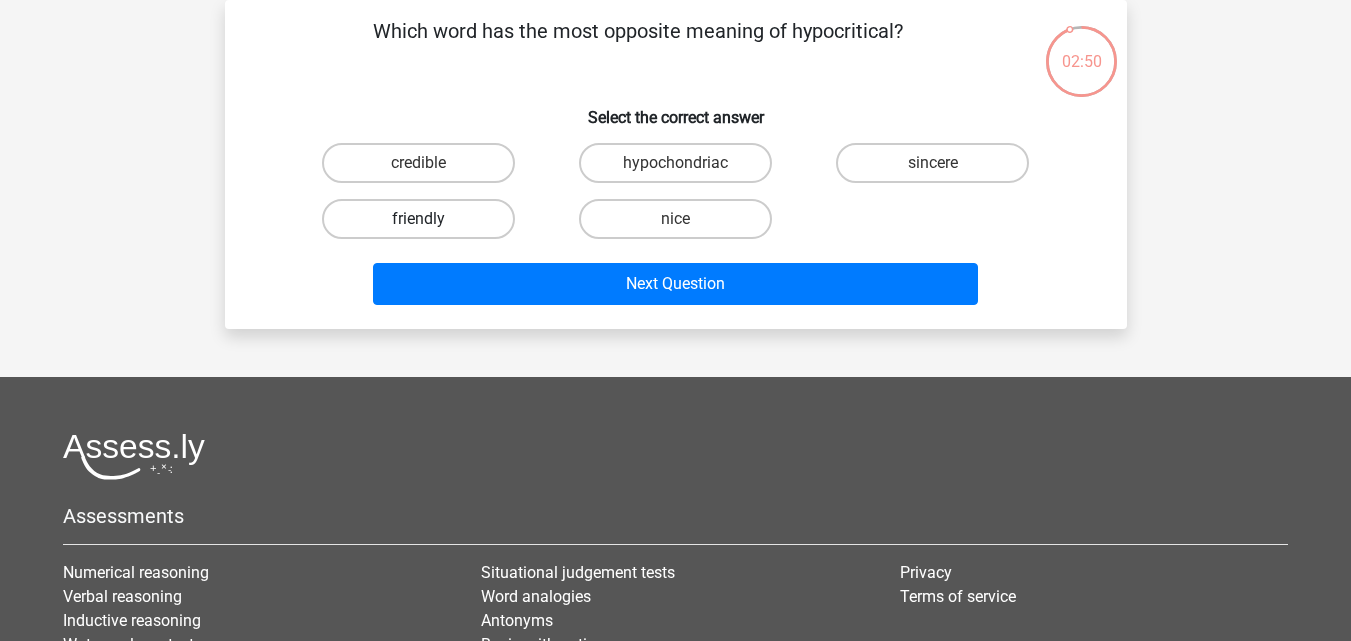 click on "friendly" at bounding box center (418, 219) 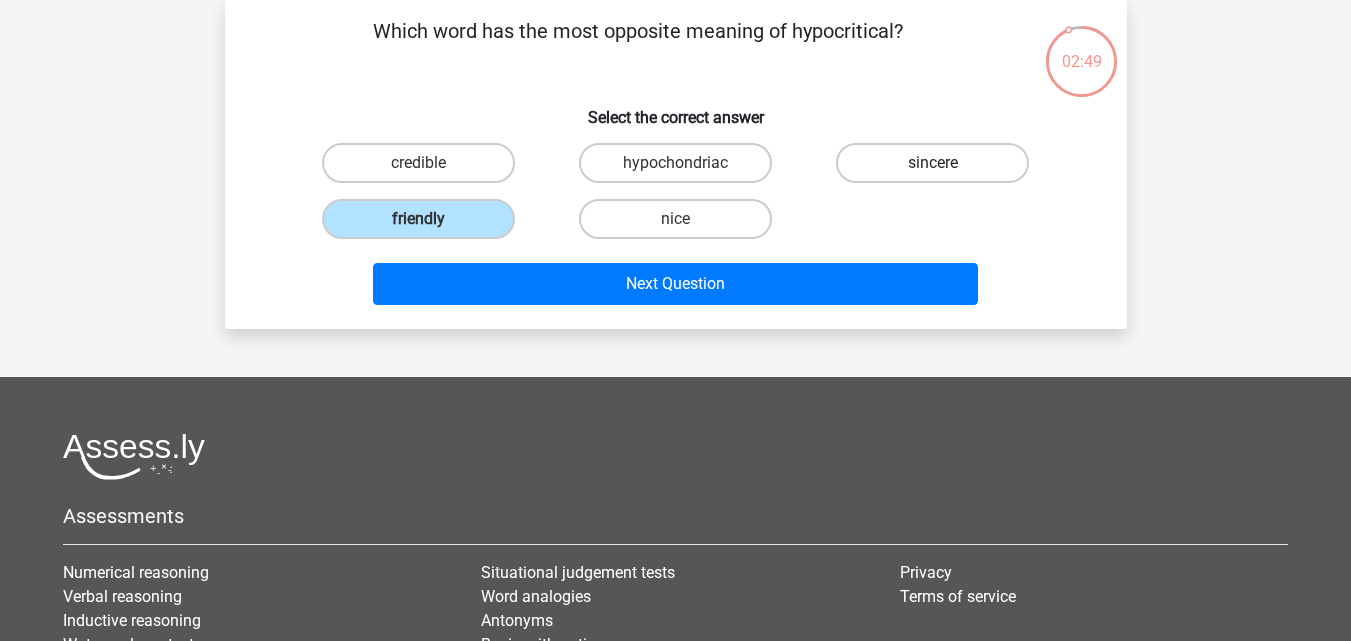 click on "sincere" at bounding box center [932, 163] 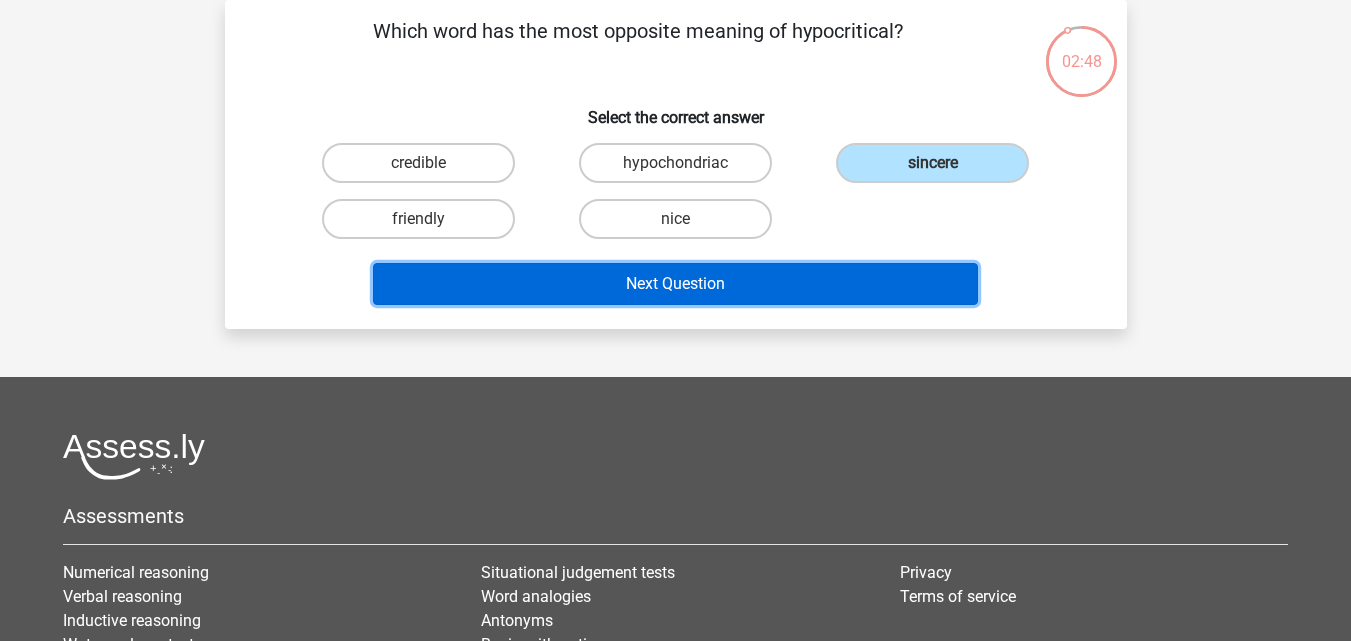 click on "Next Question" at bounding box center [675, 284] 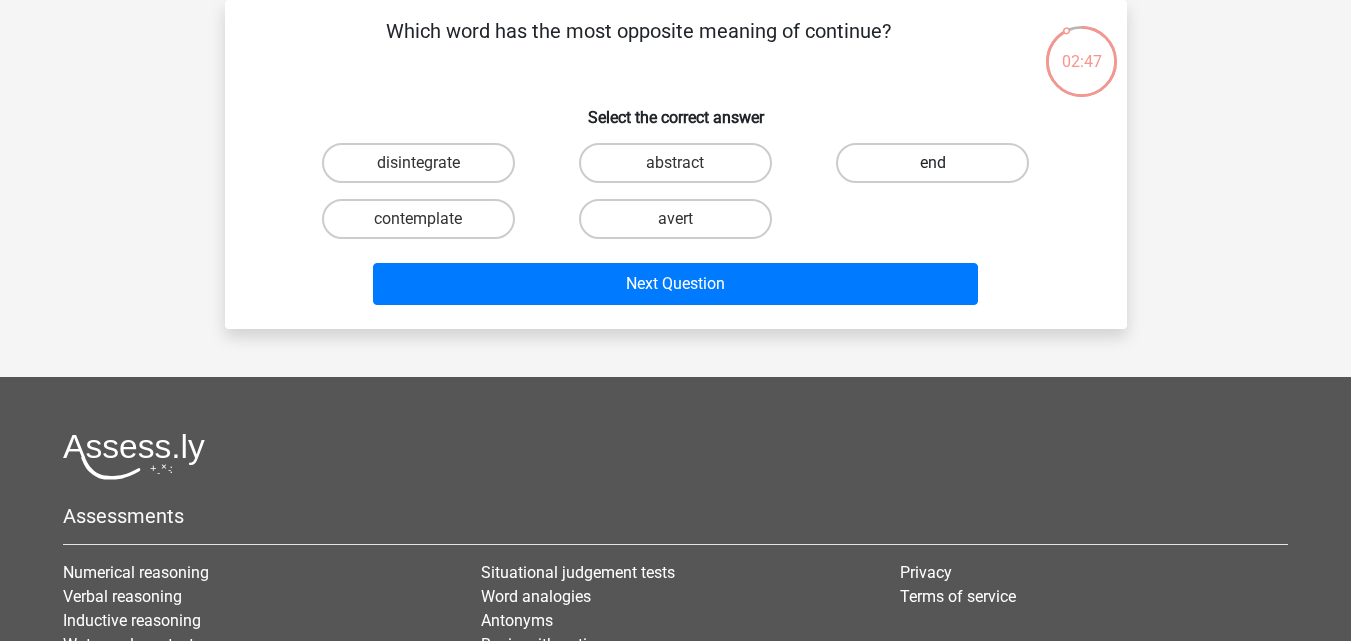 click on "end" at bounding box center [932, 163] 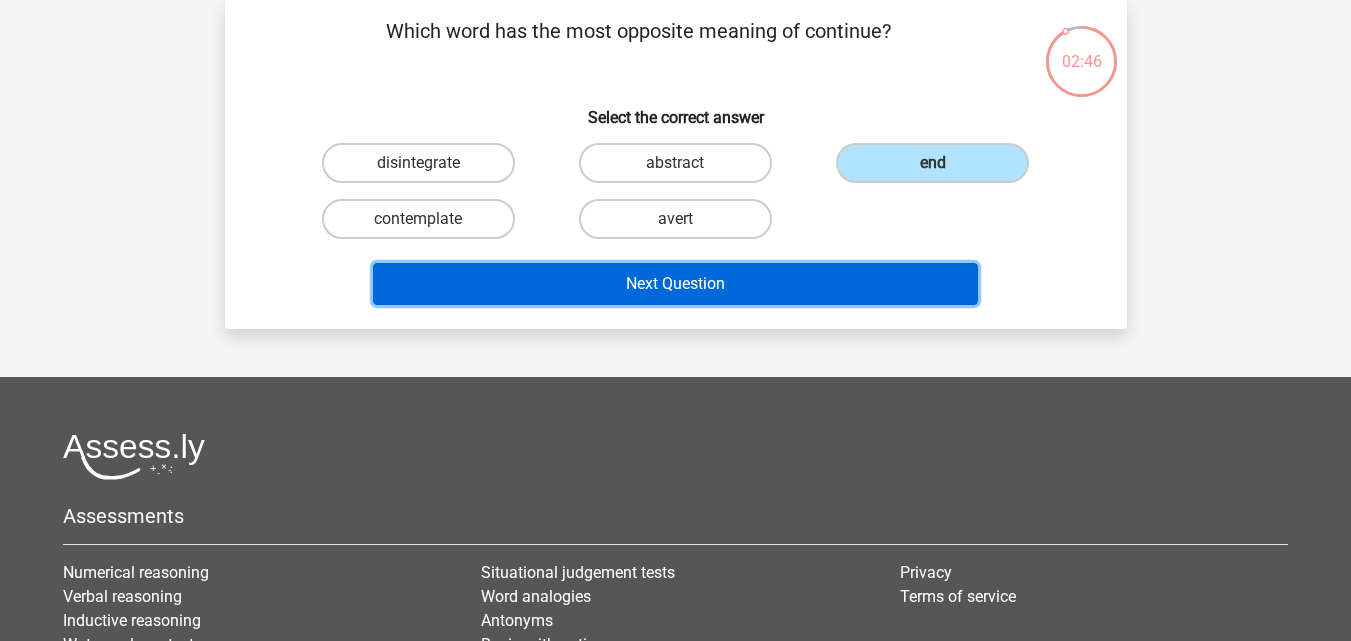 click on "Next Question" at bounding box center (675, 284) 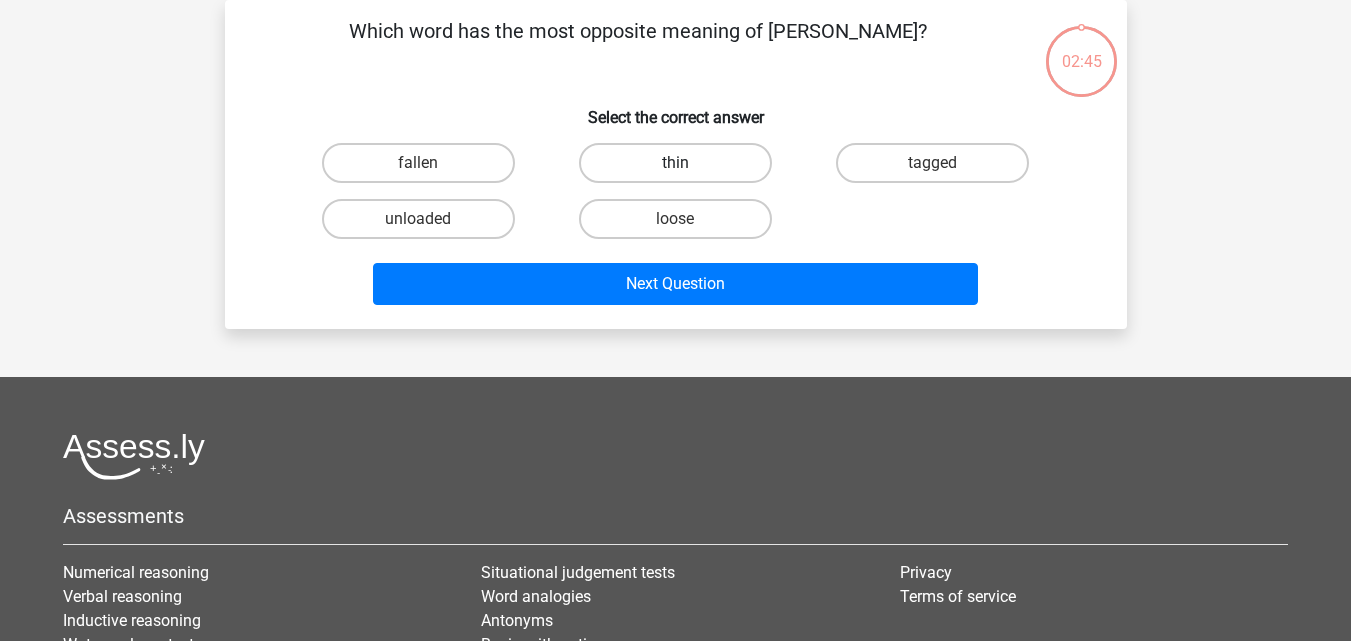 click on "thin" at bounding box center (675, 163) 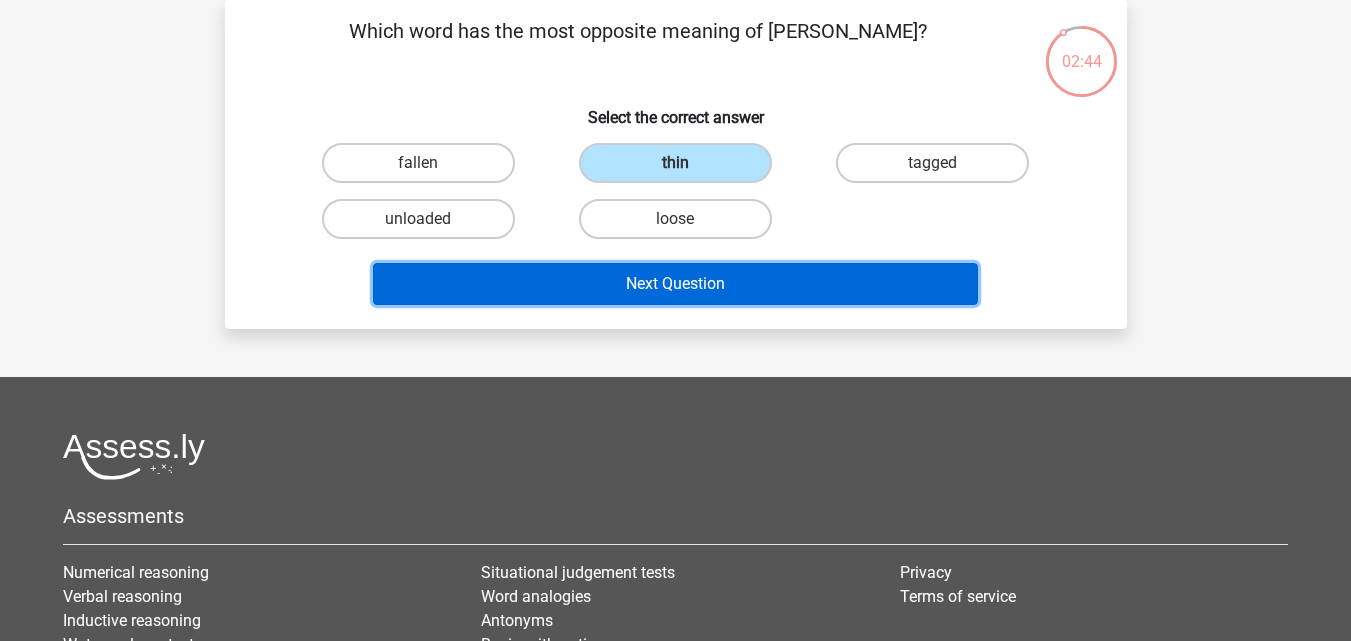 click on "Next Question" at bounding box center (675, 284) 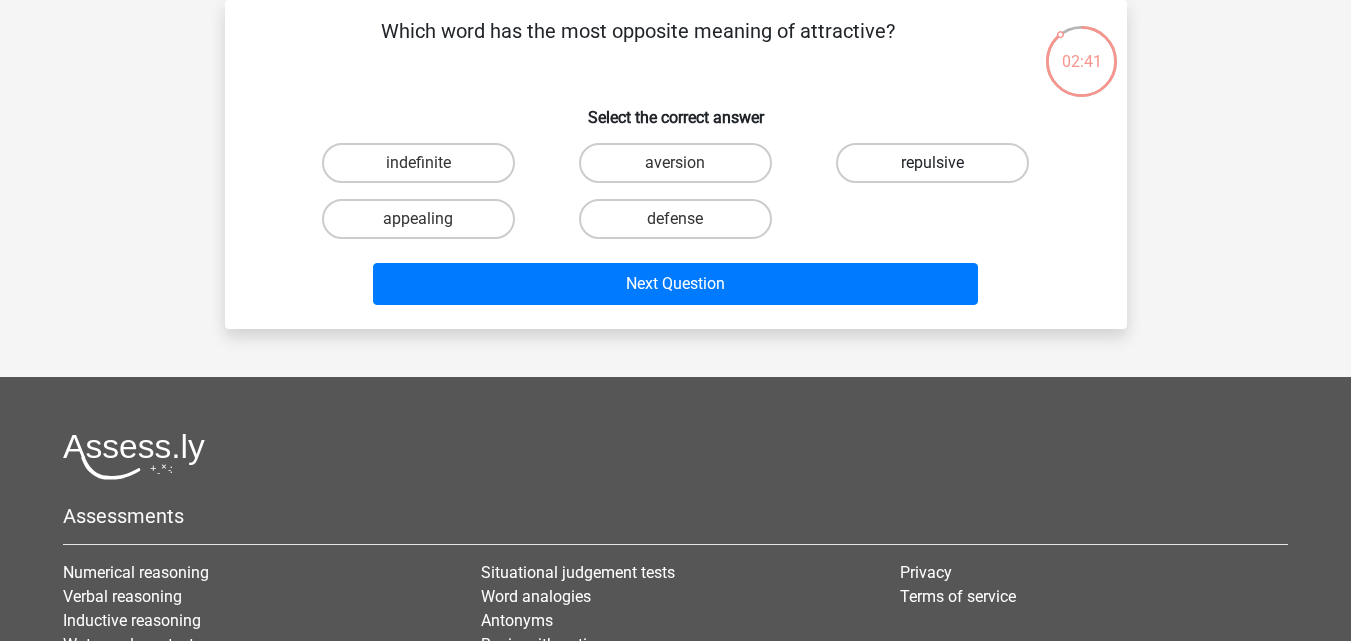 click on "repulsive" at bounding box center [932, 163] 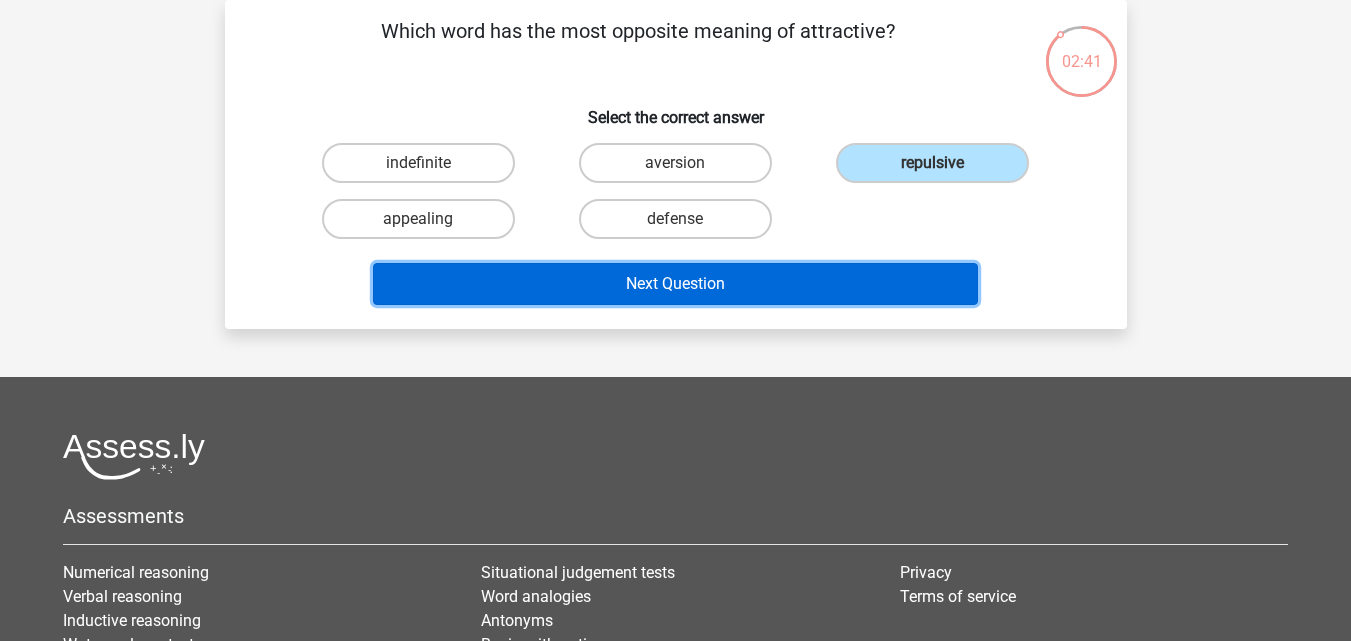 click on "Next Question" at bounding box center [675, 284] 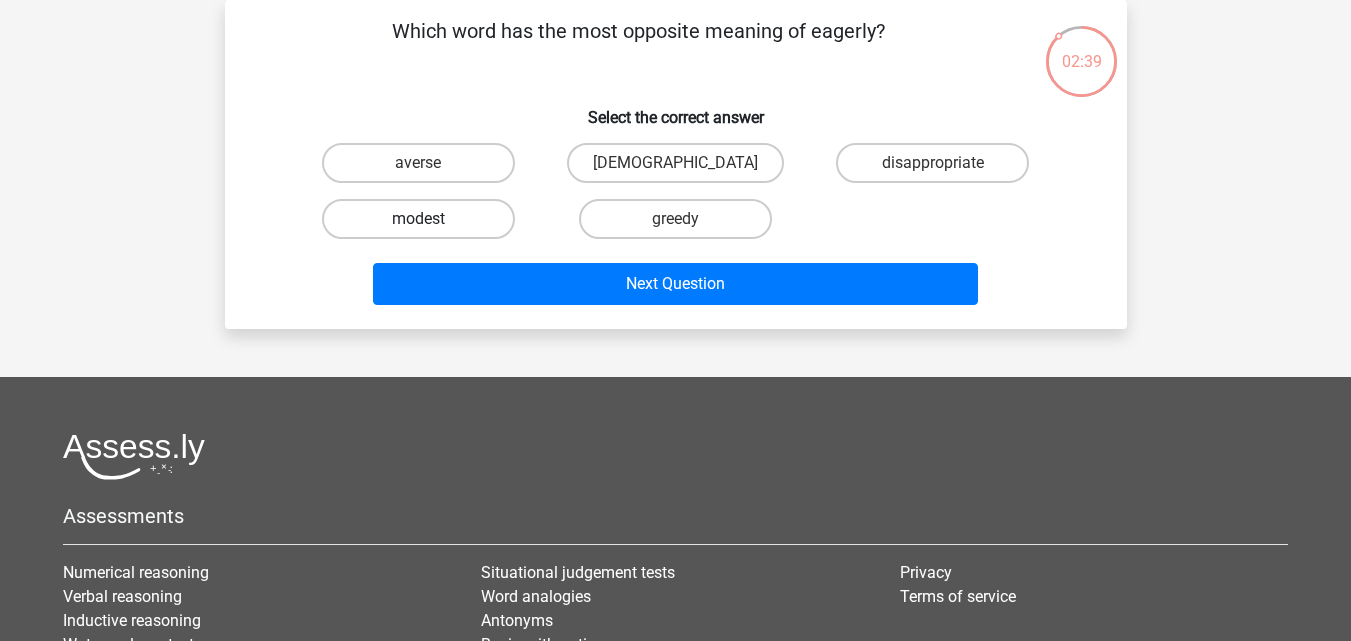 click on "modest" at bounding box center [418, 219] 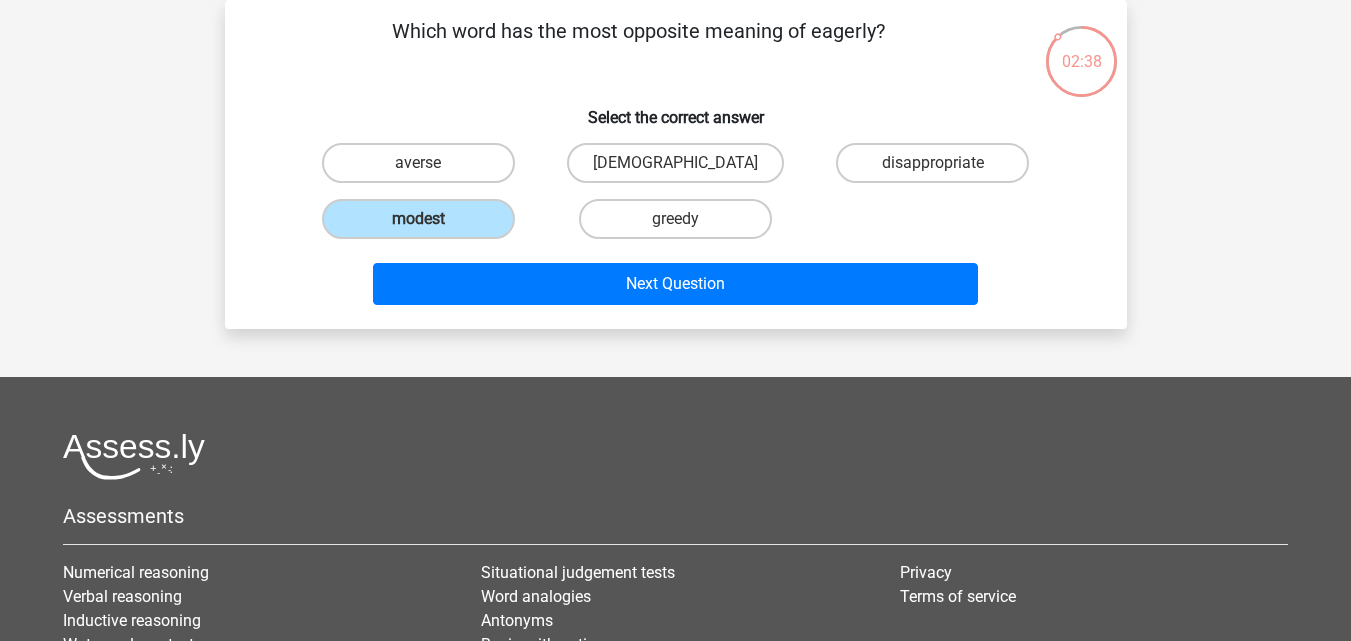 click on "Which word has the most opposite meaning of eagerly?
Select the correct answer
averse
apostate
disappropriate" at bounding box center (676, 164) 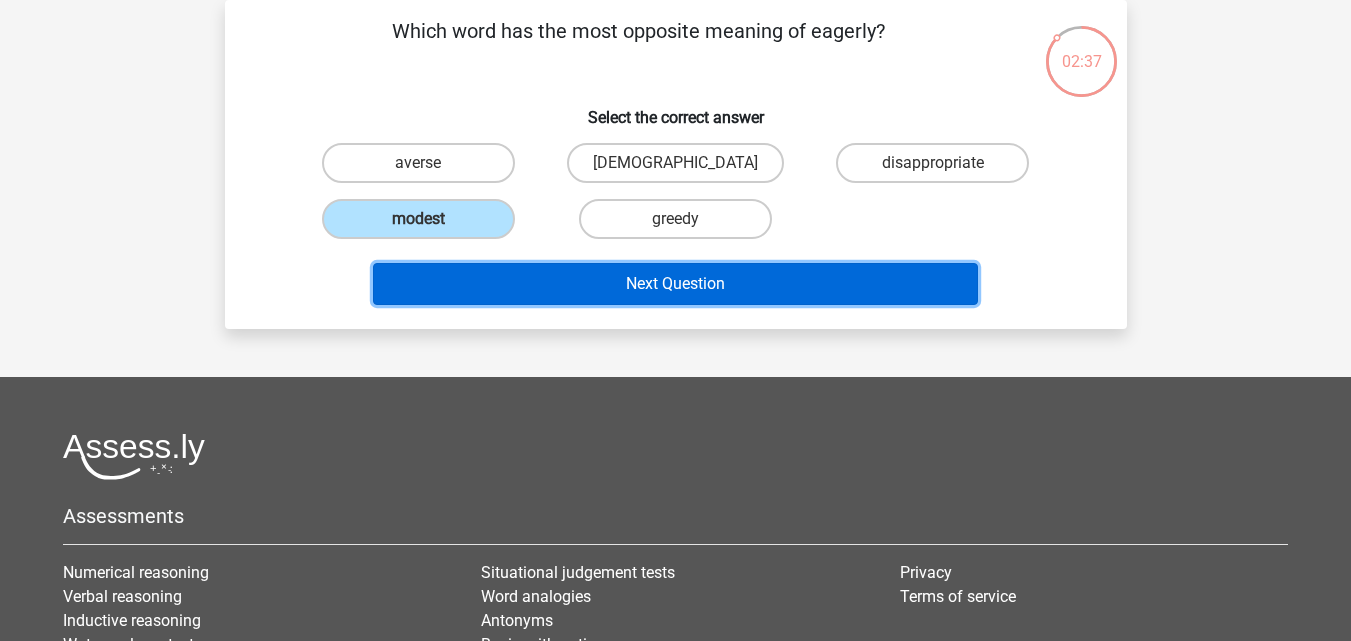 click on "Next Question" at bounding box center (675, 284) 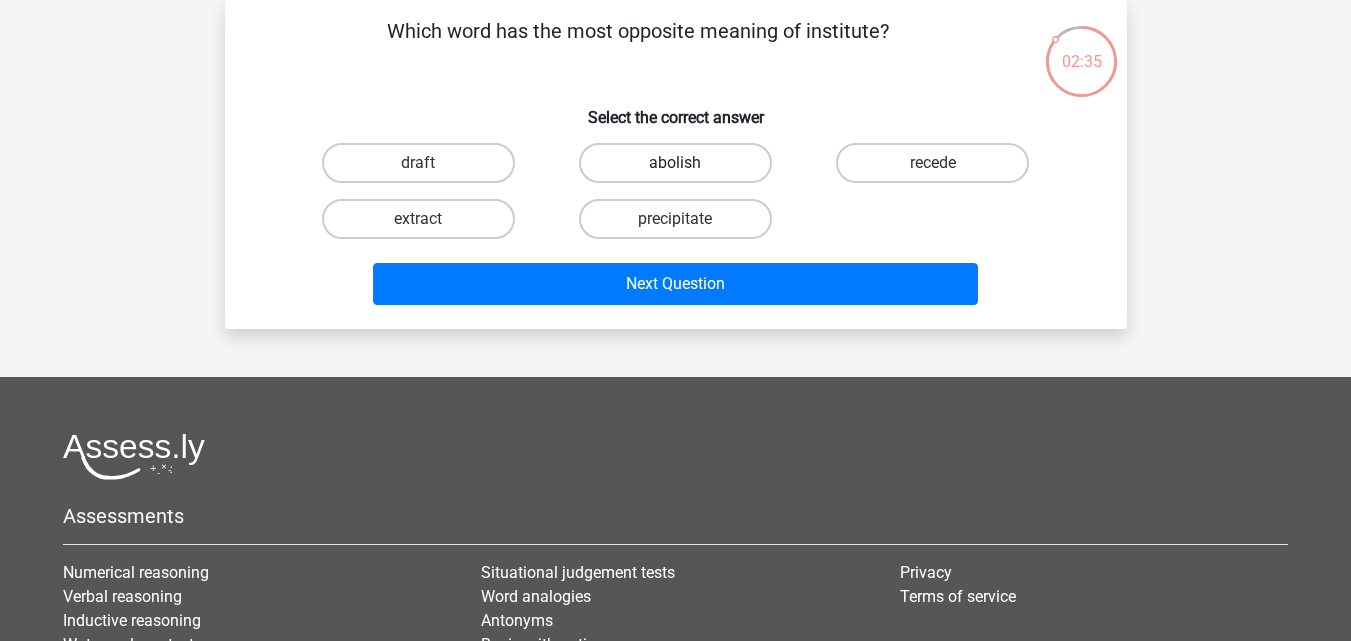 click on "abolish" at bounding box center (675, 163) 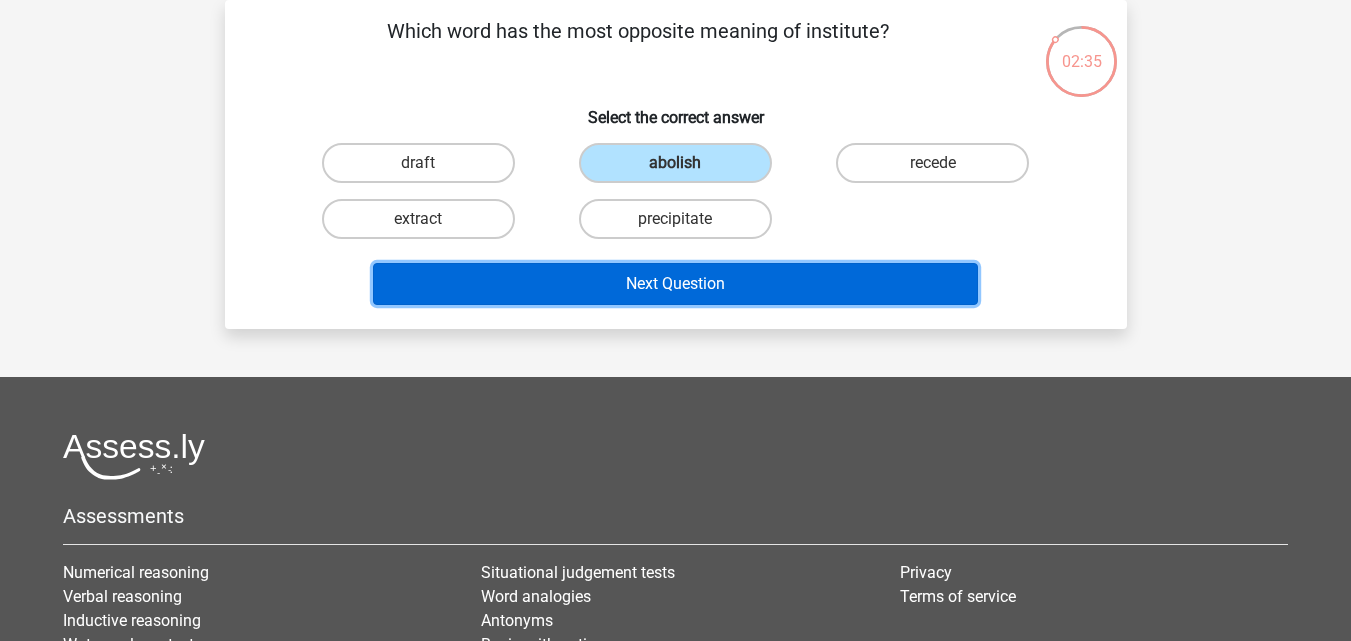 click on "Next Question" at bounding box center [675, 284] 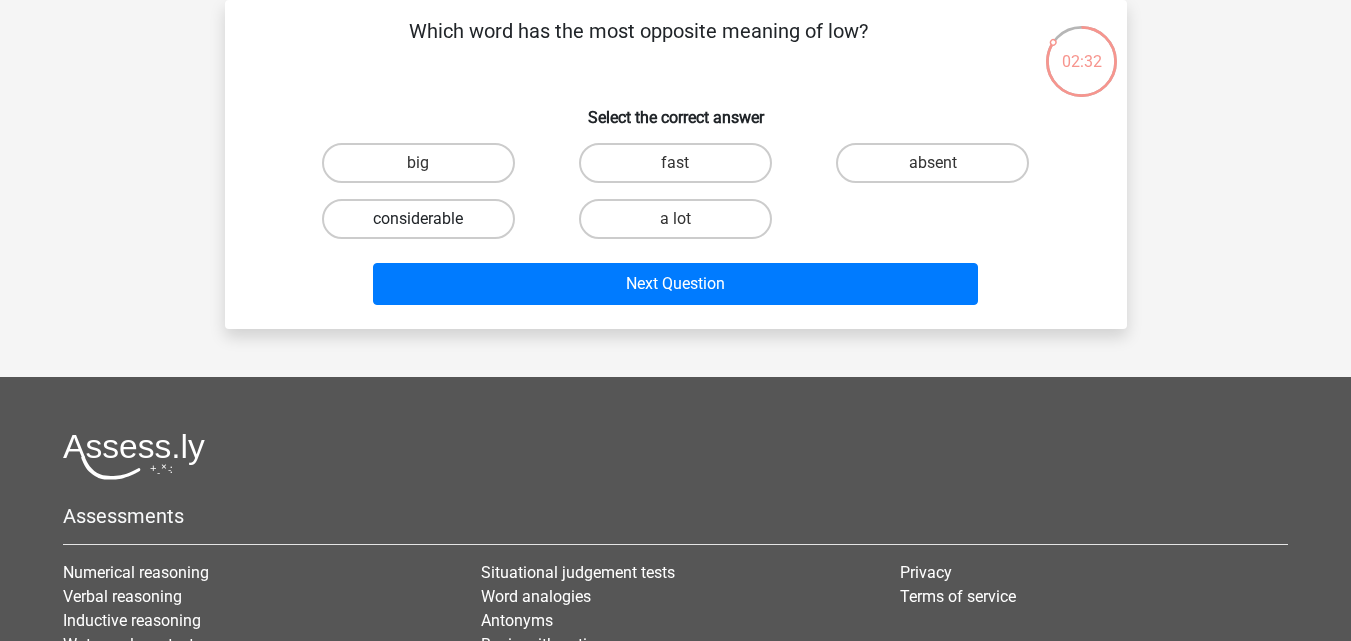 click on "considerable" at bounding box center [418, 219] 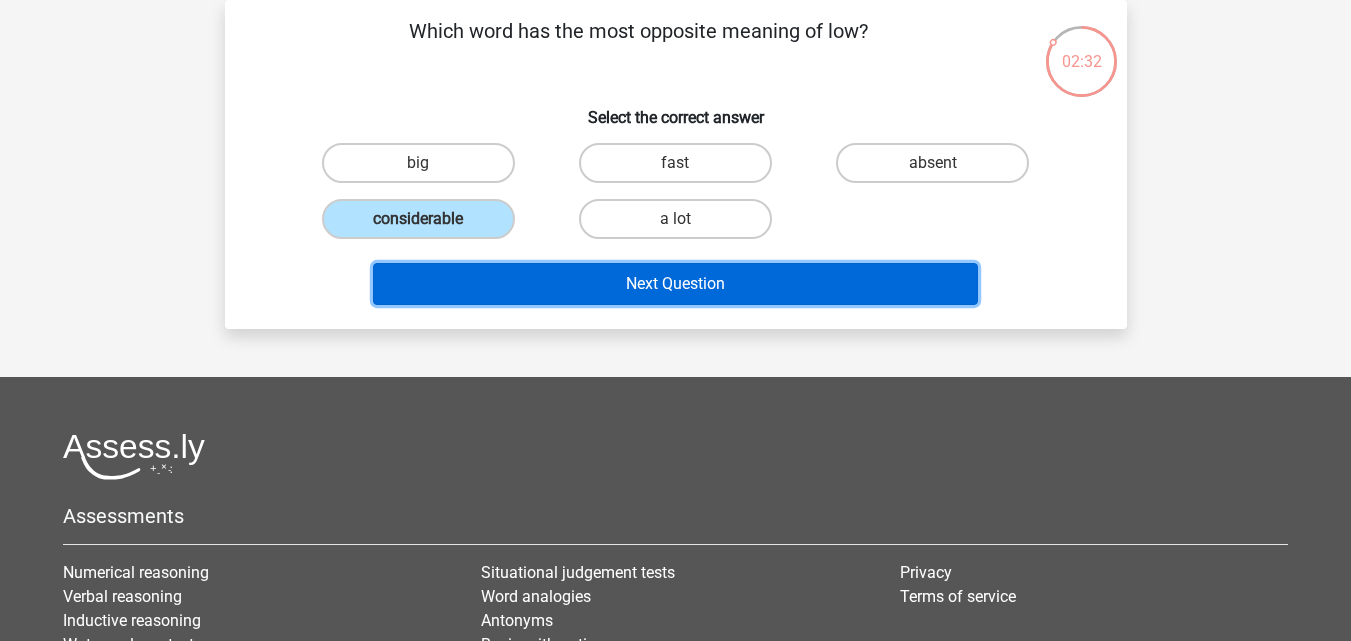 click on "Next Question" at bounding box center (675, 284) 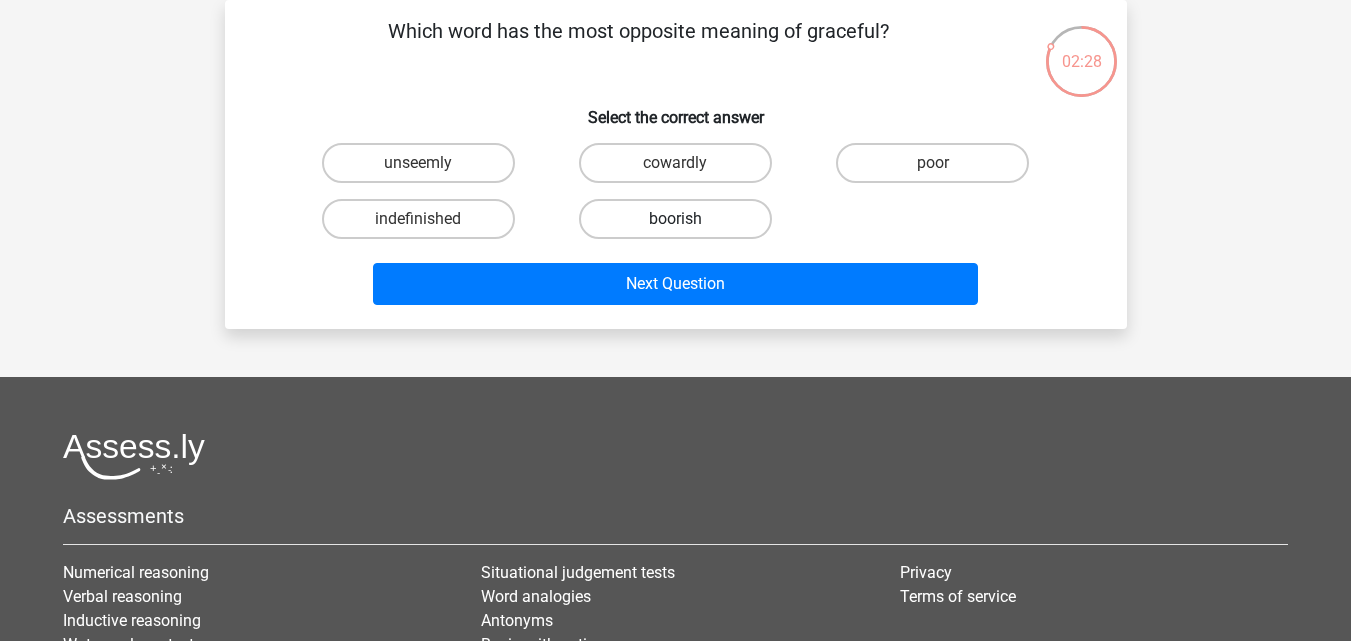 click on "boorish" at bounding box center (675, 219) 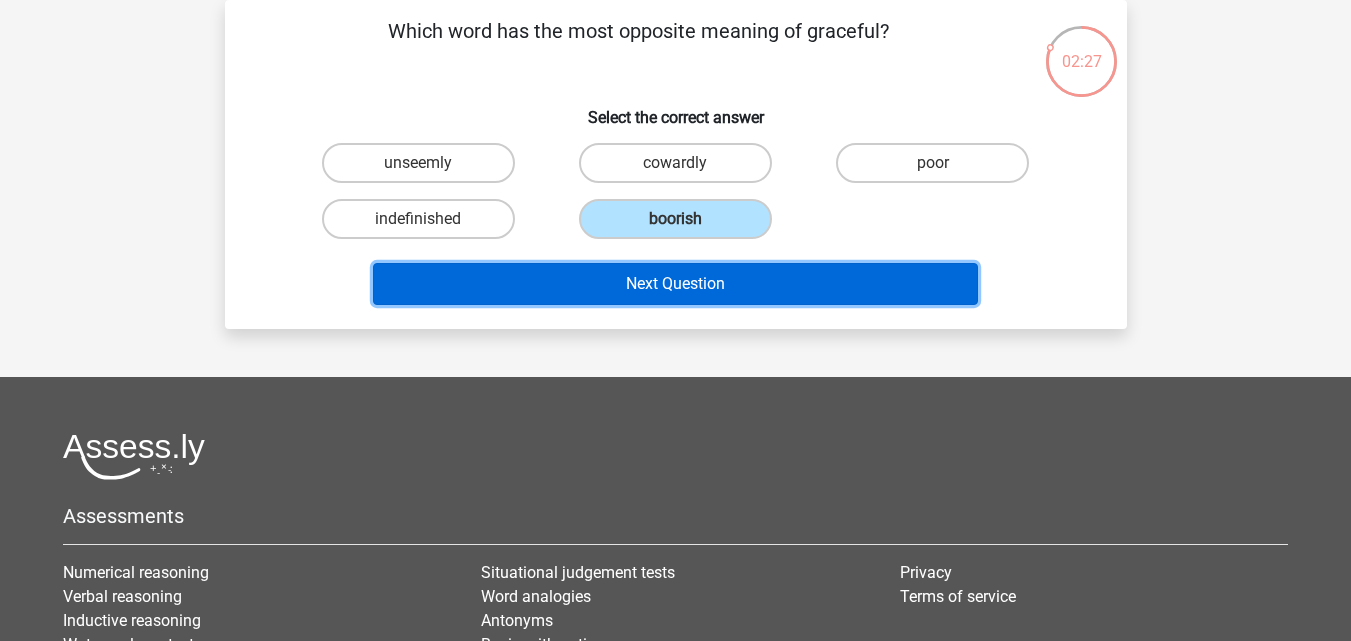 click on "Next Question" at bounding box center (675, 284) 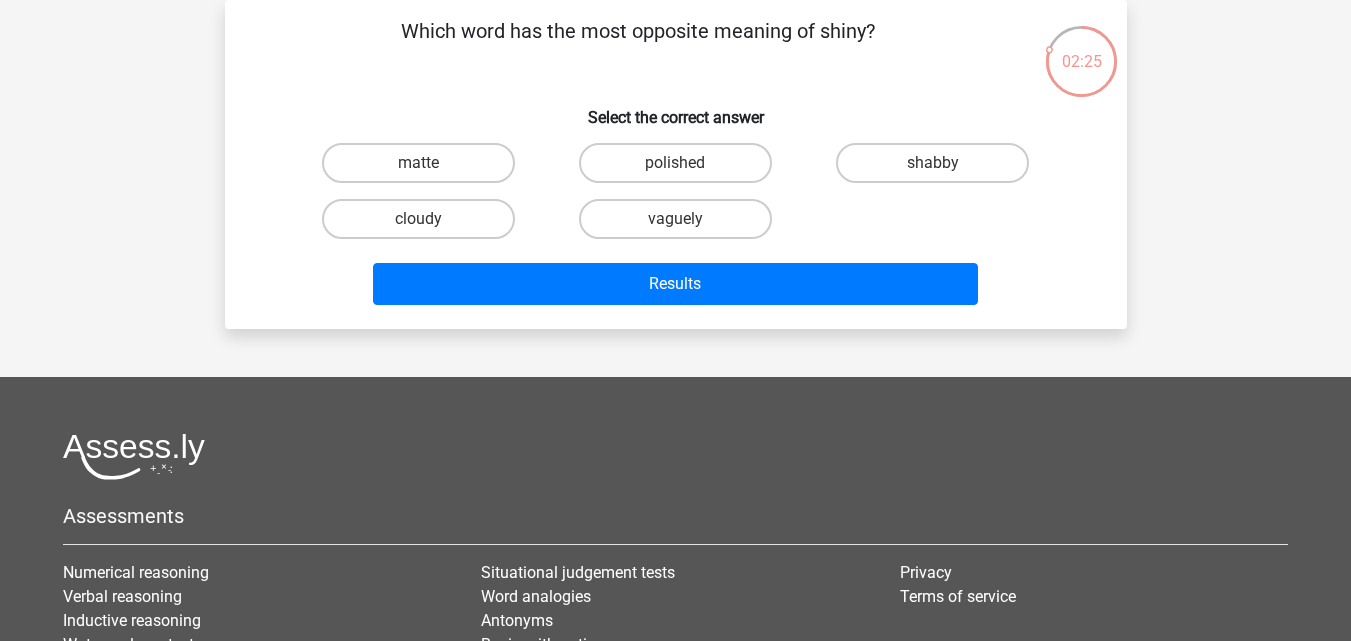click on "matte" at bounding box center (424, 169) 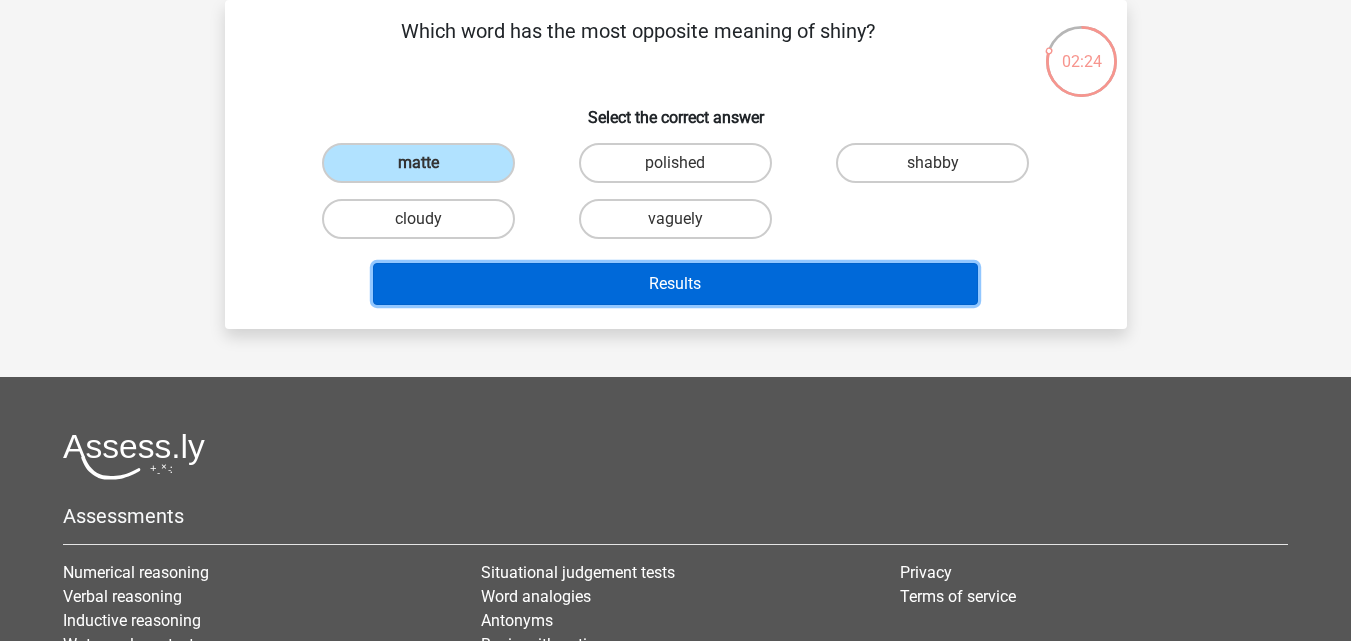 click on "Results" at bounding box center [675, 284] 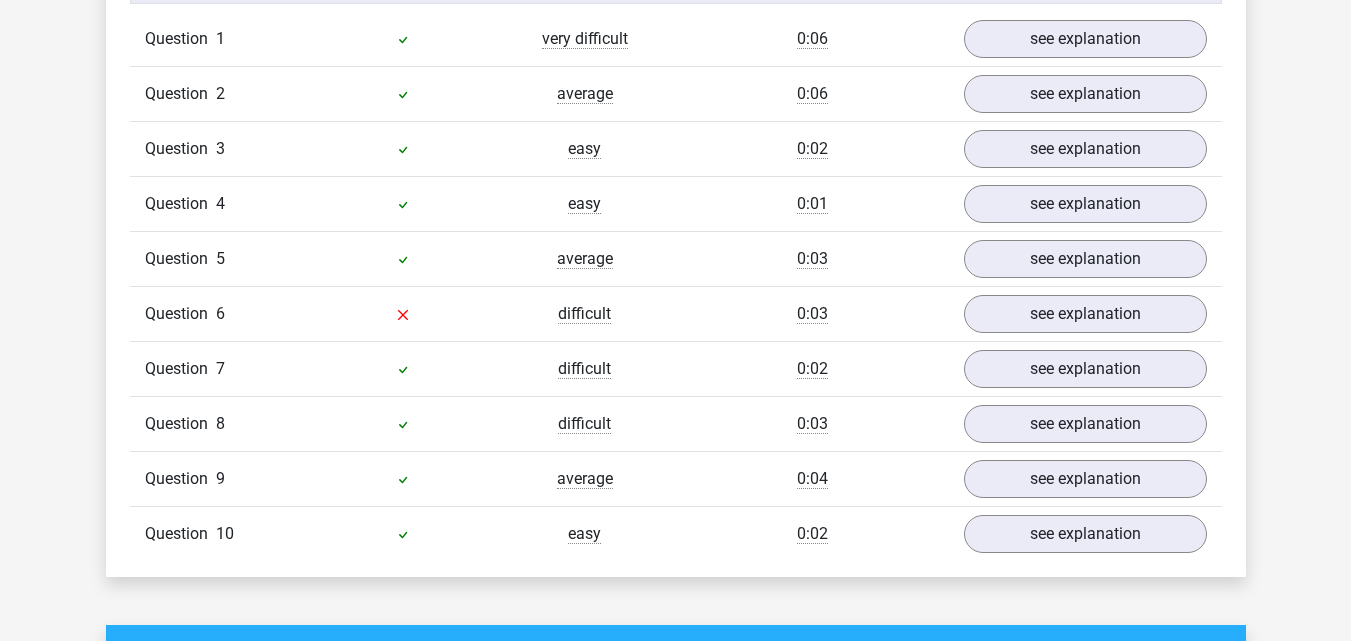 scroll, scrollTop: 1700, scrollLeft: 0, axis: vertical 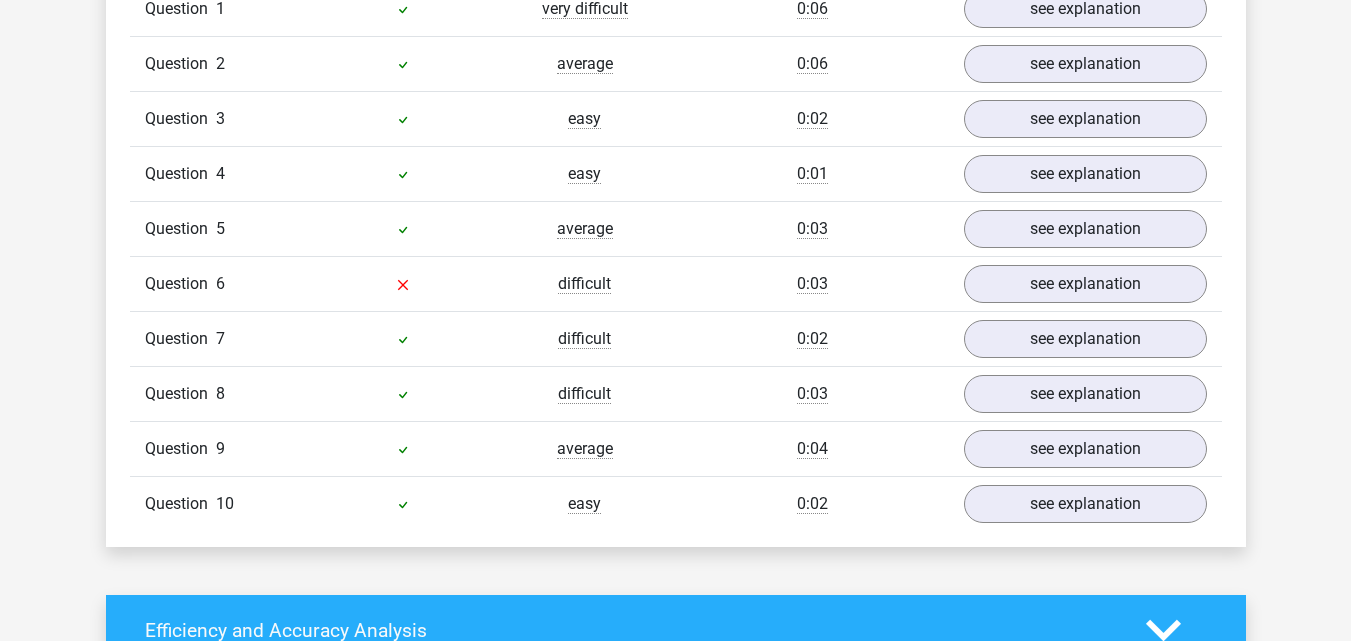 click on "difficult" at bounding box center (585, 284) 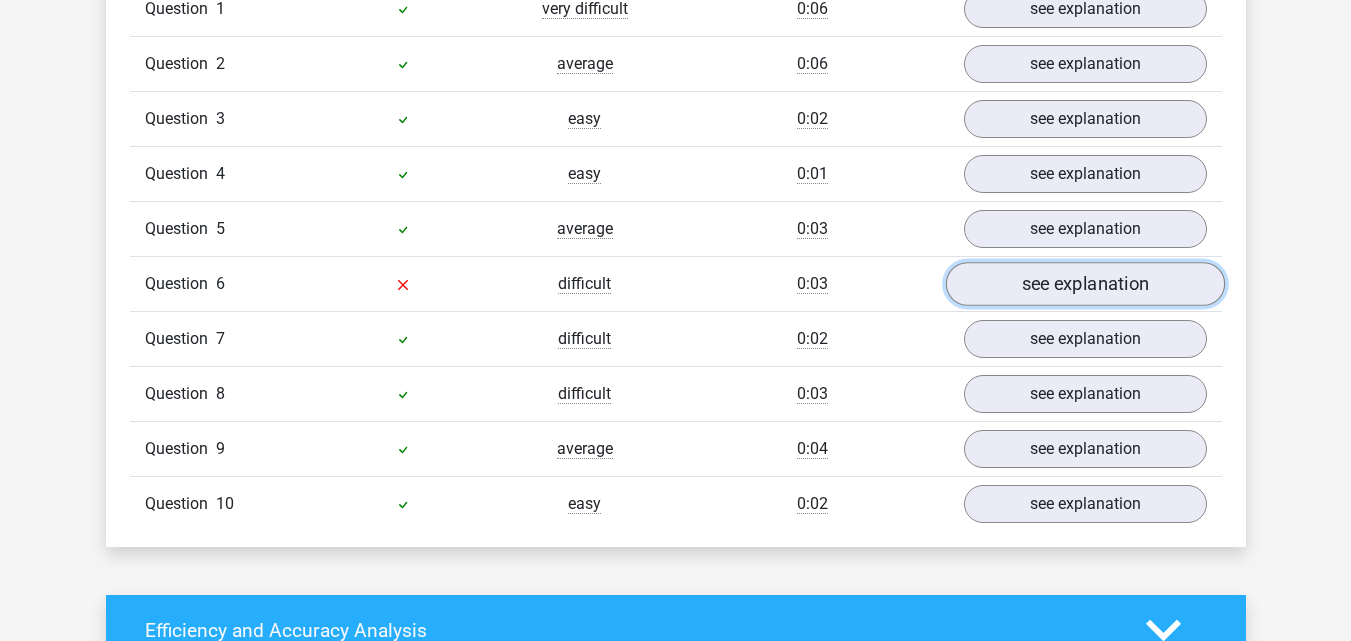 click on "see explanation" at bounding box center (1084, 284) 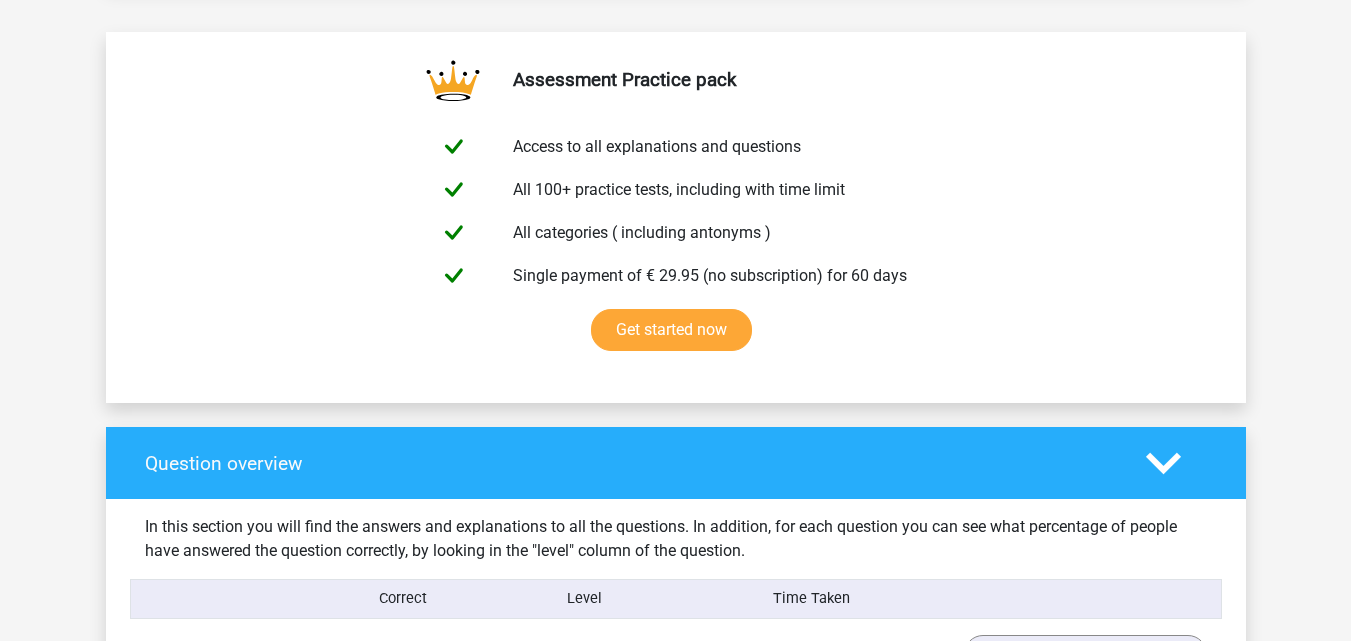 scroll, scrollTop: 600, scrollLeft: 0, axis: vertical 